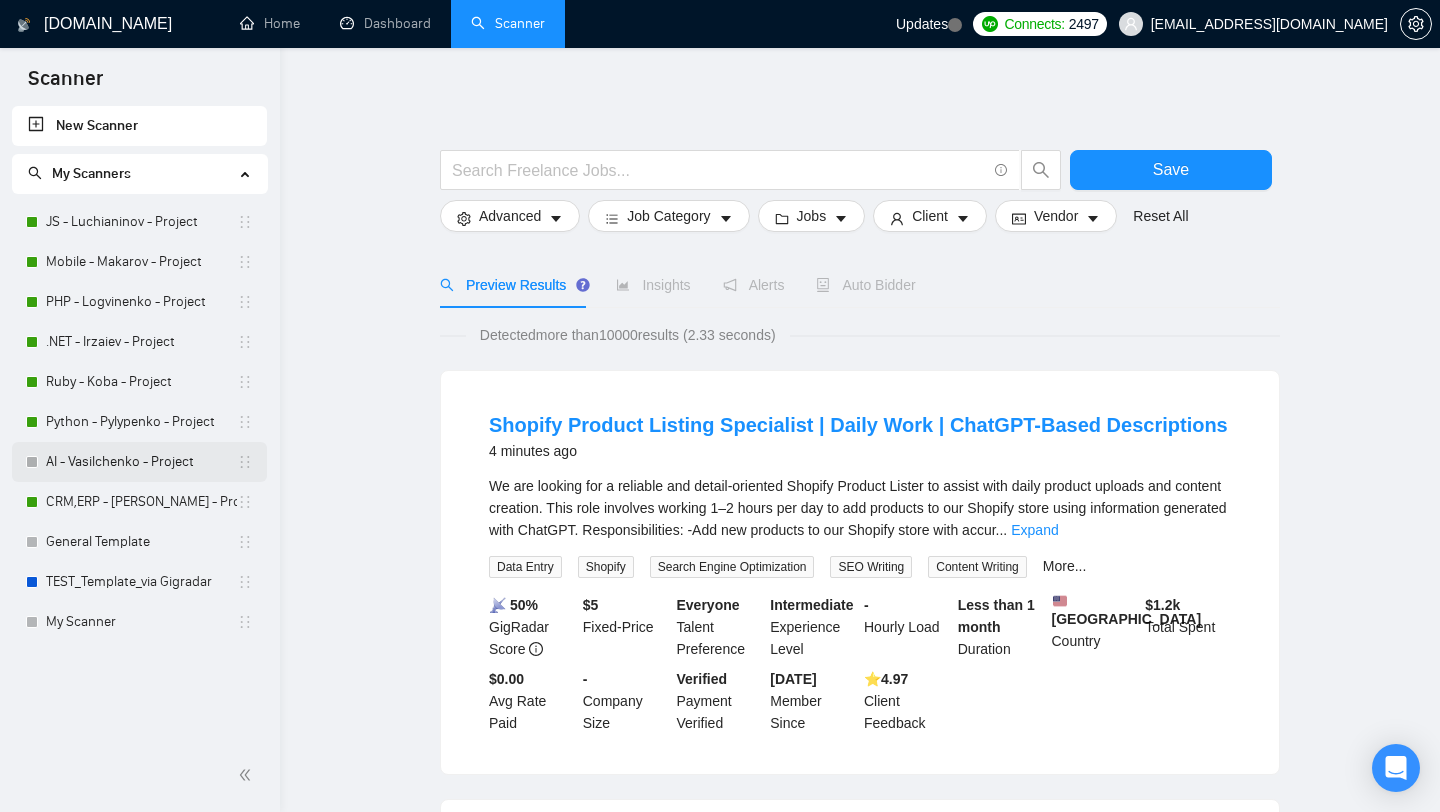 scroll, scrollTop: 0, scrollLeft: 0, axis: both 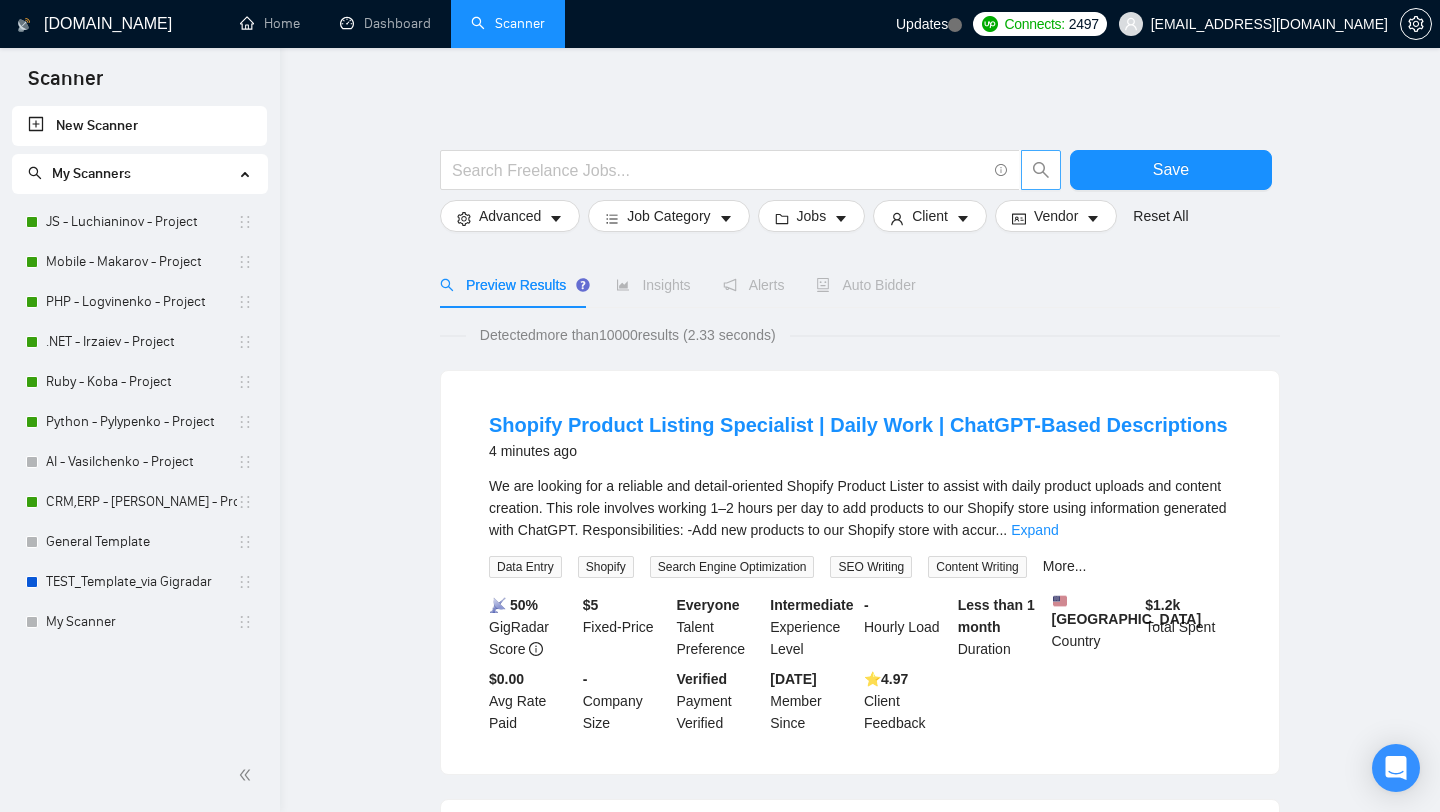 click at bounding box center (1041, 170) 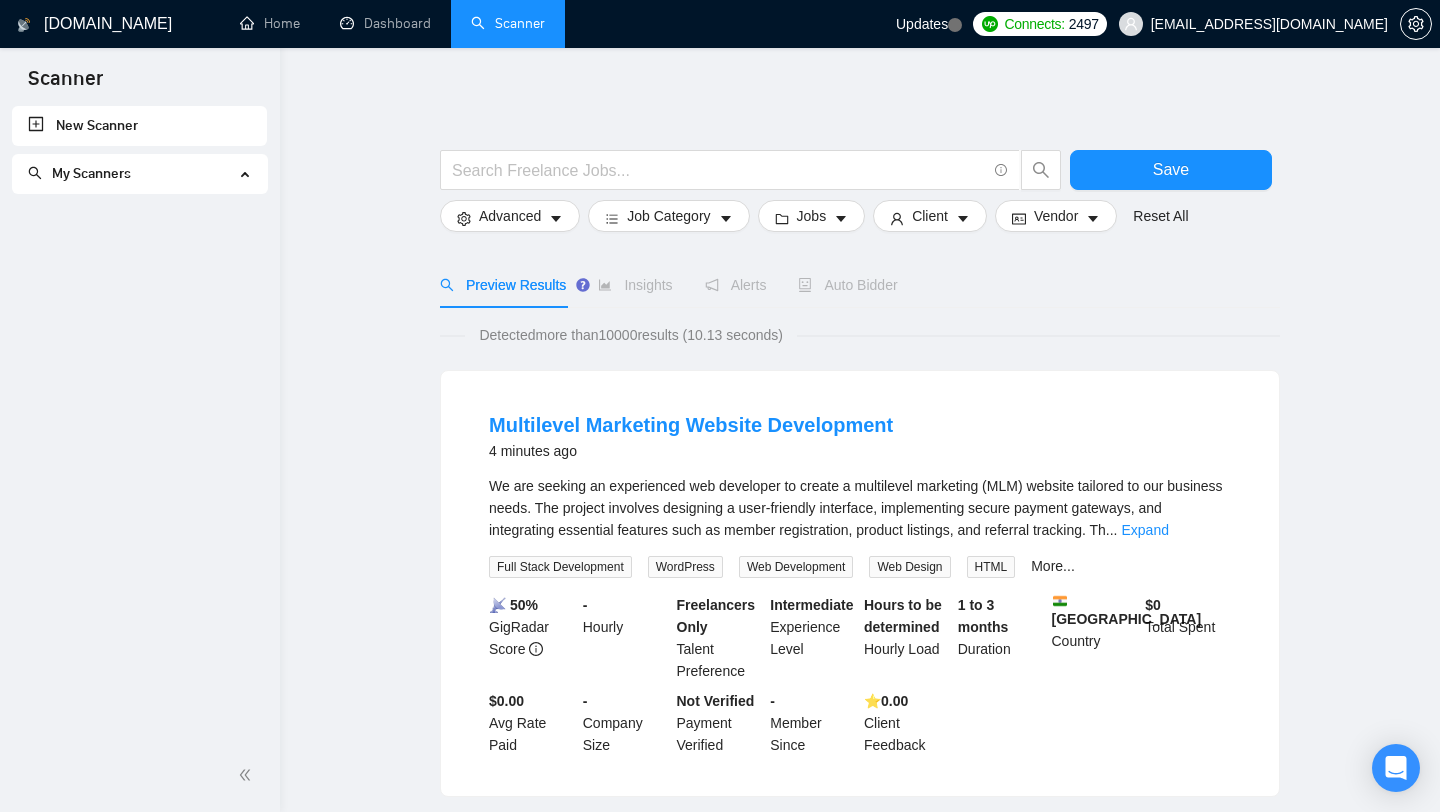 scroll, scrollTop: 0, scrollLeft: 0, axis: both 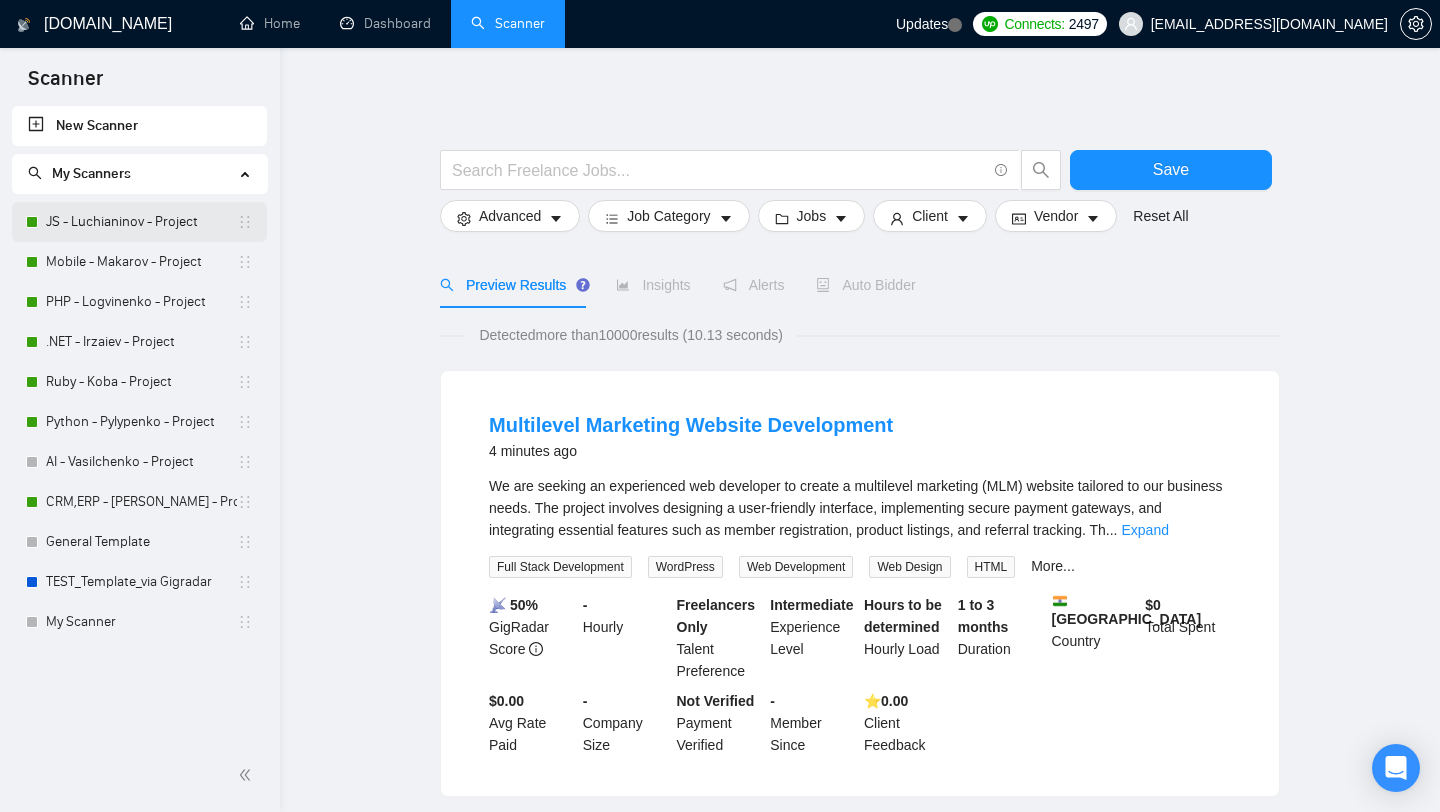 click on "JS - Luchianinov - Project" at bounding box center (141, 222) 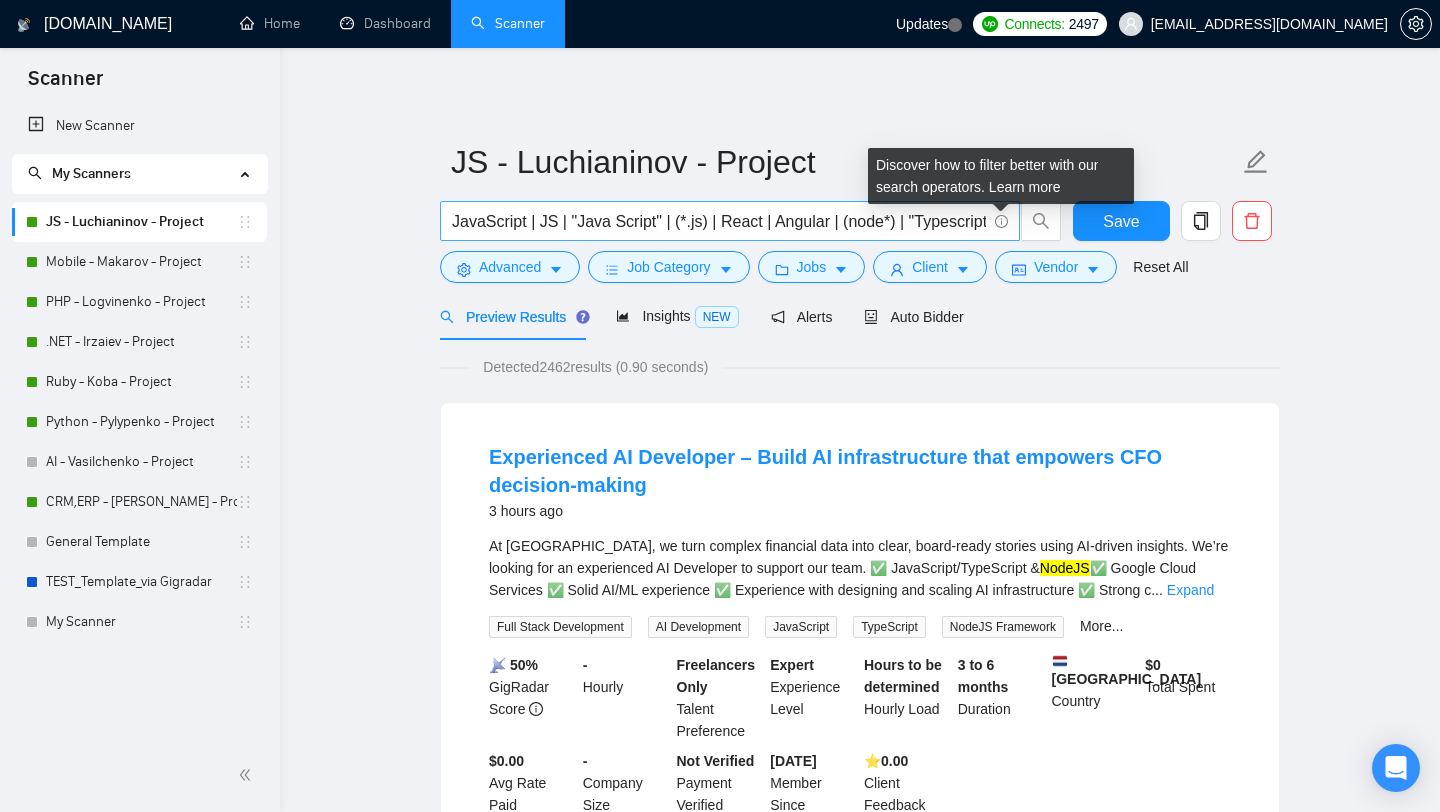 click 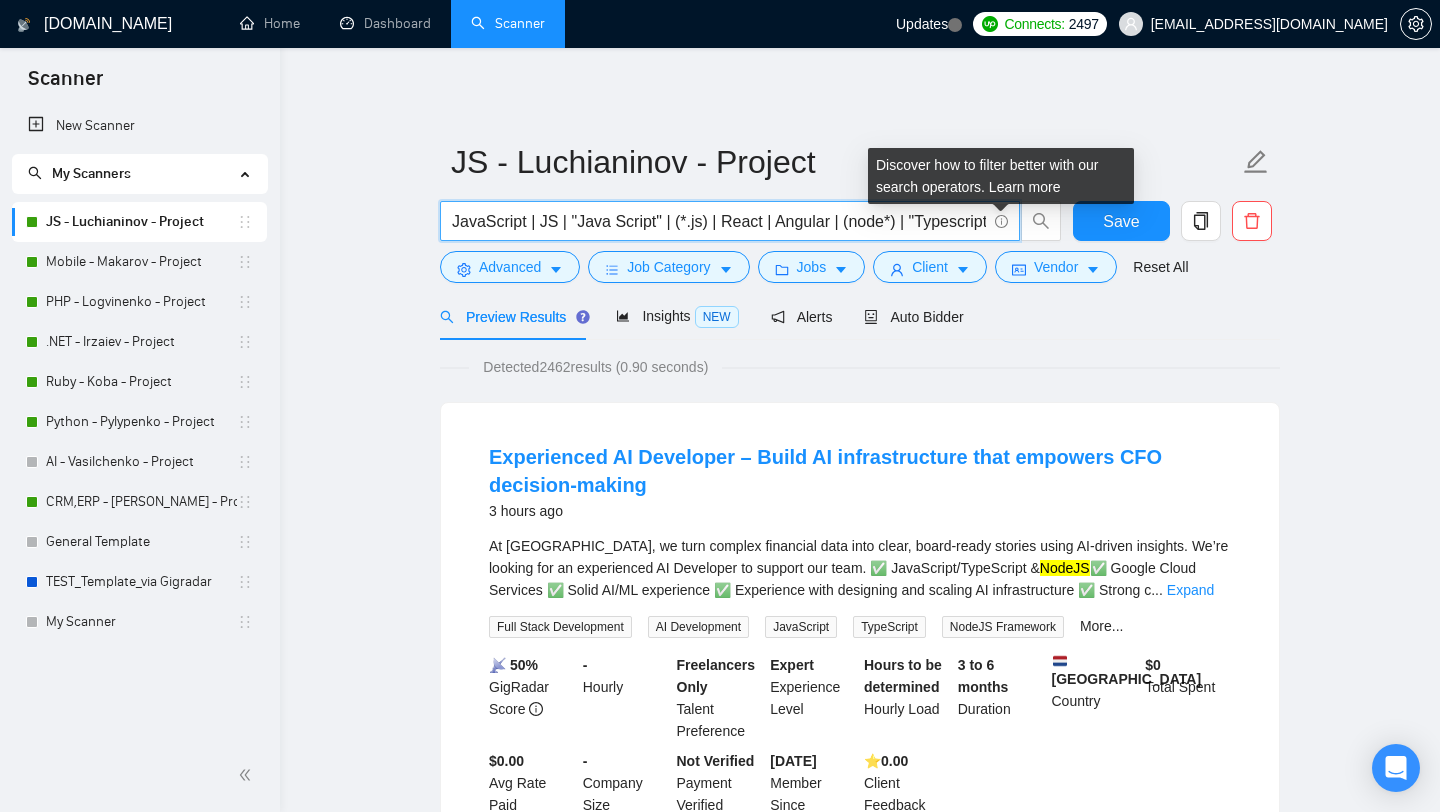 scroll, scrollTop: 0, scrollLeft: 124, axis: horizontal 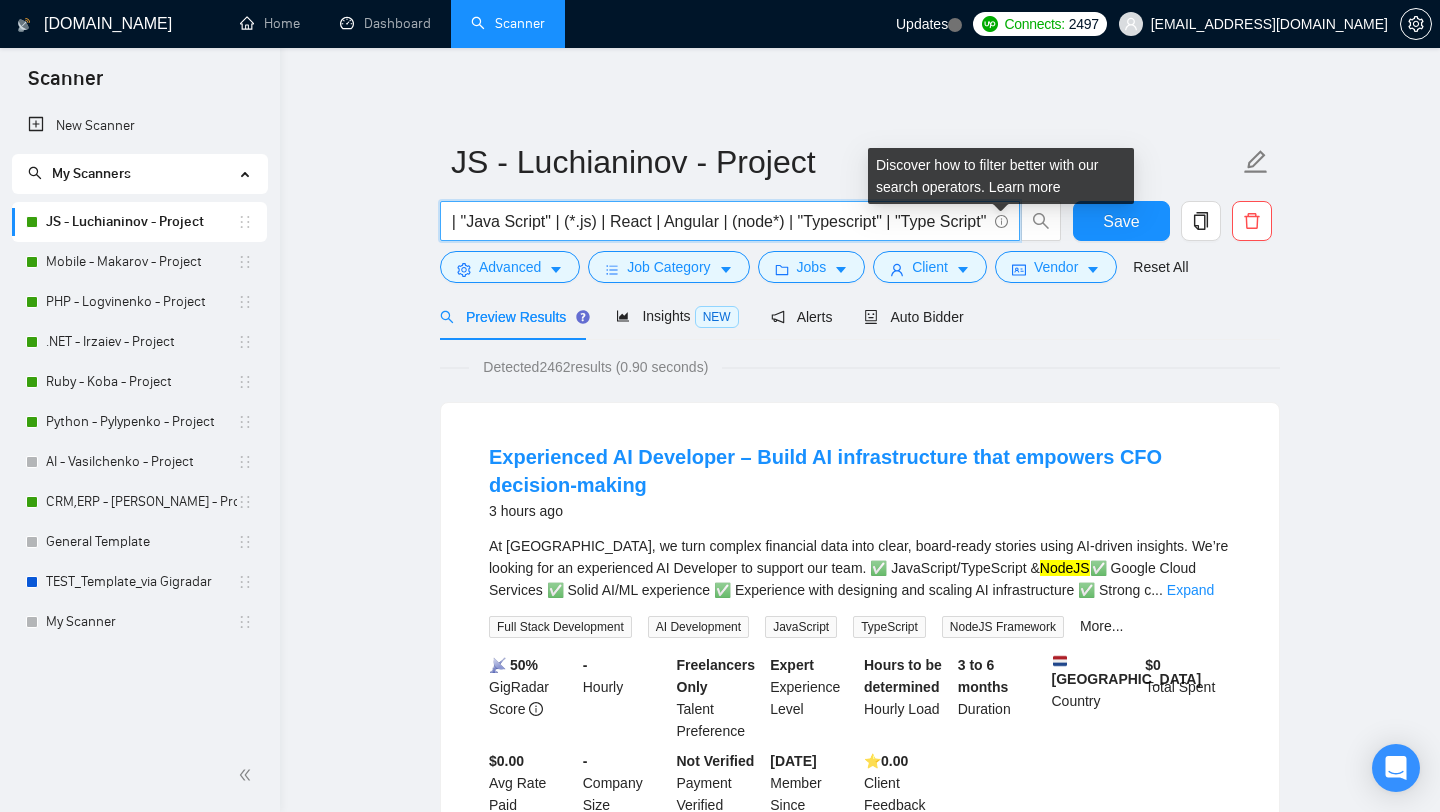 click 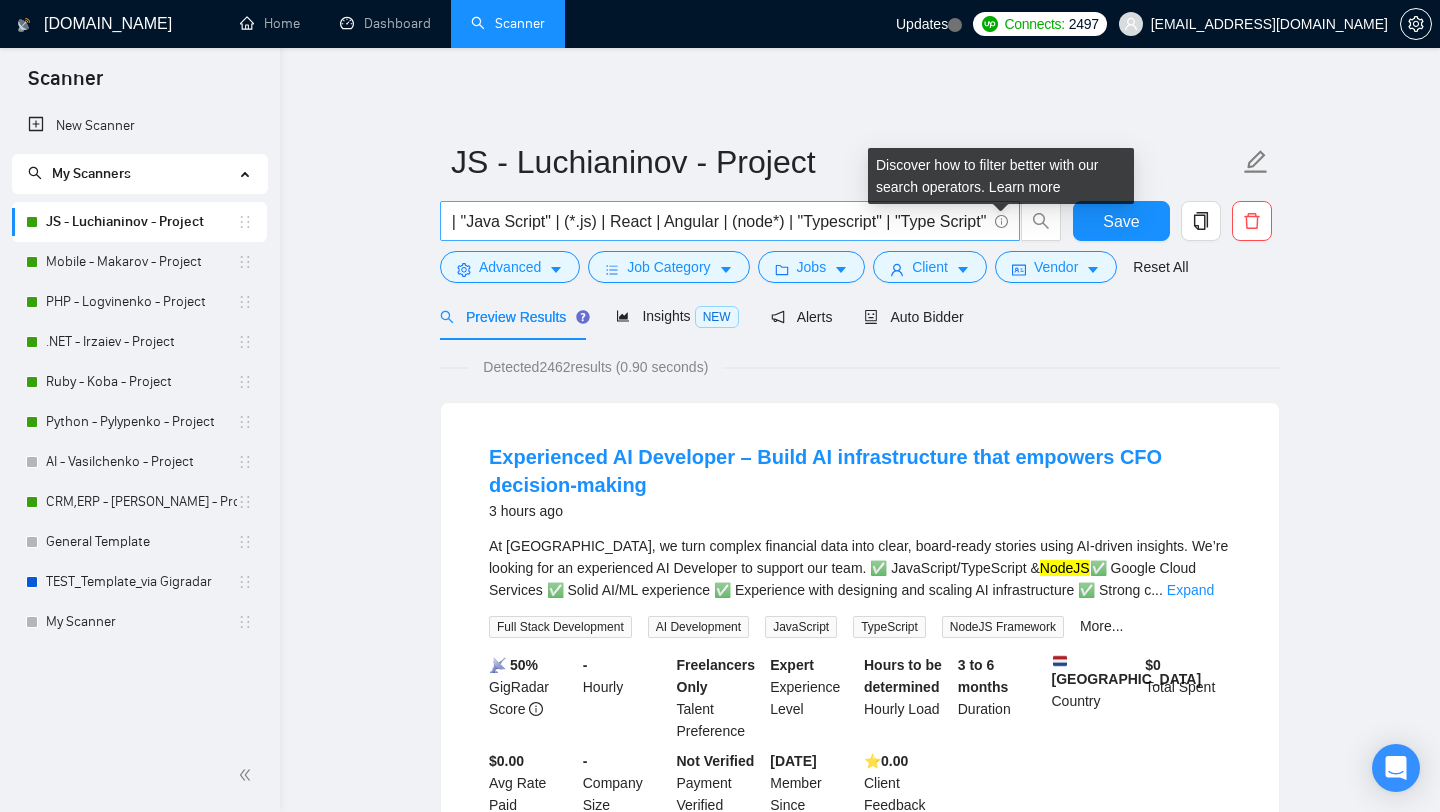 click 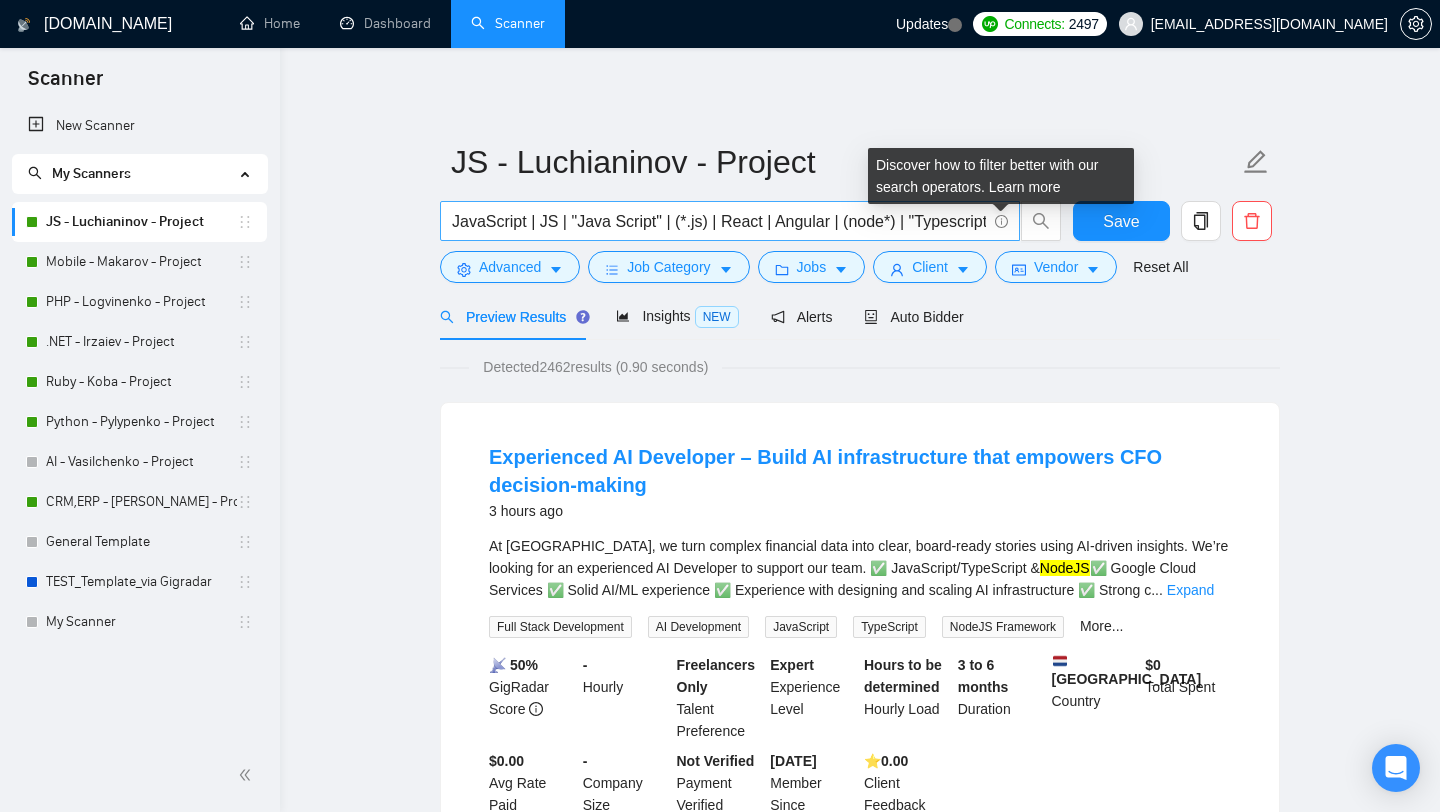 click 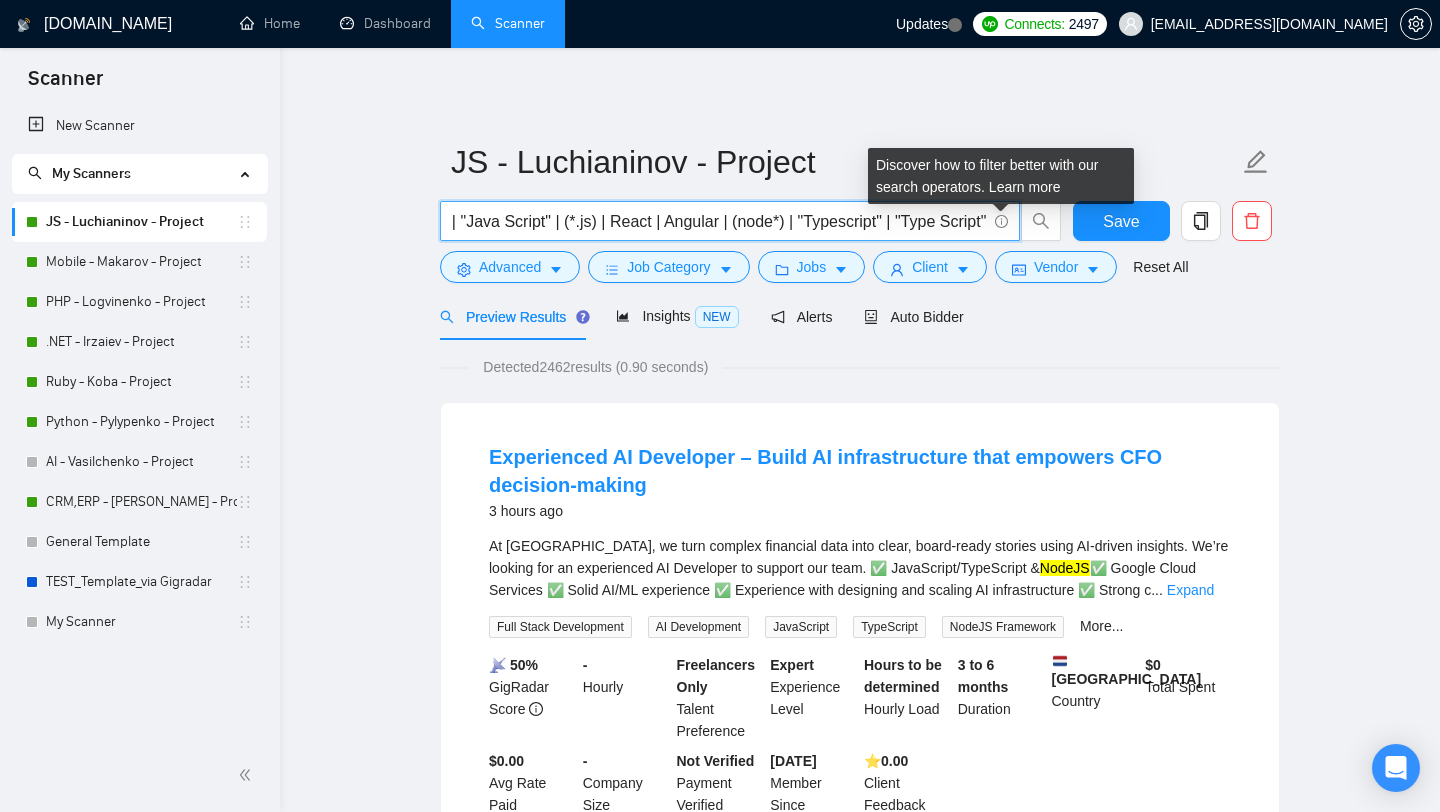 scroll, scrollTop: 0, scrollLeft: 0, axis: both 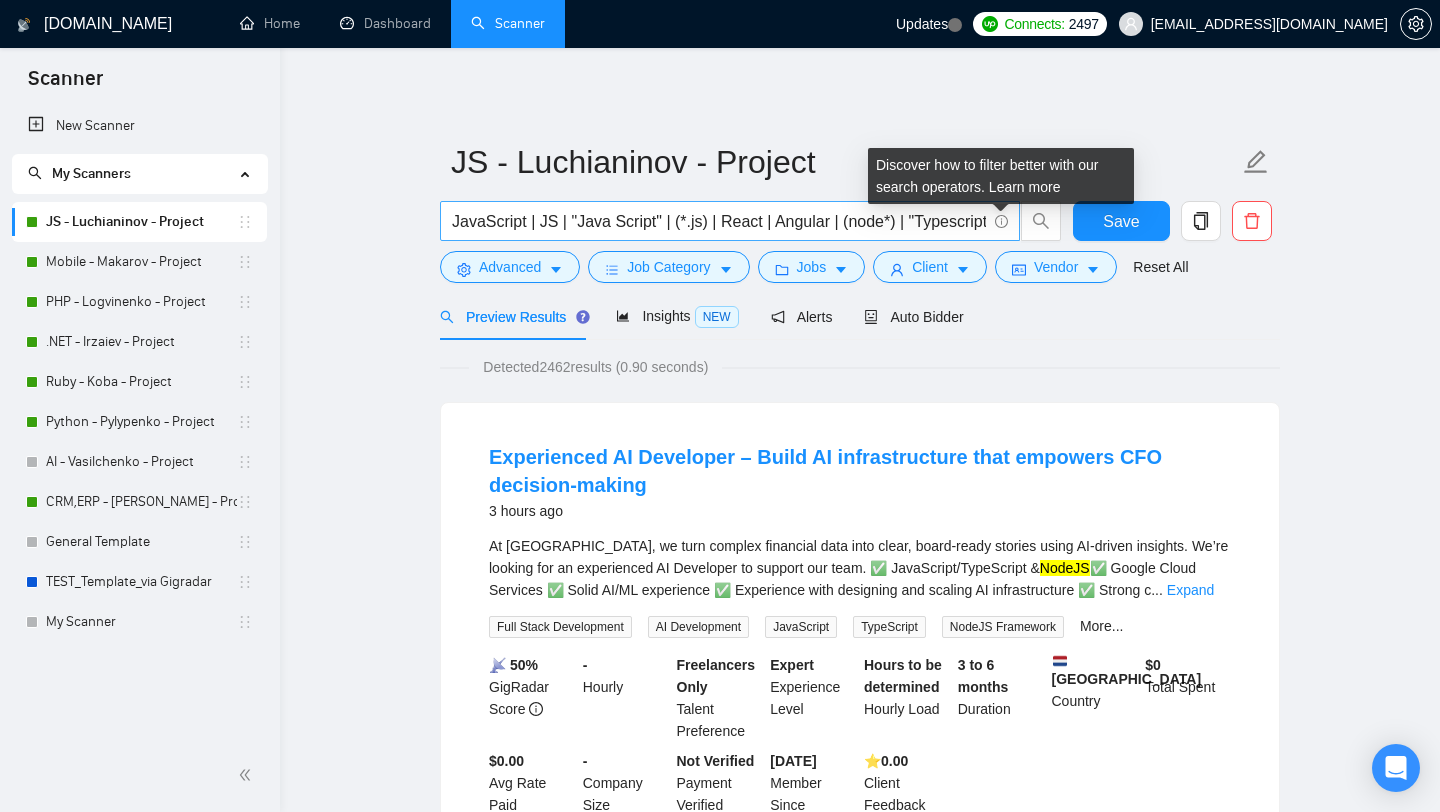 click 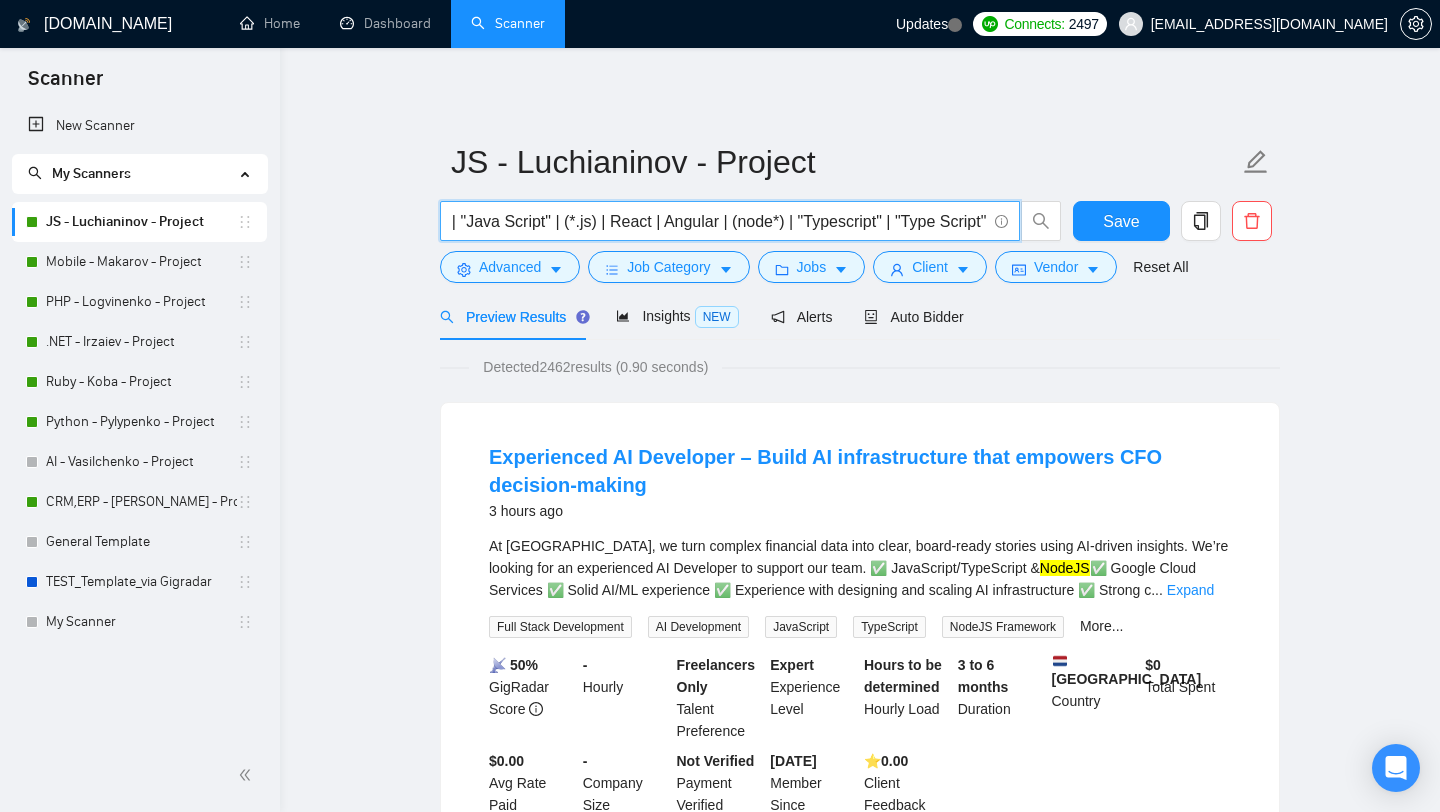 click on "JavaScript | JS | "Java Script" | (*.js) | React | Angular | (node*) | "Typescript" | "Type Script"" at bounding box center (719, 221) 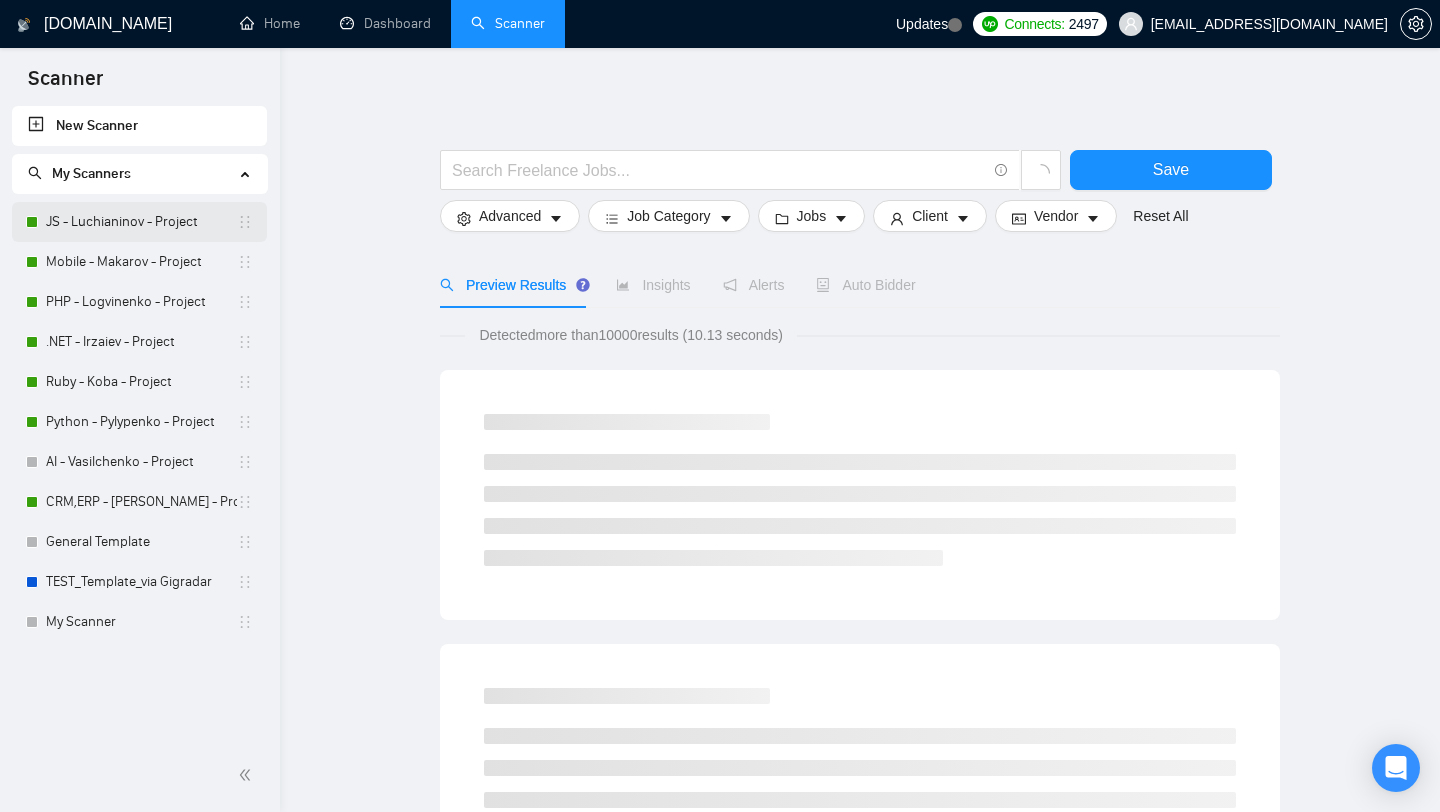 click on "JS - Luchianinov - Project" at bounding box center [141, 222] 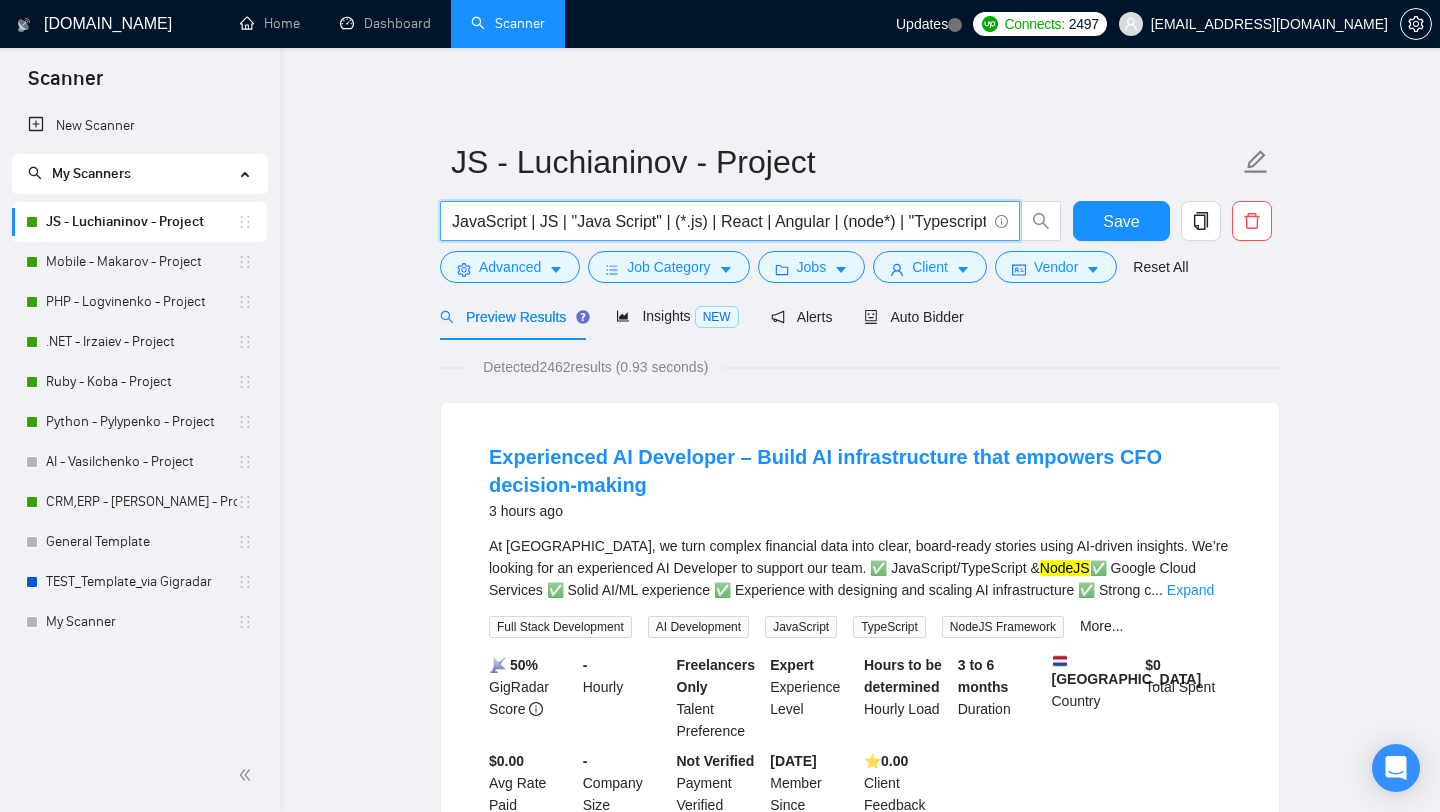 click on "JavaScript | JS | "Java Script" | (*.js) | React | Angular | (node*) | "Typescript" | "Type Script"" at bounding box center (719, 221) 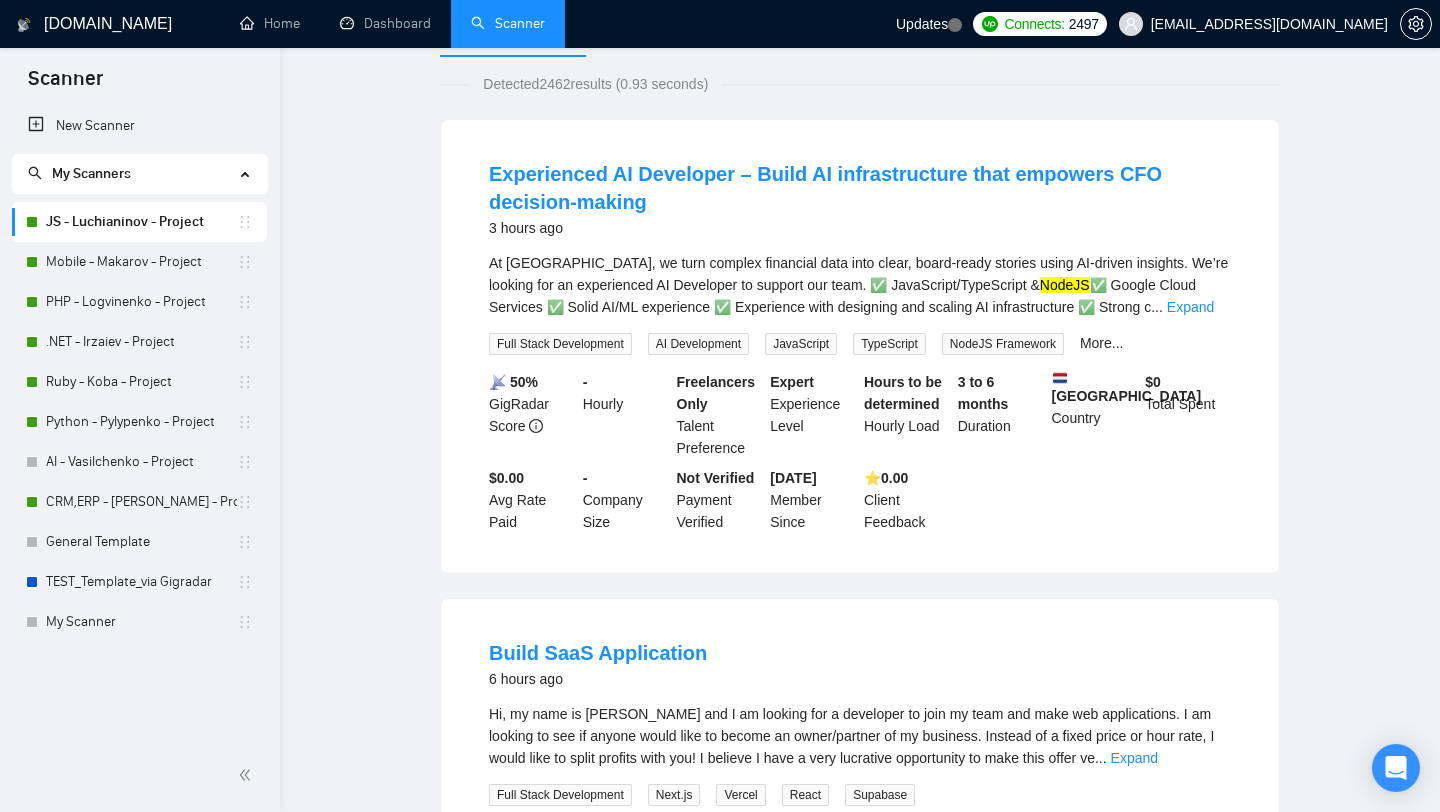 scroll, scrollTop: 0, scrollLeft: 0, axis: both 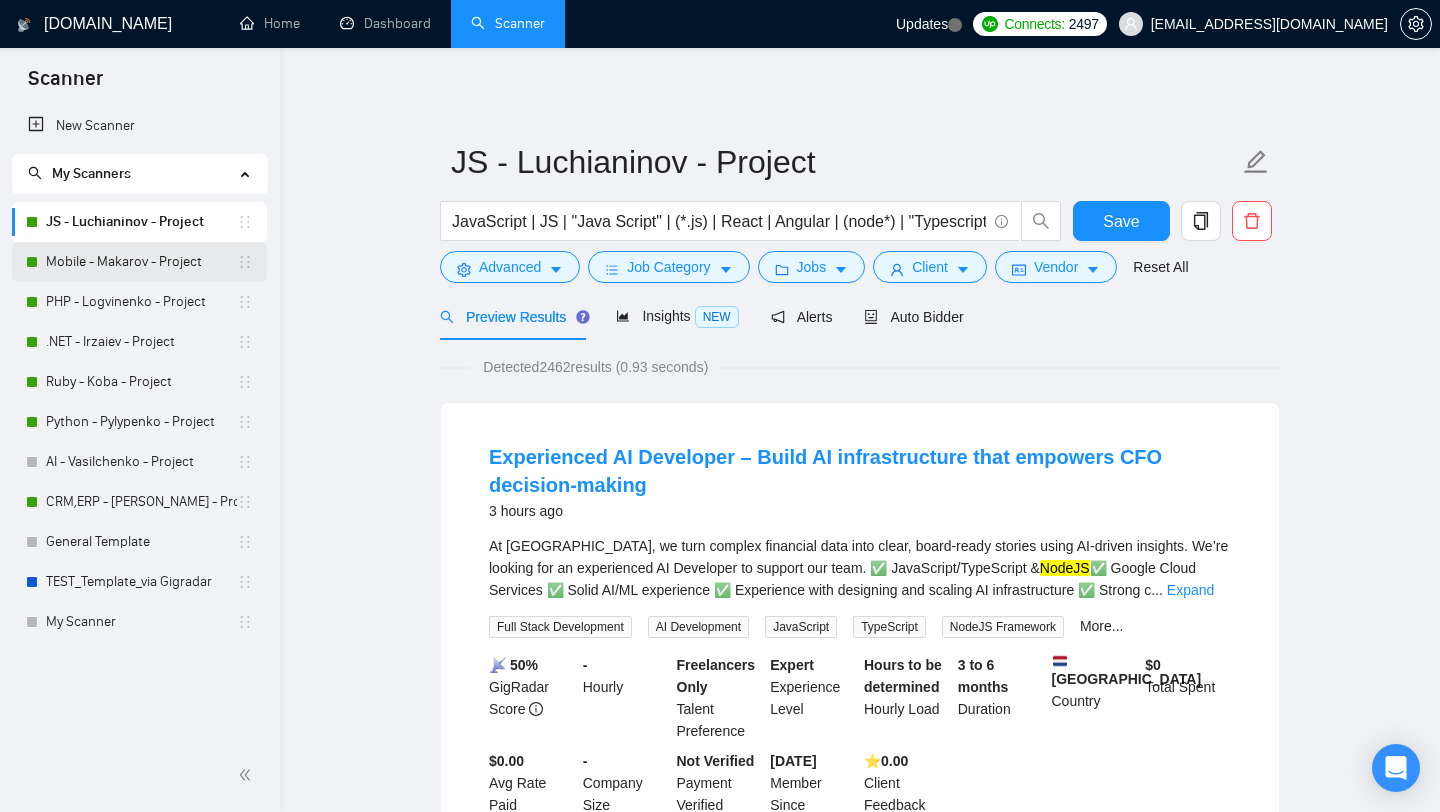 click on "Mobile - Makarov - Project" at bounding box center [141, 262] 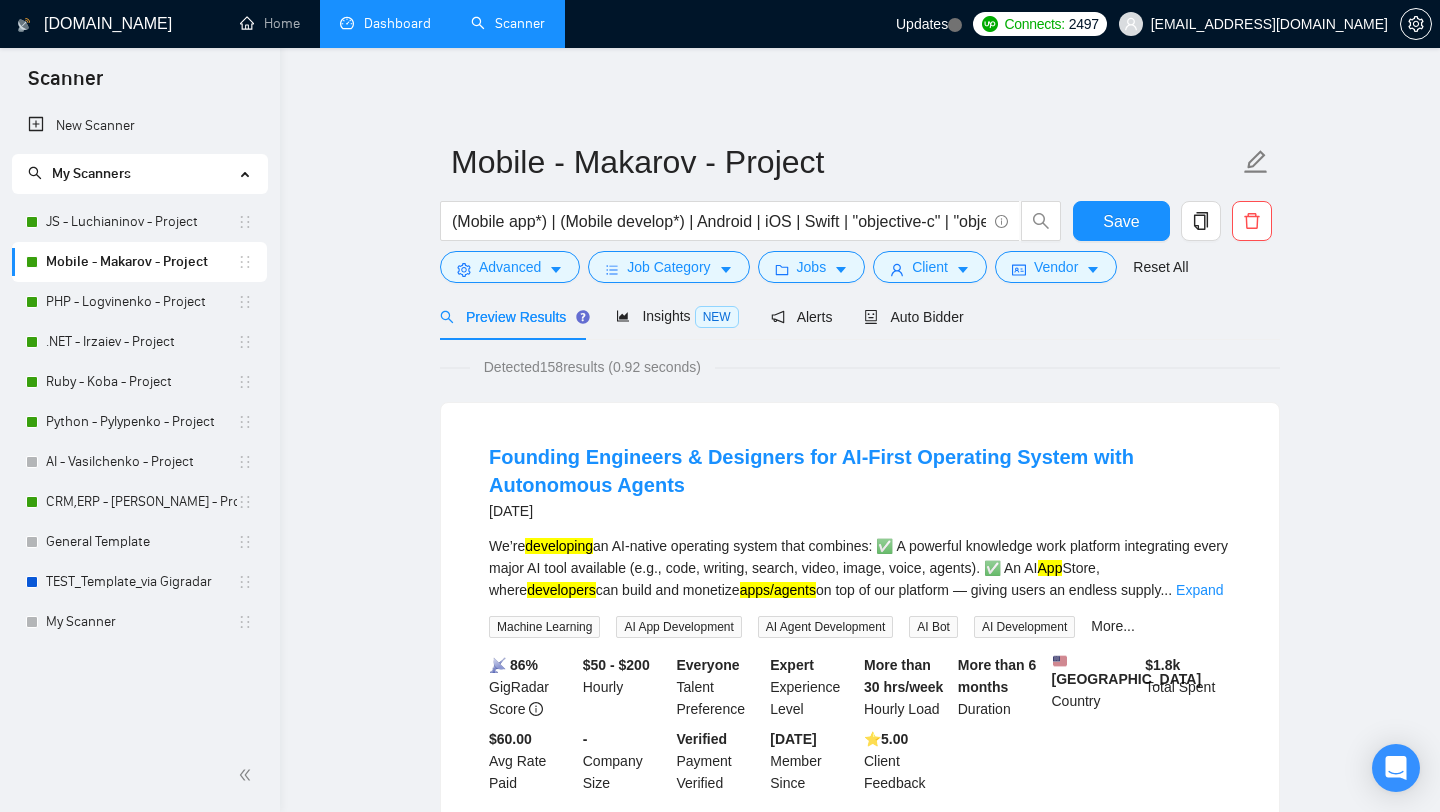 click on "Dashboard" at bounding box center [385, 23] 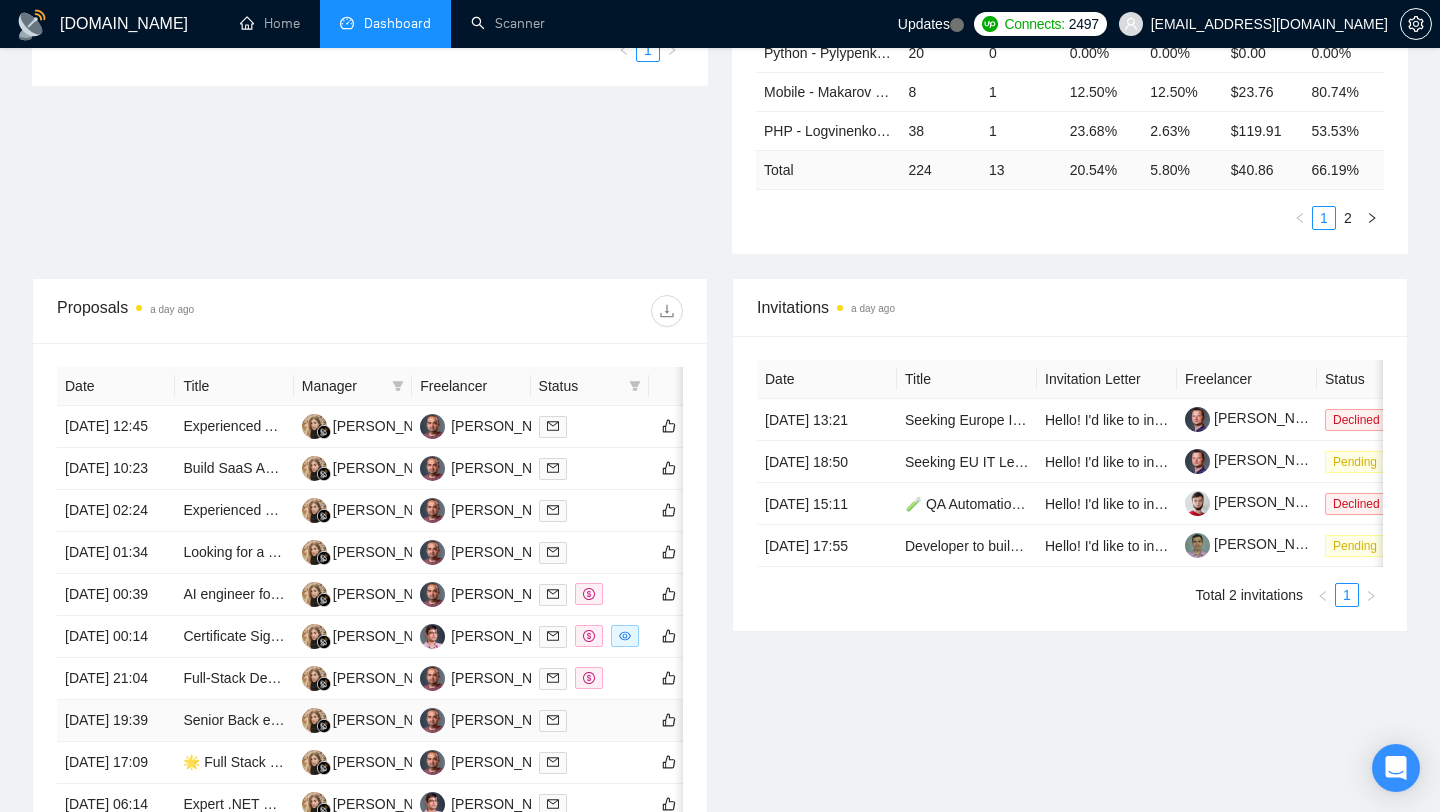 scroll, scrollTop: 0, scrollLeft: 0, axis: both 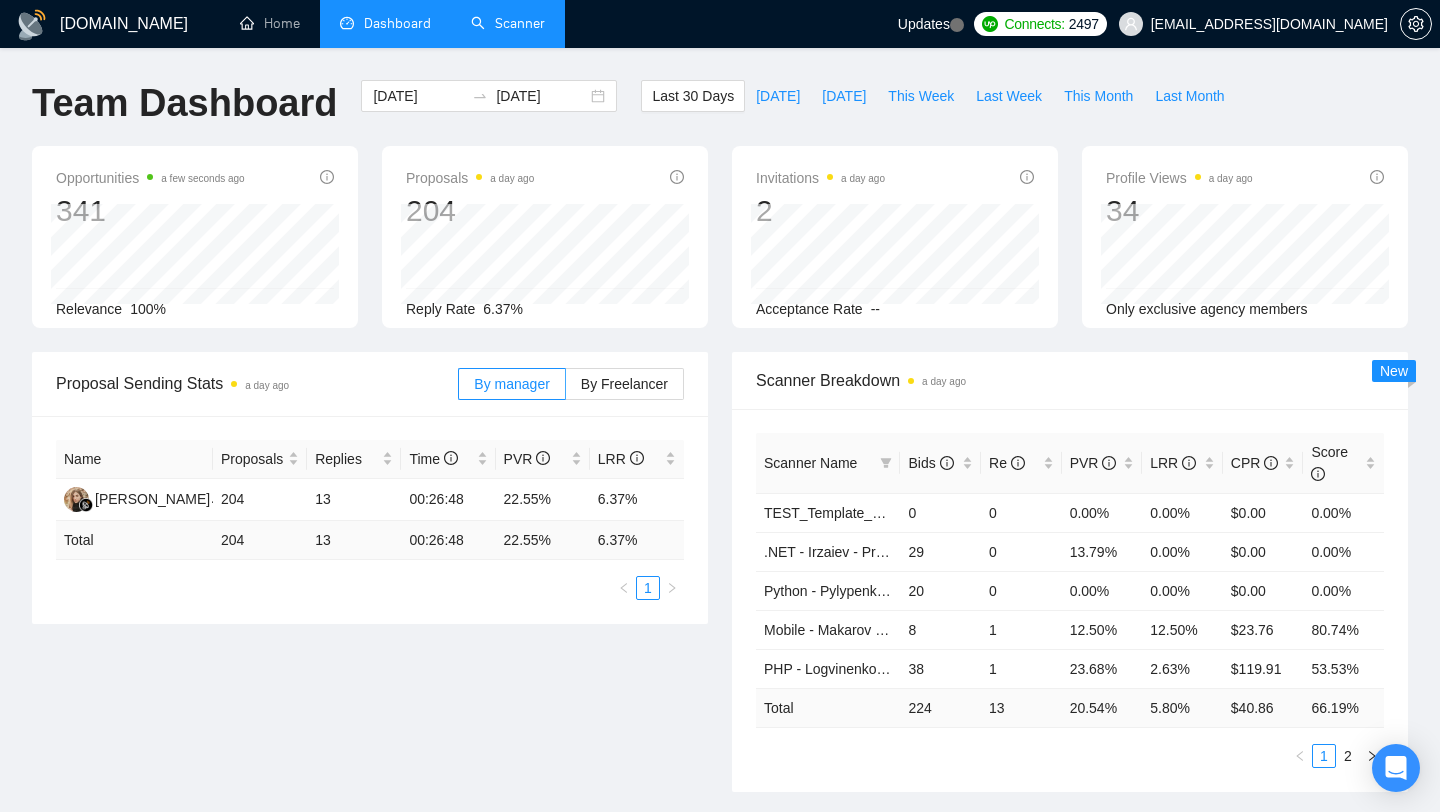 click on "Scanner" at bounding box center [508, 23] 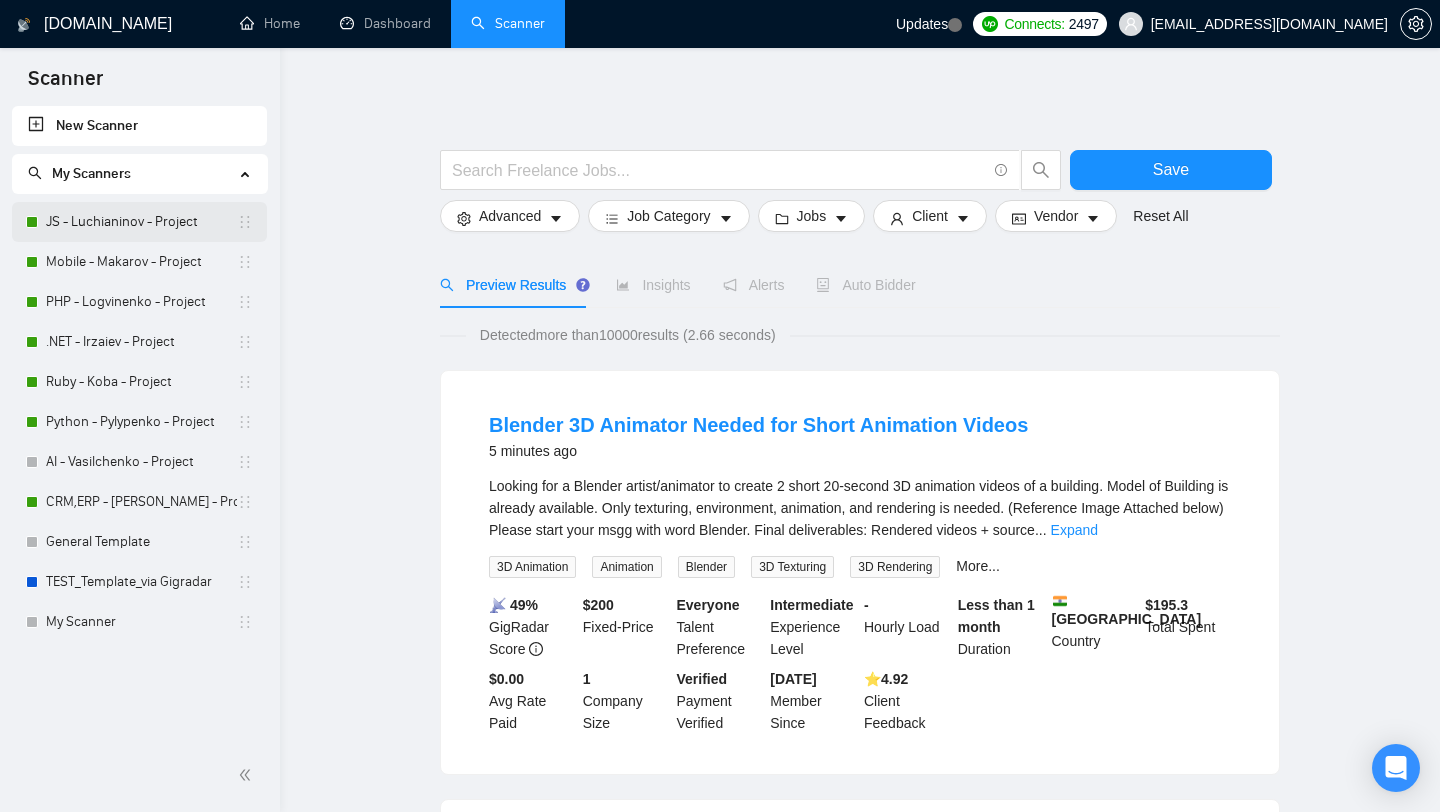 click on "JS - Luchianinov - Project" at bounding box center (141, 222) 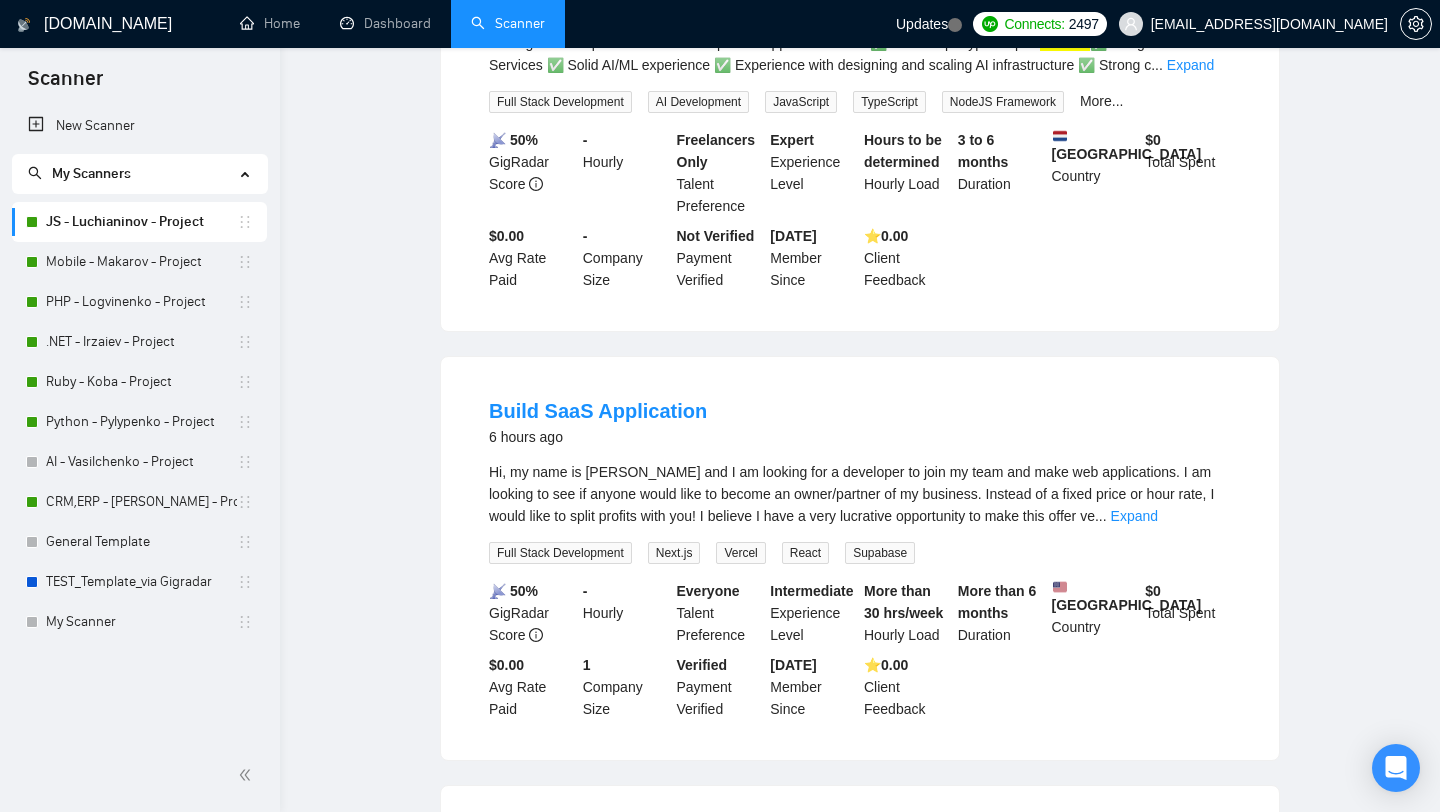 scroll, scrollTop: 0, scrollLeft: 0, axis: both 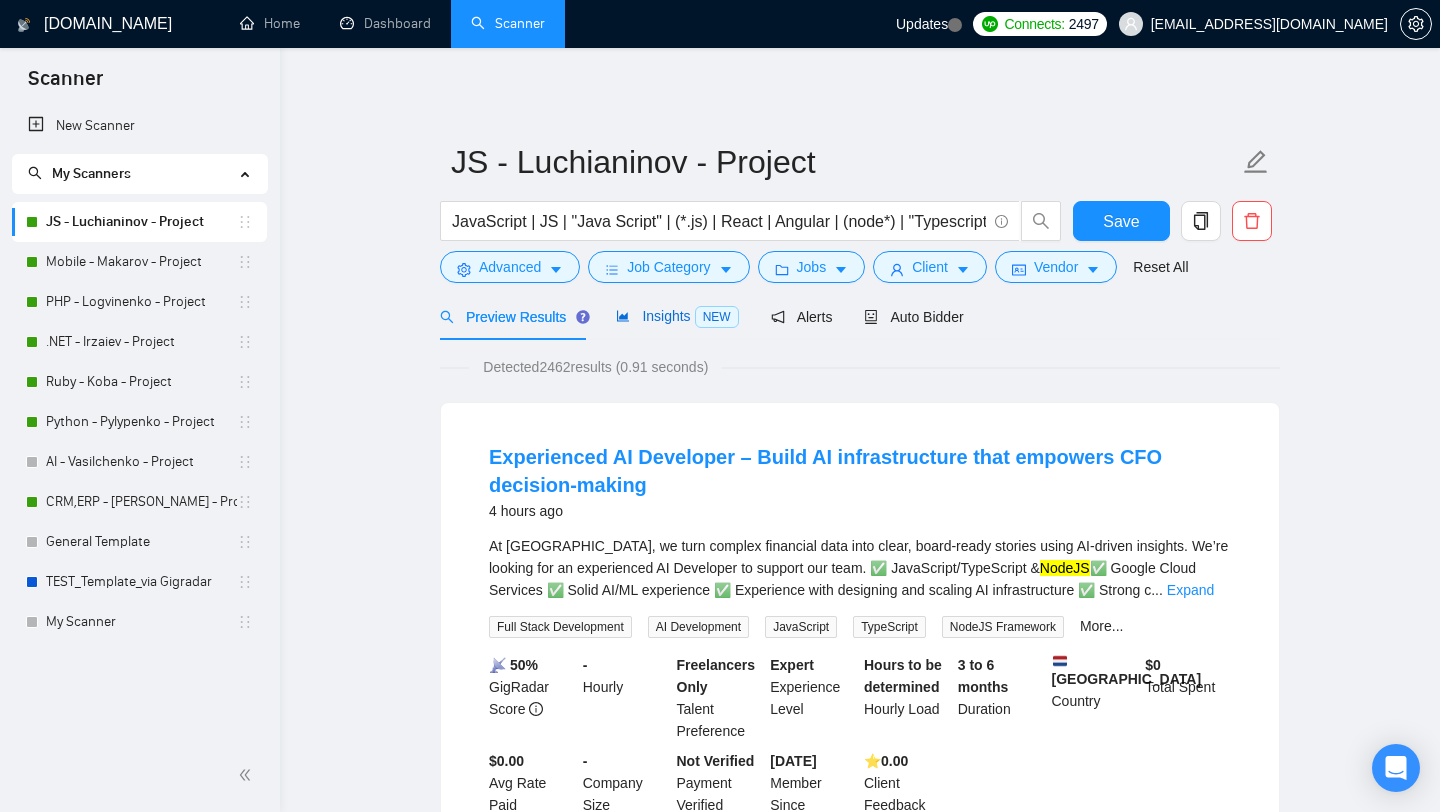 click on "Insights NEW" at bounding box center [677, 316] 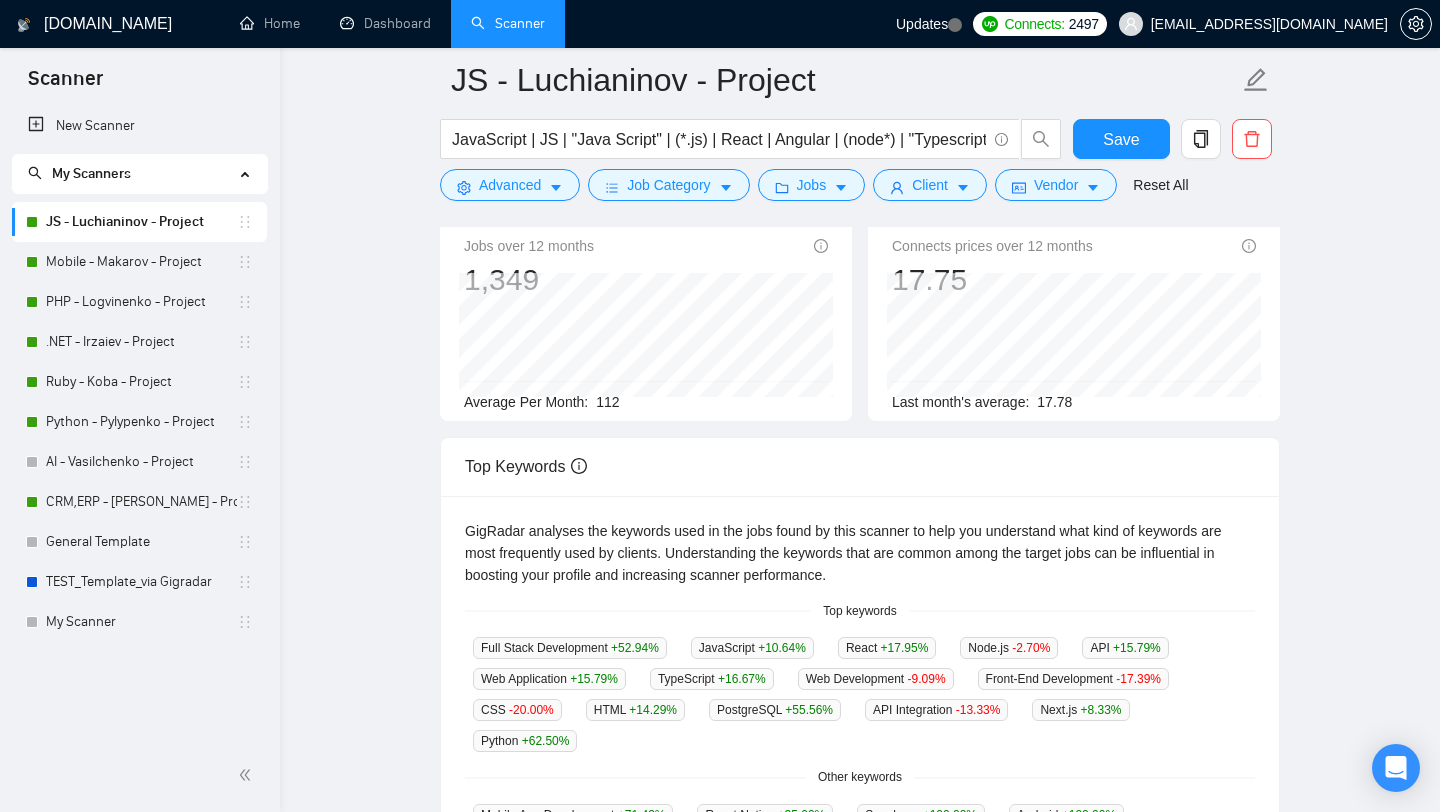 scroll, scrollTop: 0, scrollLeft: 0, axis: both 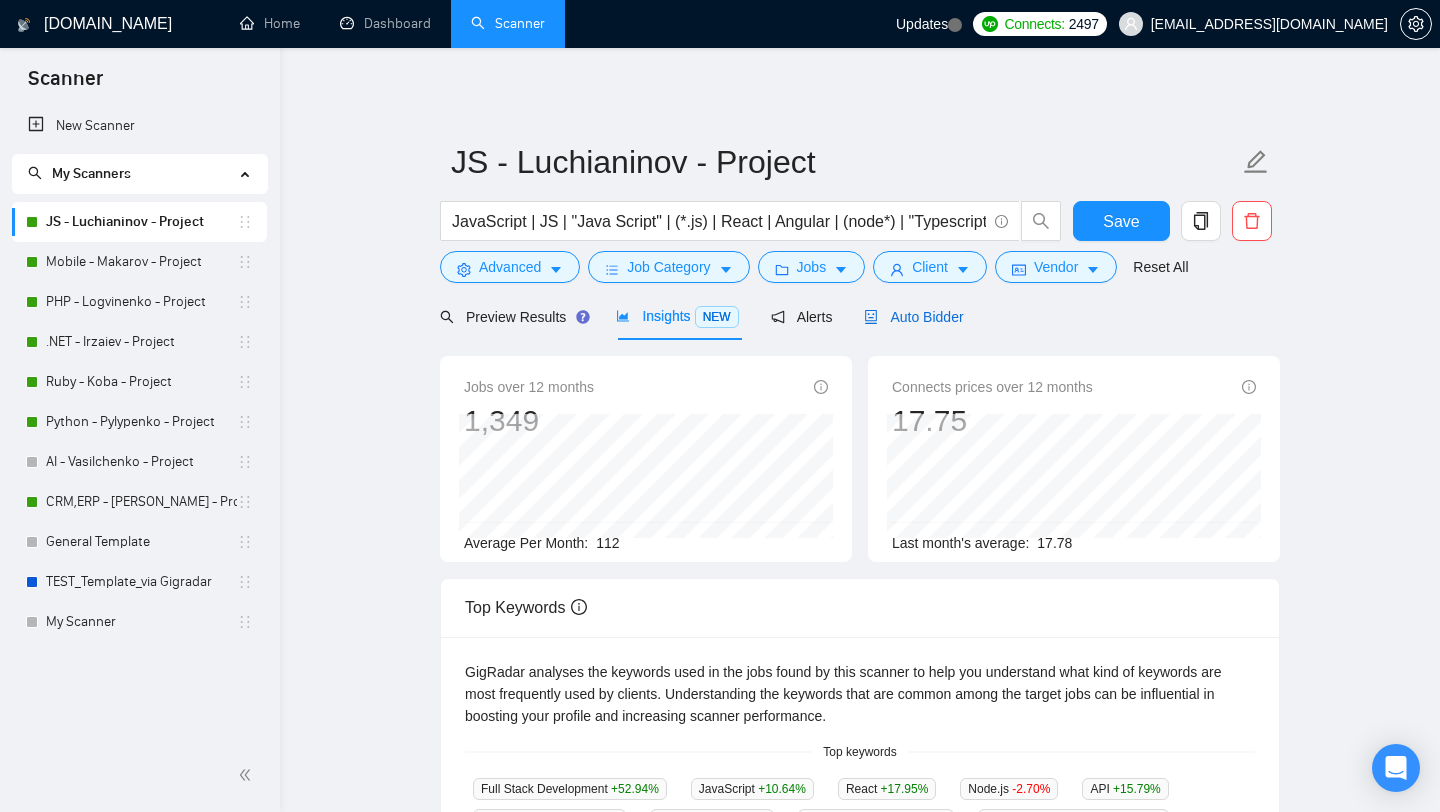 click on "Auto Bidder" at bounding box center [913, 317] 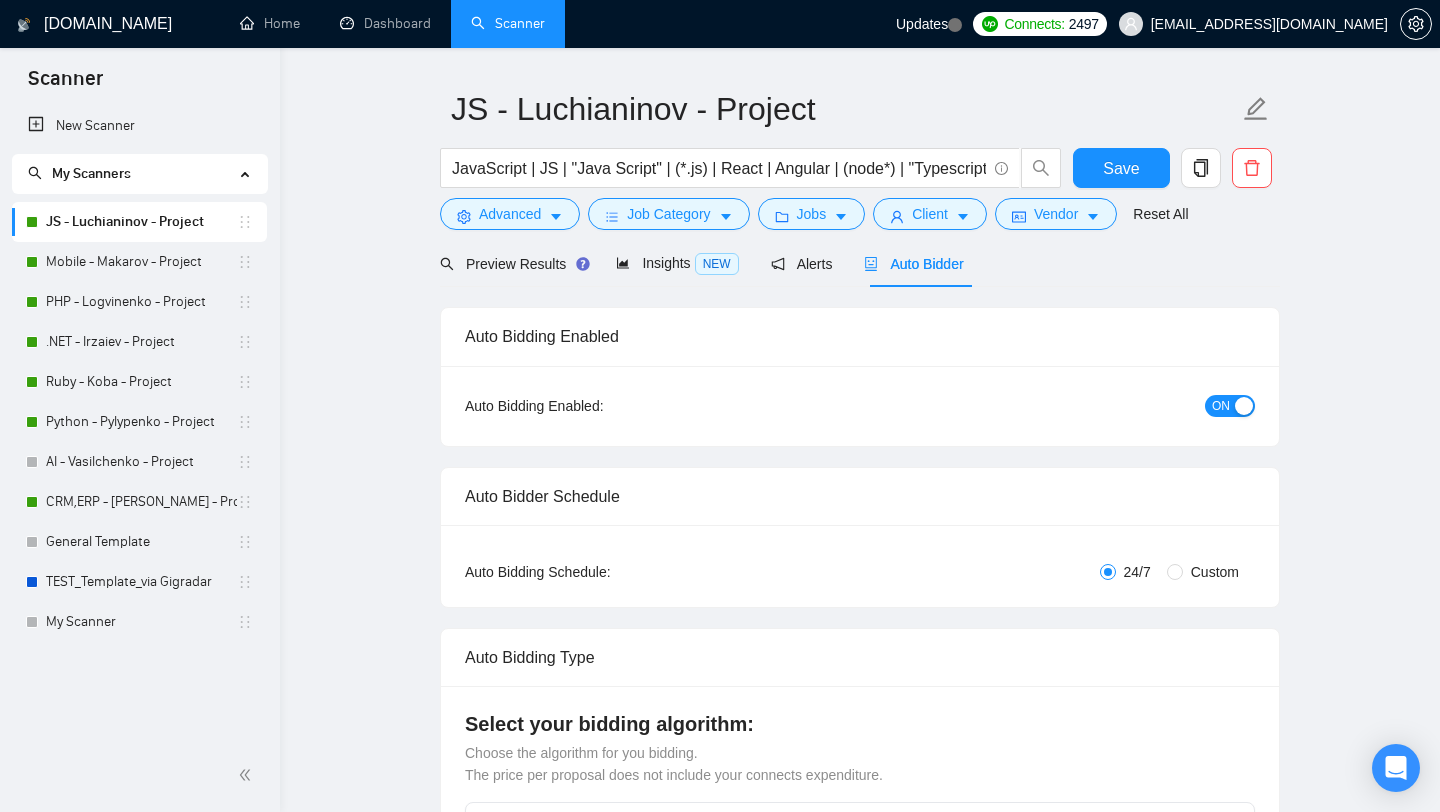 scroll, scrollTop: 25, scrollLeft: 0, axis: vertical 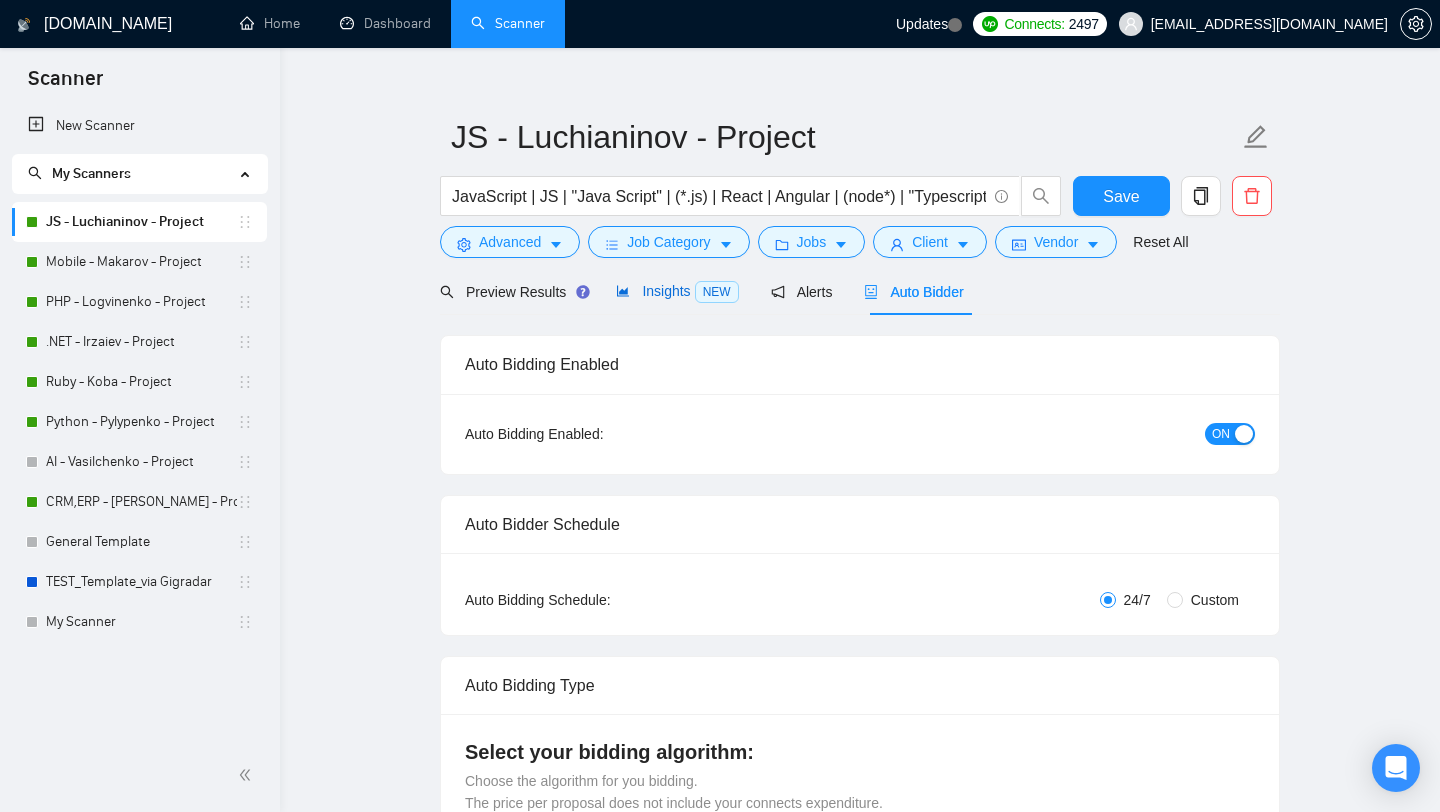 click on "Insights NEW" at bounding box center (677, 291) 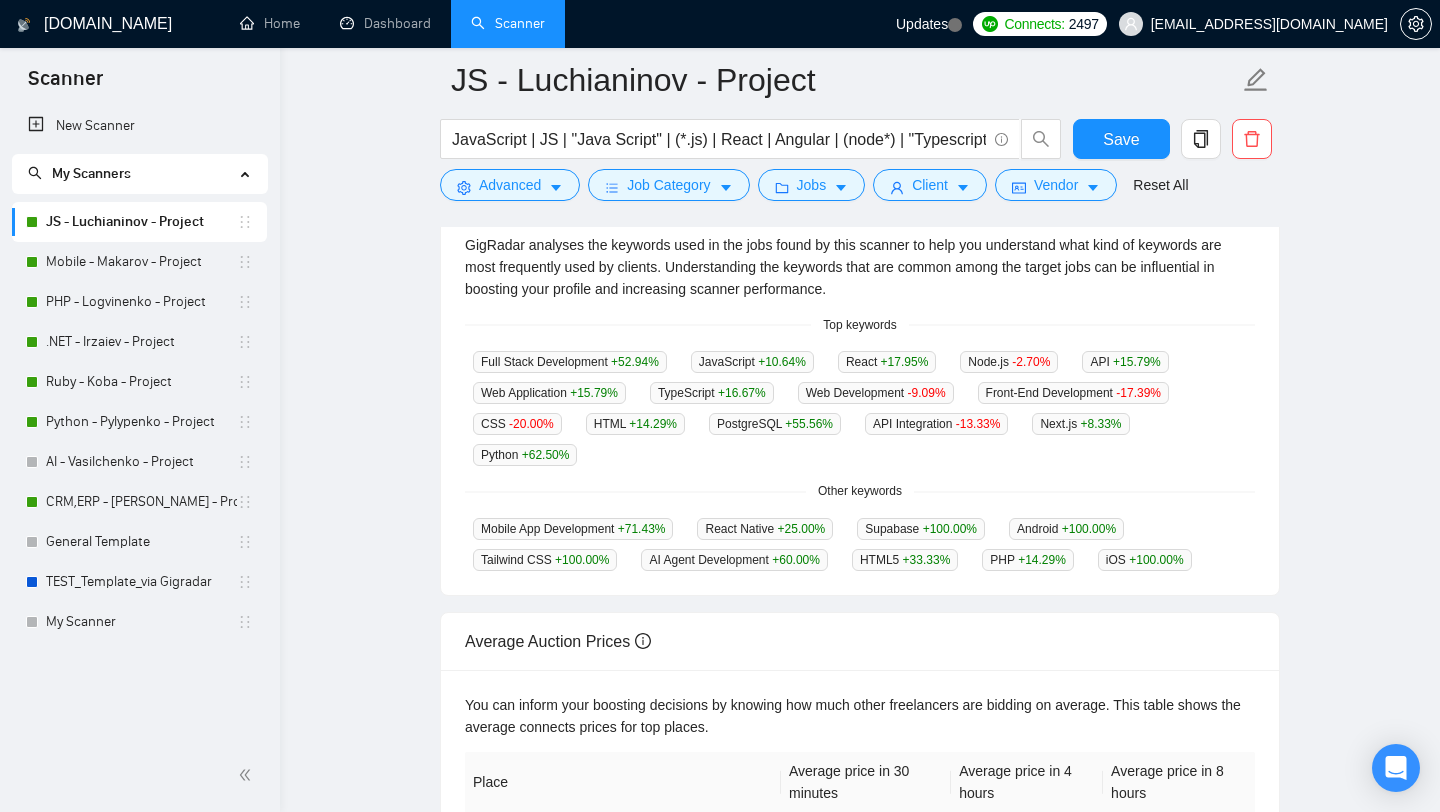 scroll, scrollTop: 442, scrollLeft: 0, axis: vertical 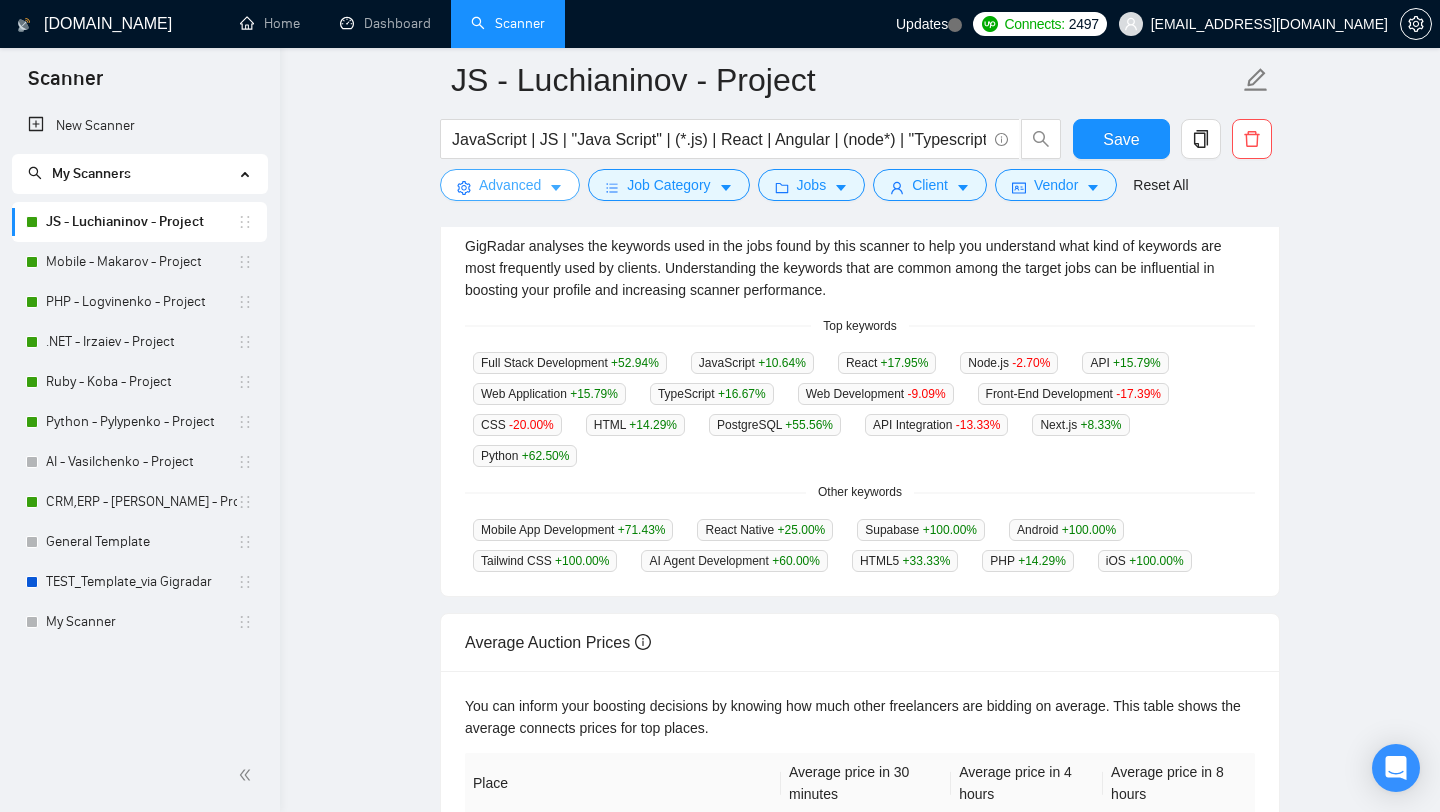 click on "Advanced" at bounding box center [510, 185] 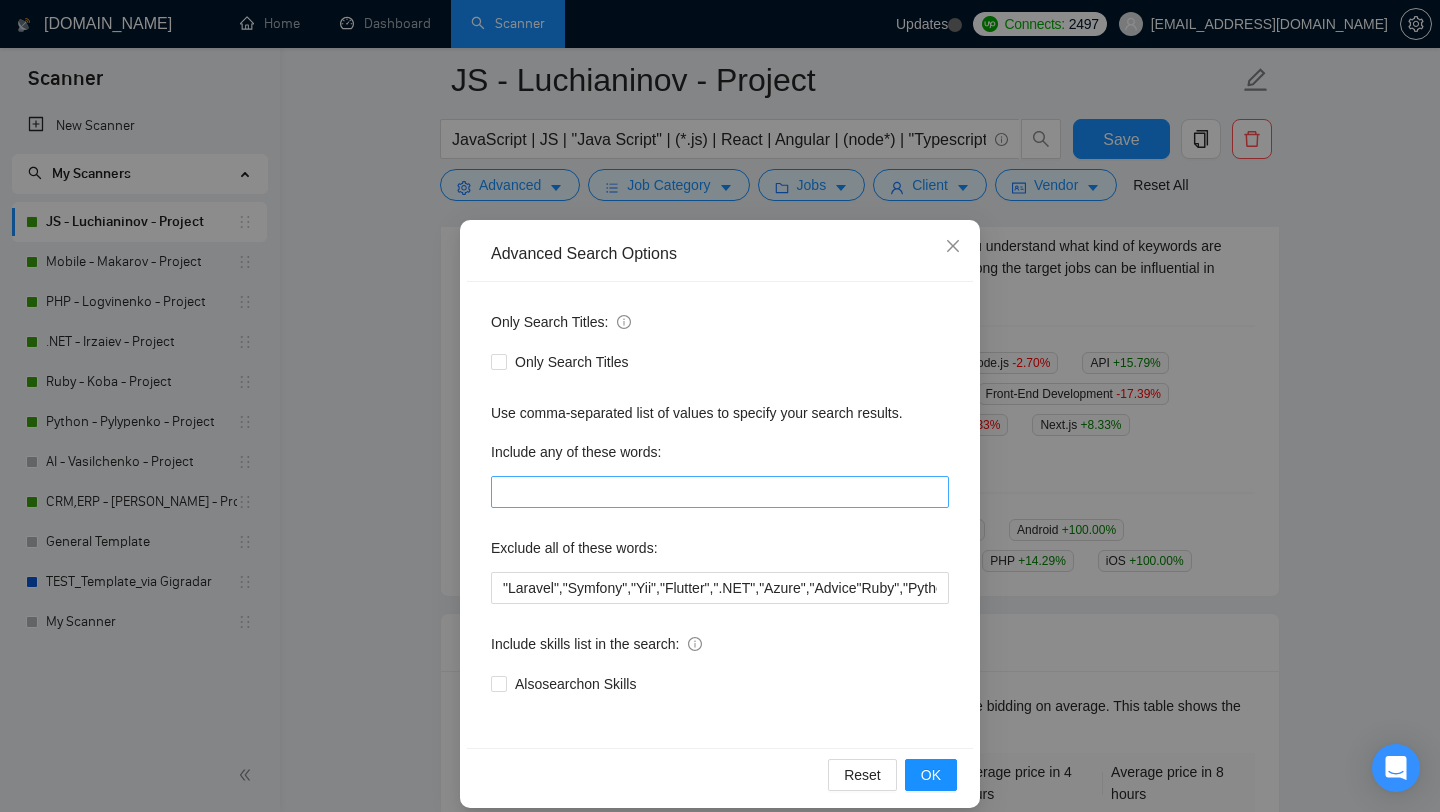 scroll, scrollTop: 20, scrollLeft: 0, axis: vertical 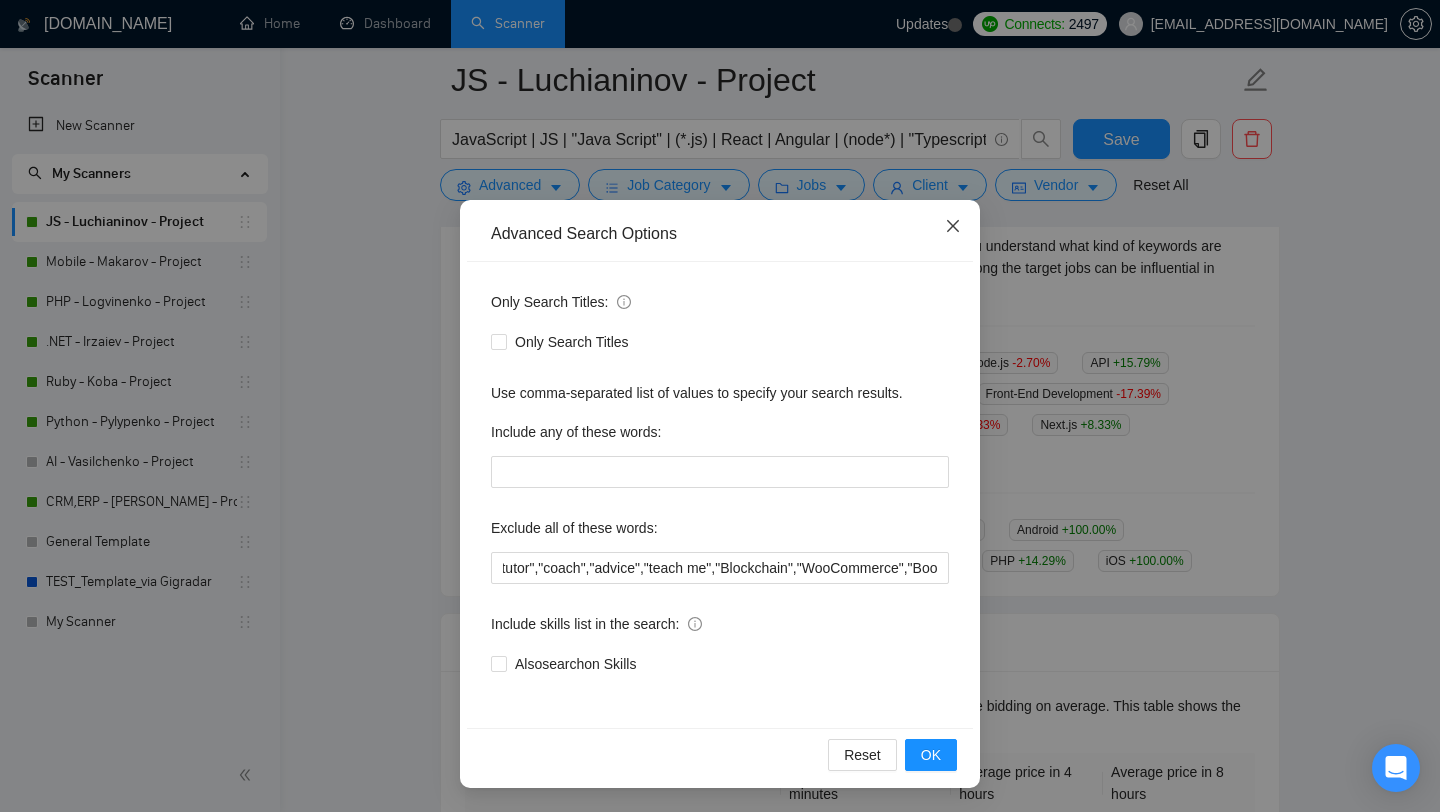 click 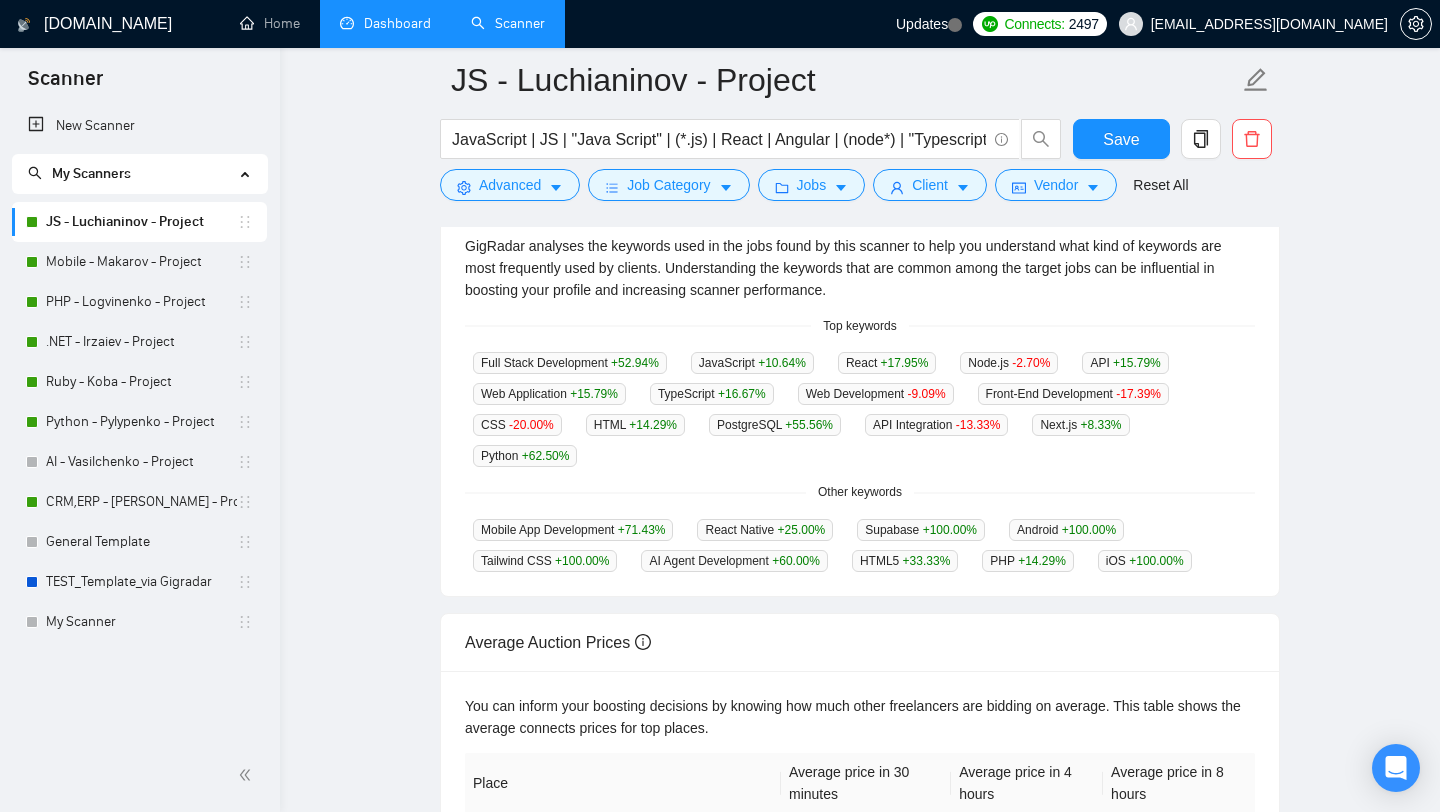 click on "Dashboard" at bounding box center [385, 23] 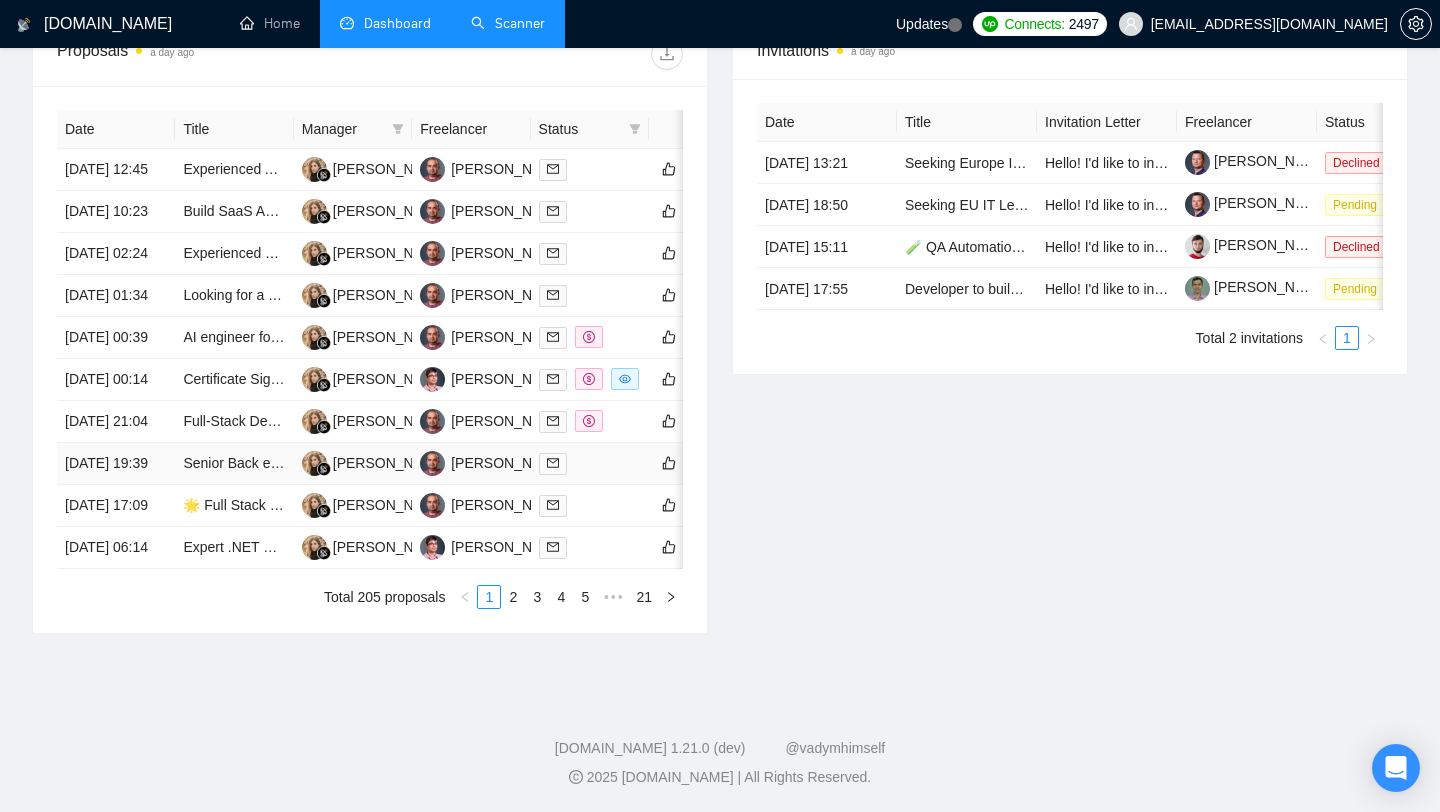 scroll, scrollTop: 810, scrollLeft: 0, axis: vertical 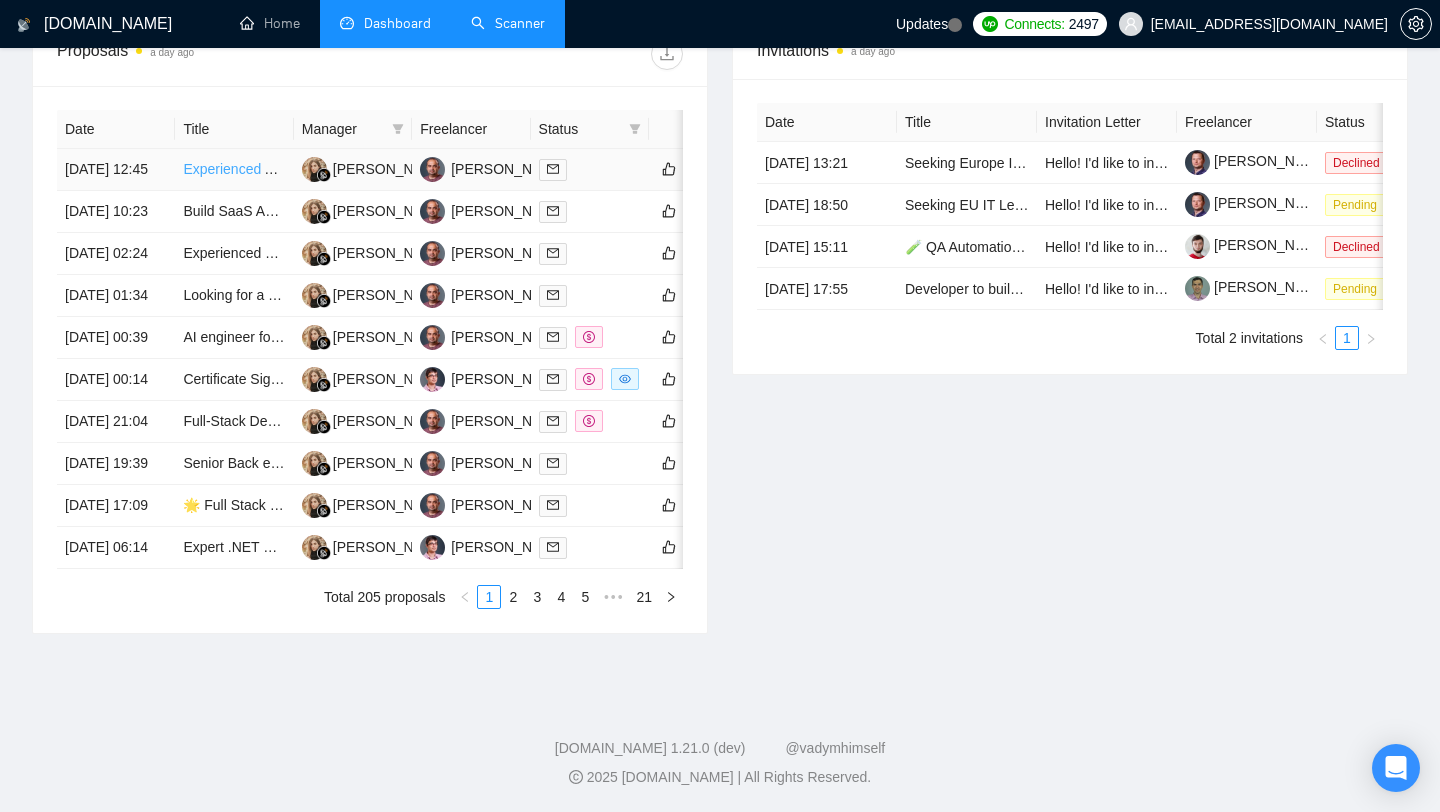click on "Experienced AI Developer – Build AI infrastructure that empowers CFO decision-making" at bounding box center (455, 169) 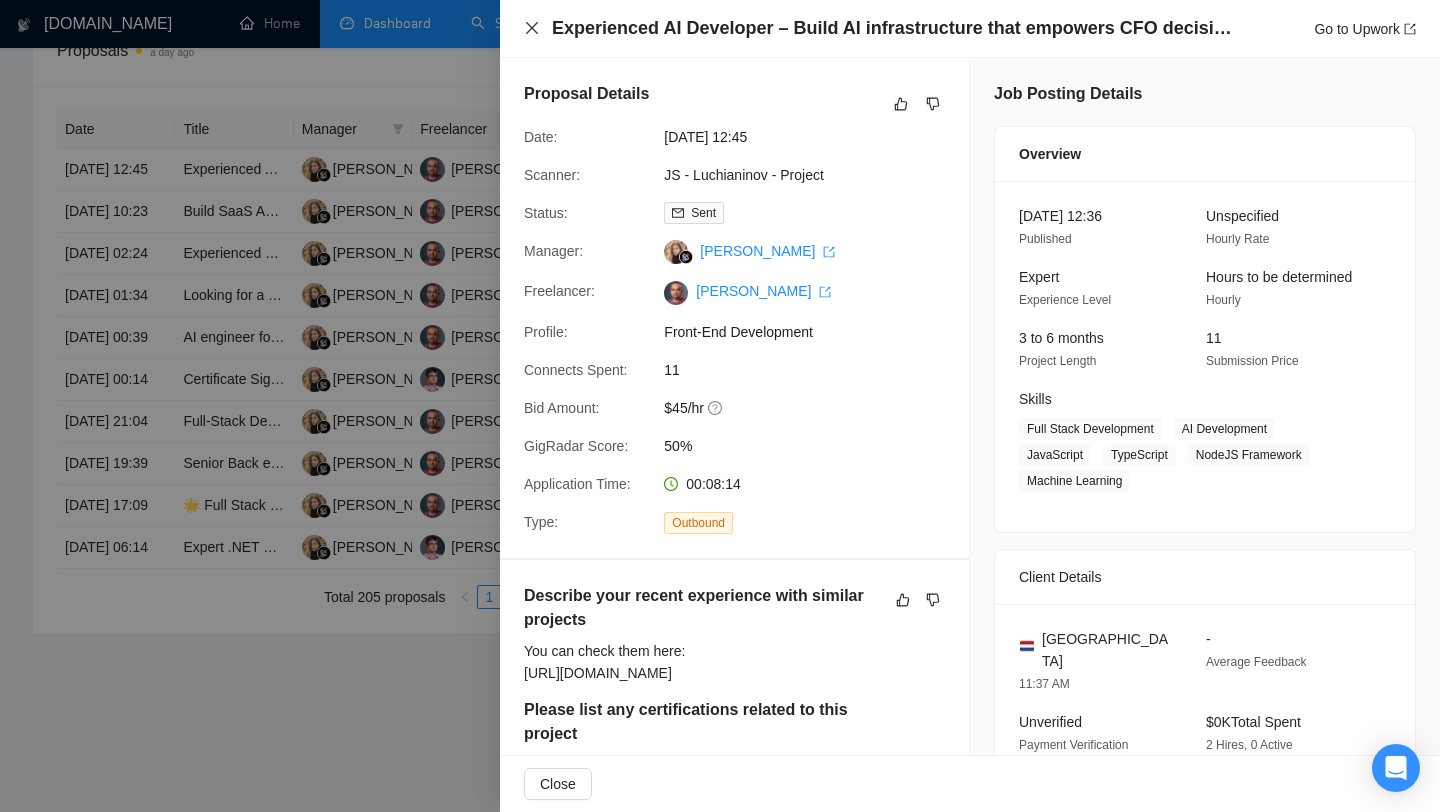 click 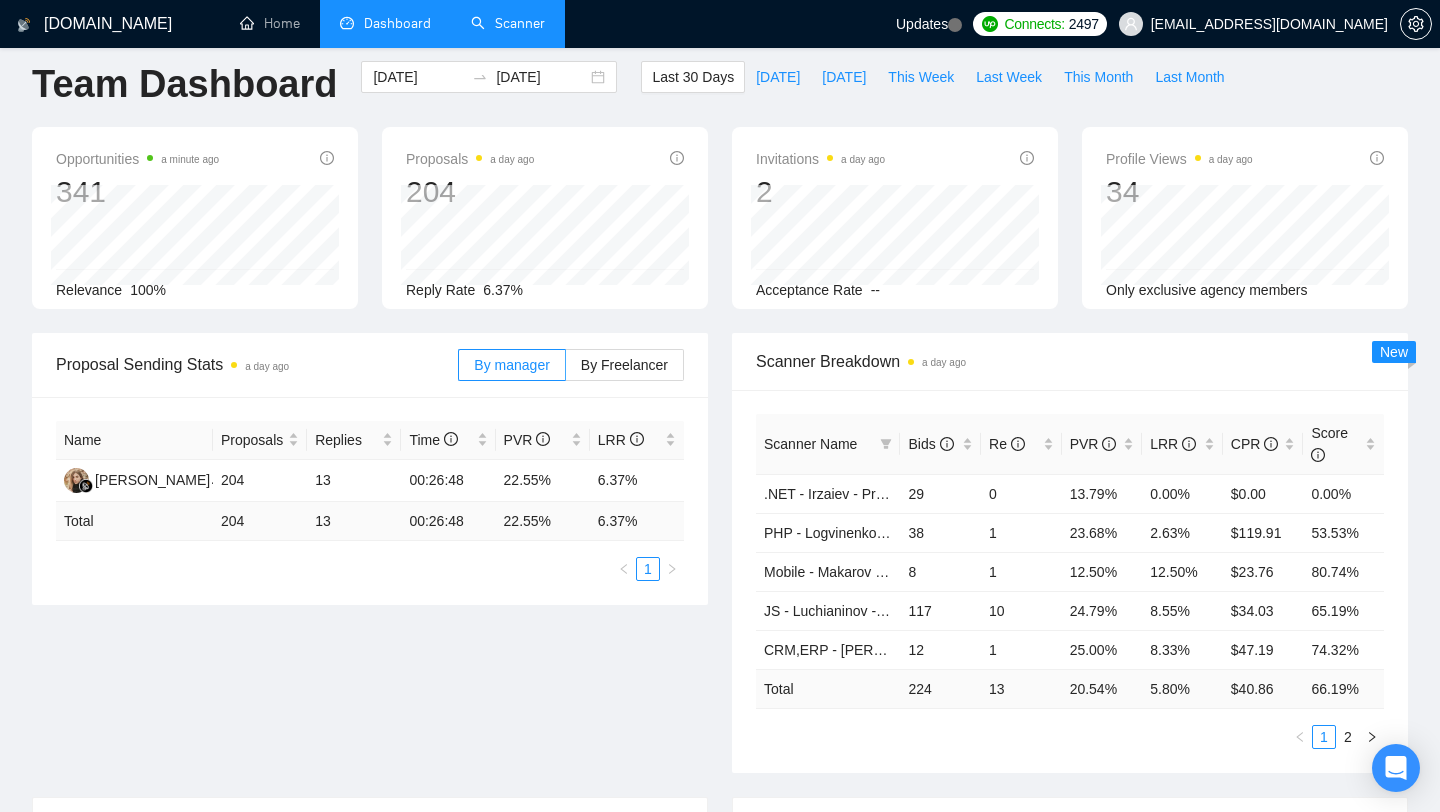 scroll, scrollTop: 0, scrollLeft: 0, axis: both 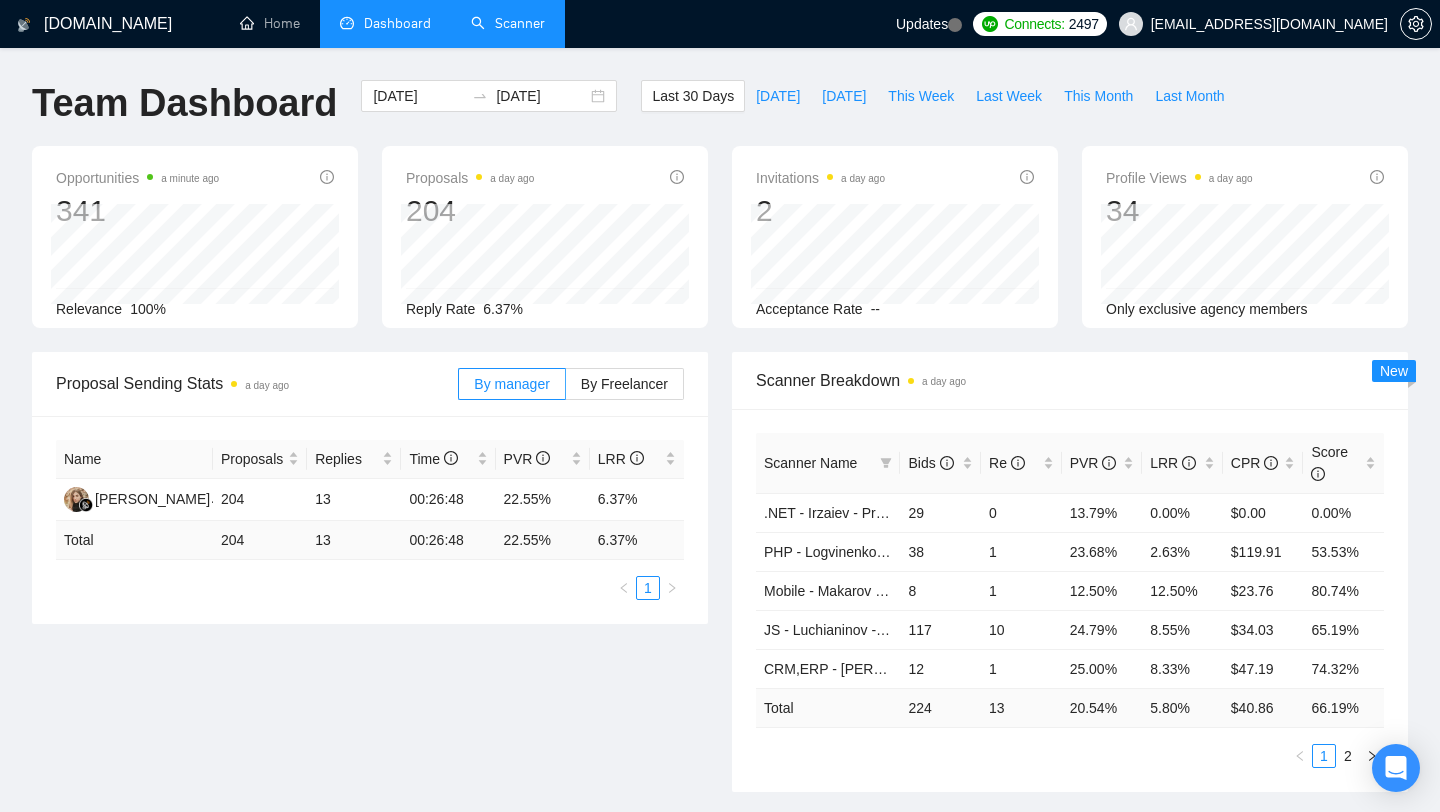 click on "Scanner" at bounding box center (508, 23) 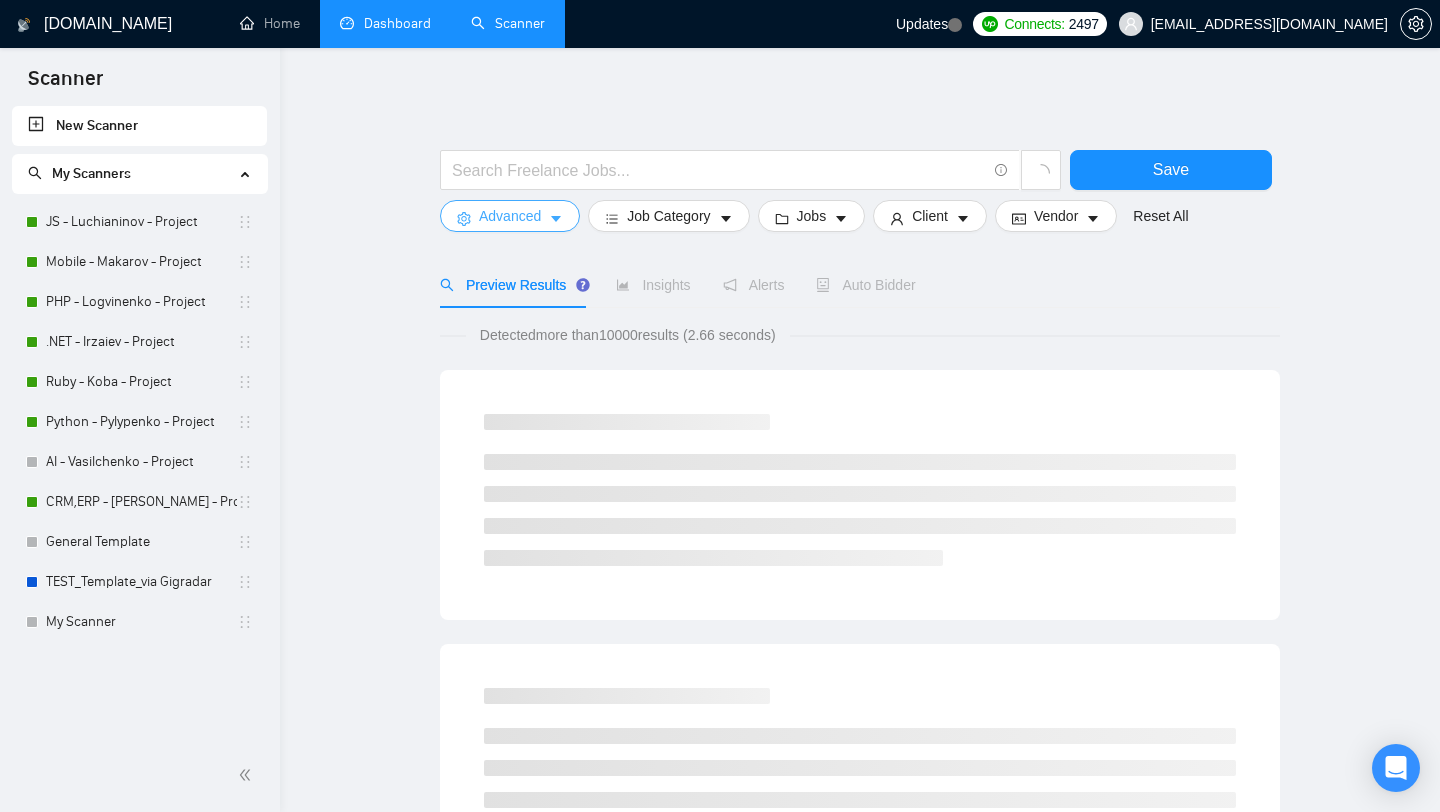 click on "Advanced" at bounding box center [510, 216] 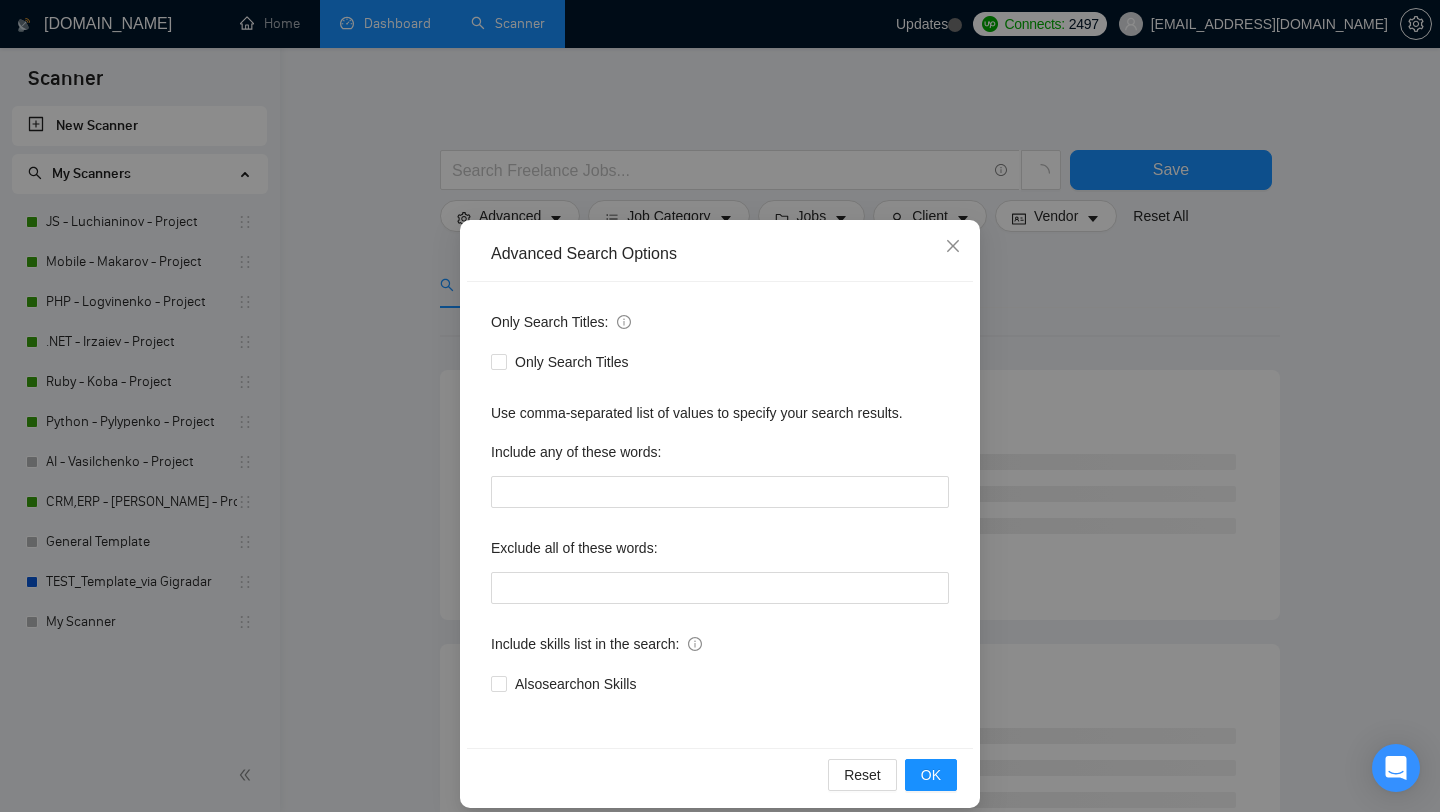scroll, scrollTop: 20, scrollLeft: 0, axis: vertical 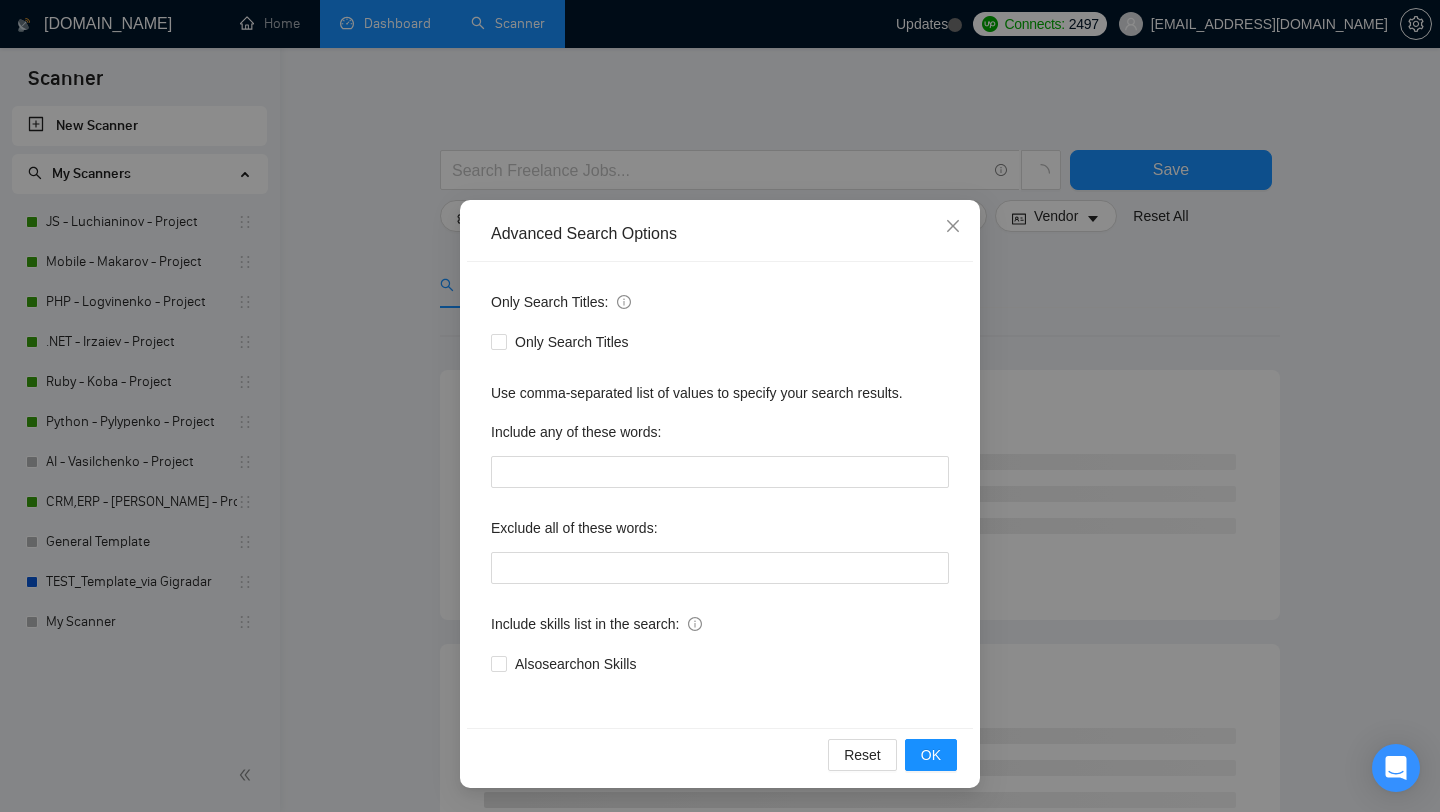 click on "Advanced Search Options Only Search Titles:   Only Search Titles Use comma-separated list of values to specify your search results. Include any of these words: Exclude all of these words: Include skills list in the search:   Also  search  on Skills Reset OK" at bounding box center [720, 406] 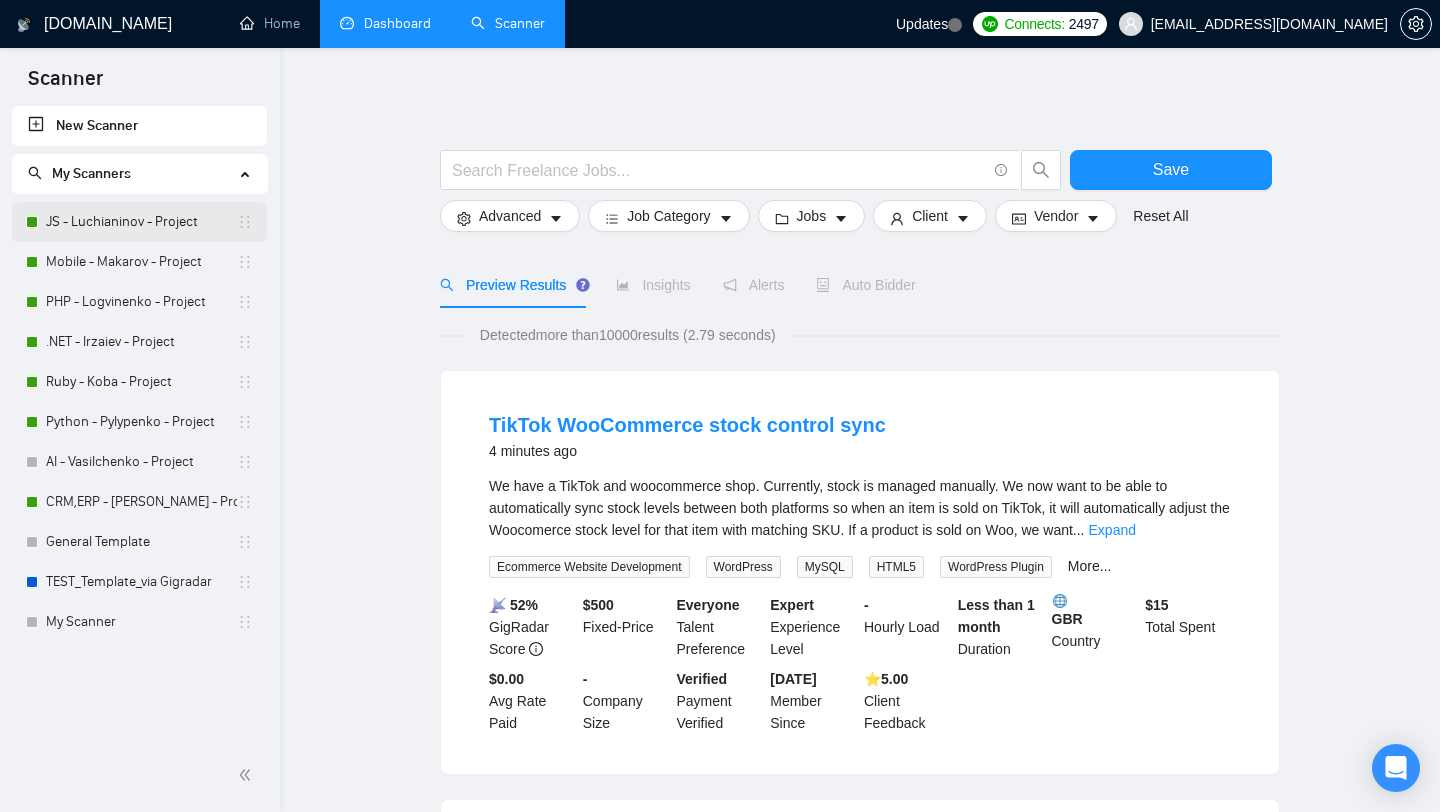 click on "JS - Luchianinov - Project" at bounding box center [141, 222] 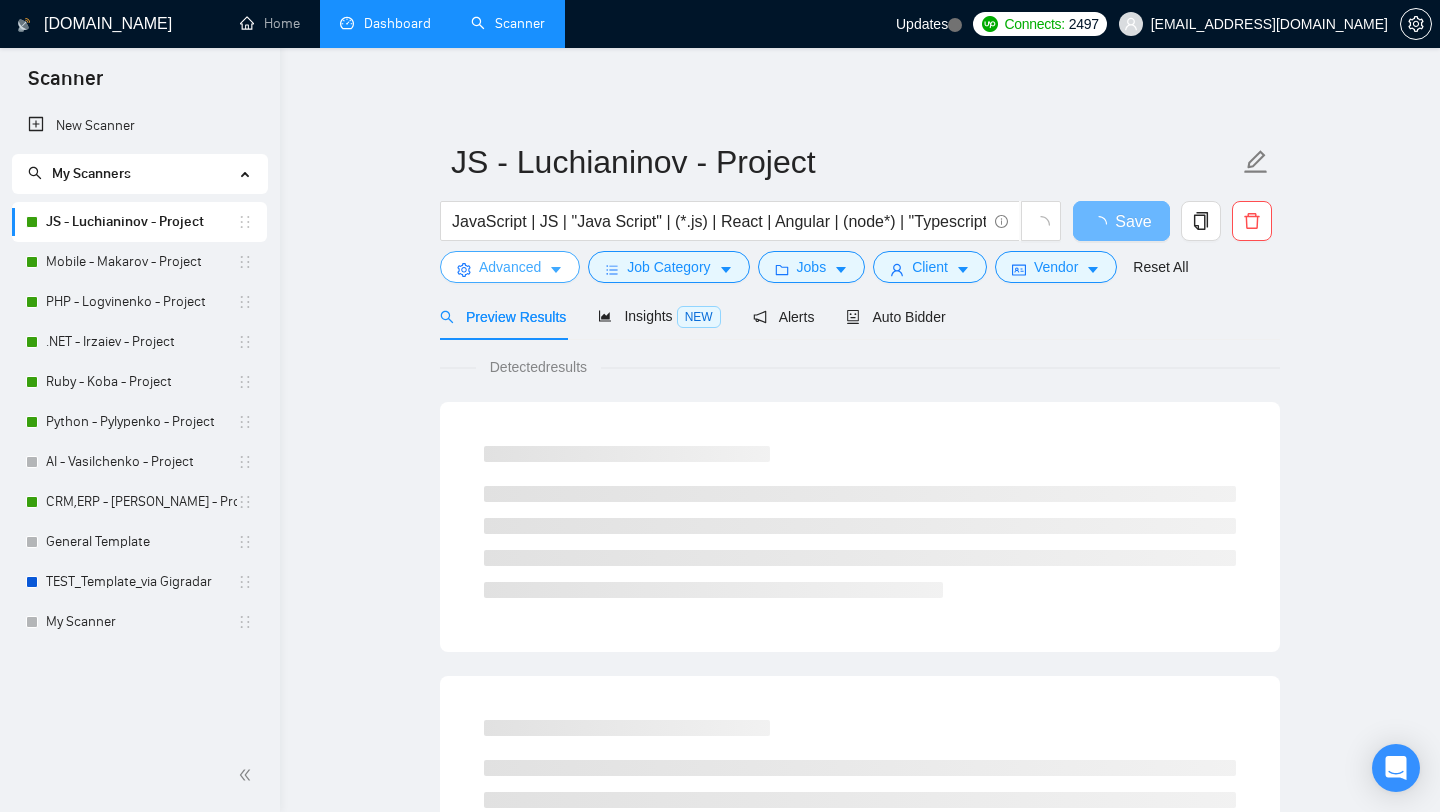 click 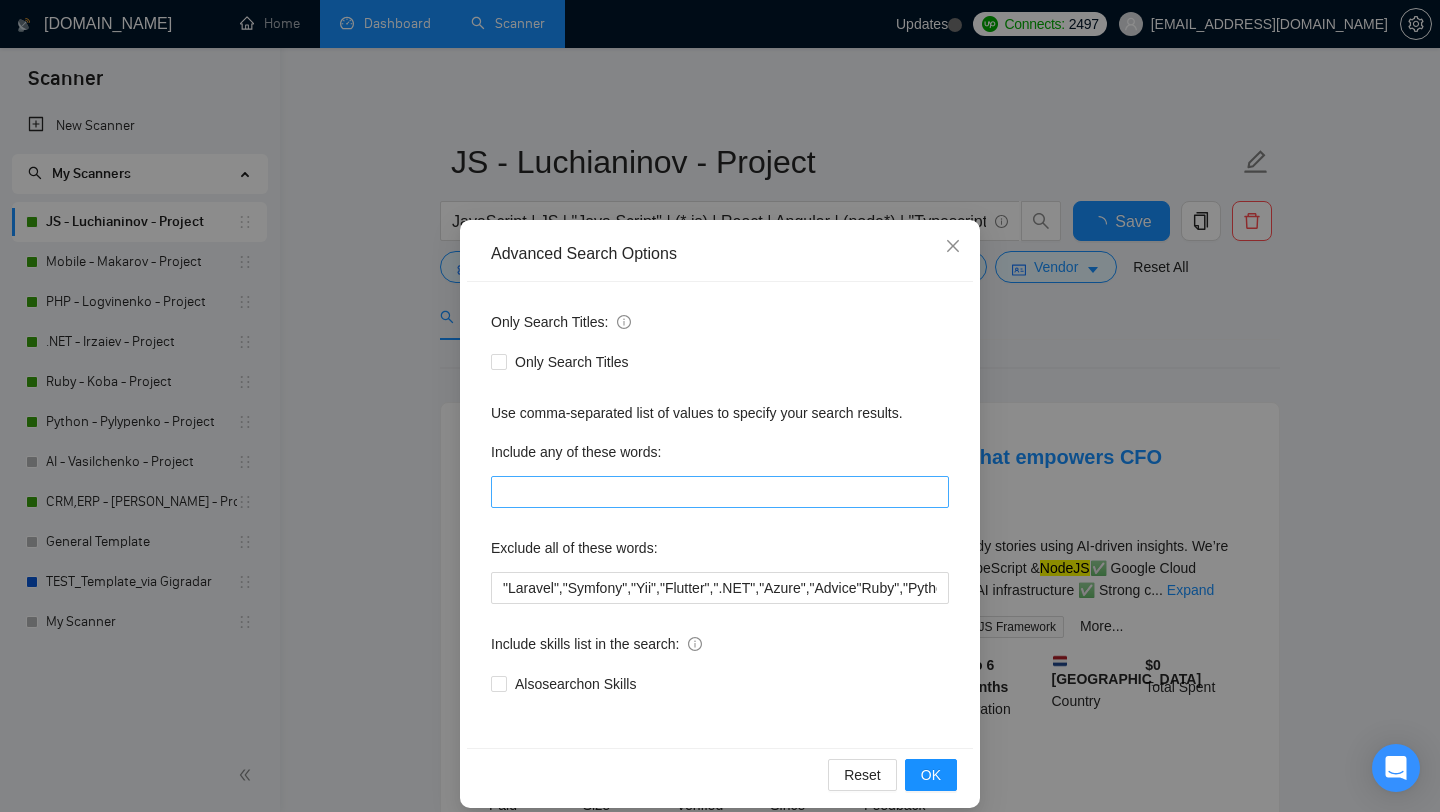 scroll, scrollTop: 20, scrollLeft: 0, axis: vertical 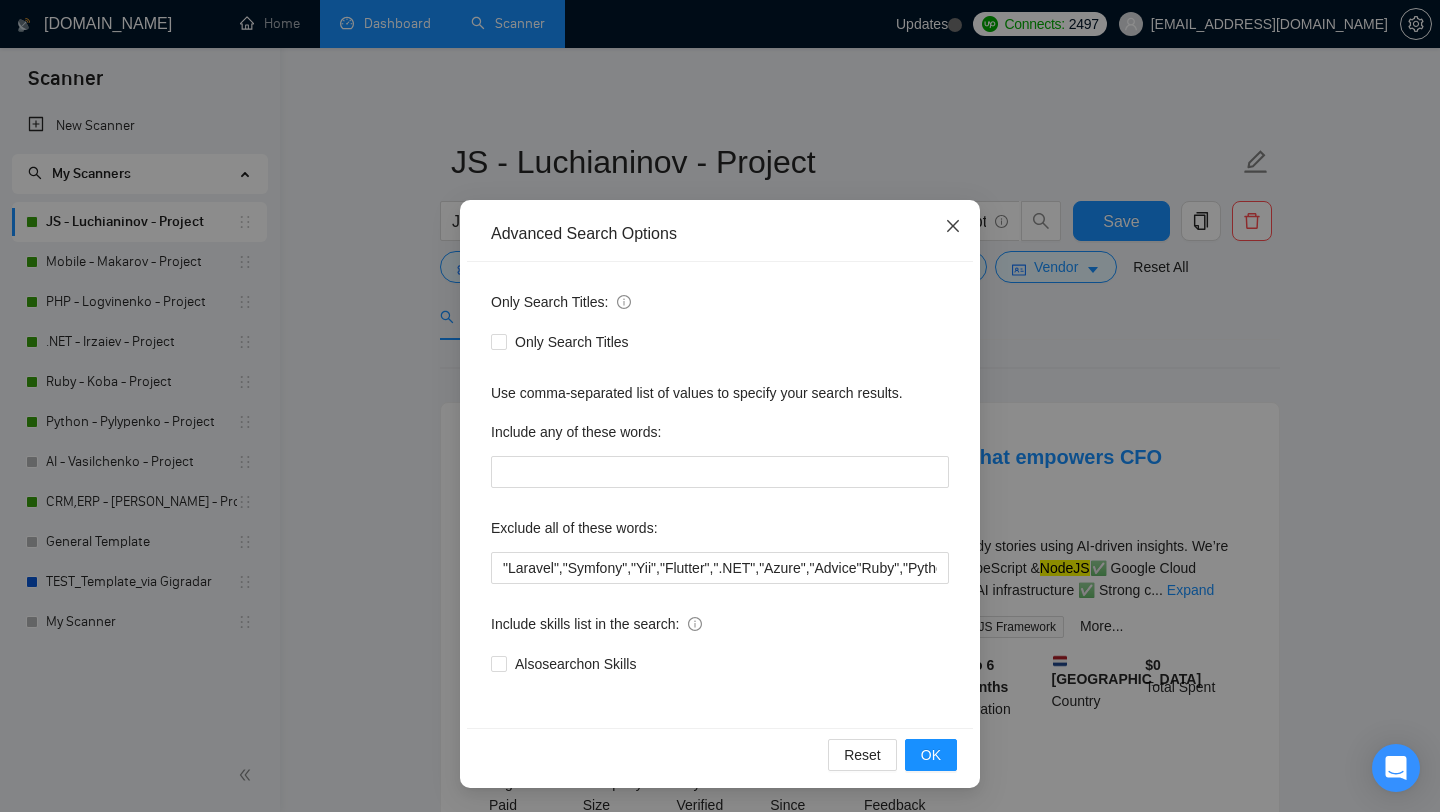 click 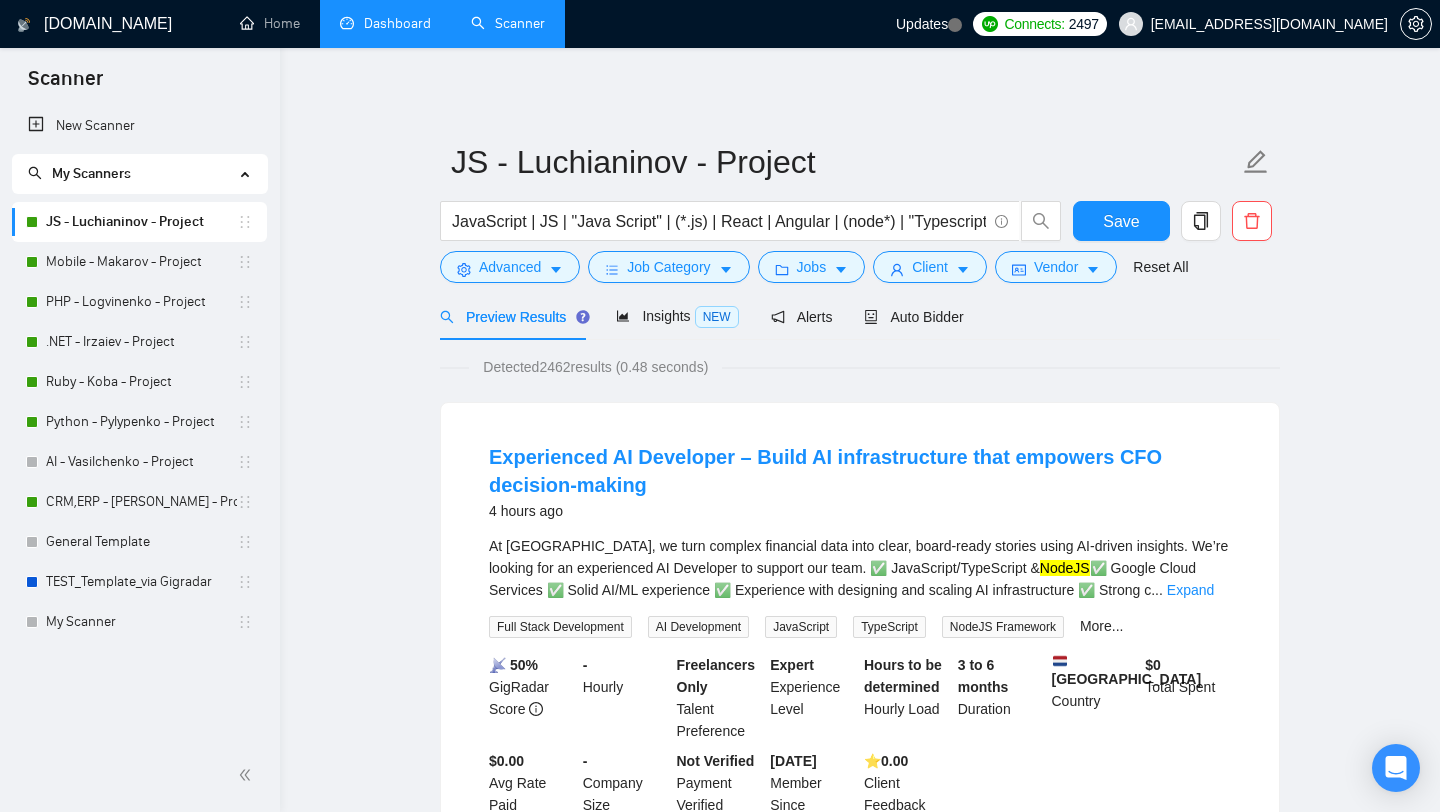 scroll, scrollTop: 0, scrollLeft: 0, axis: both 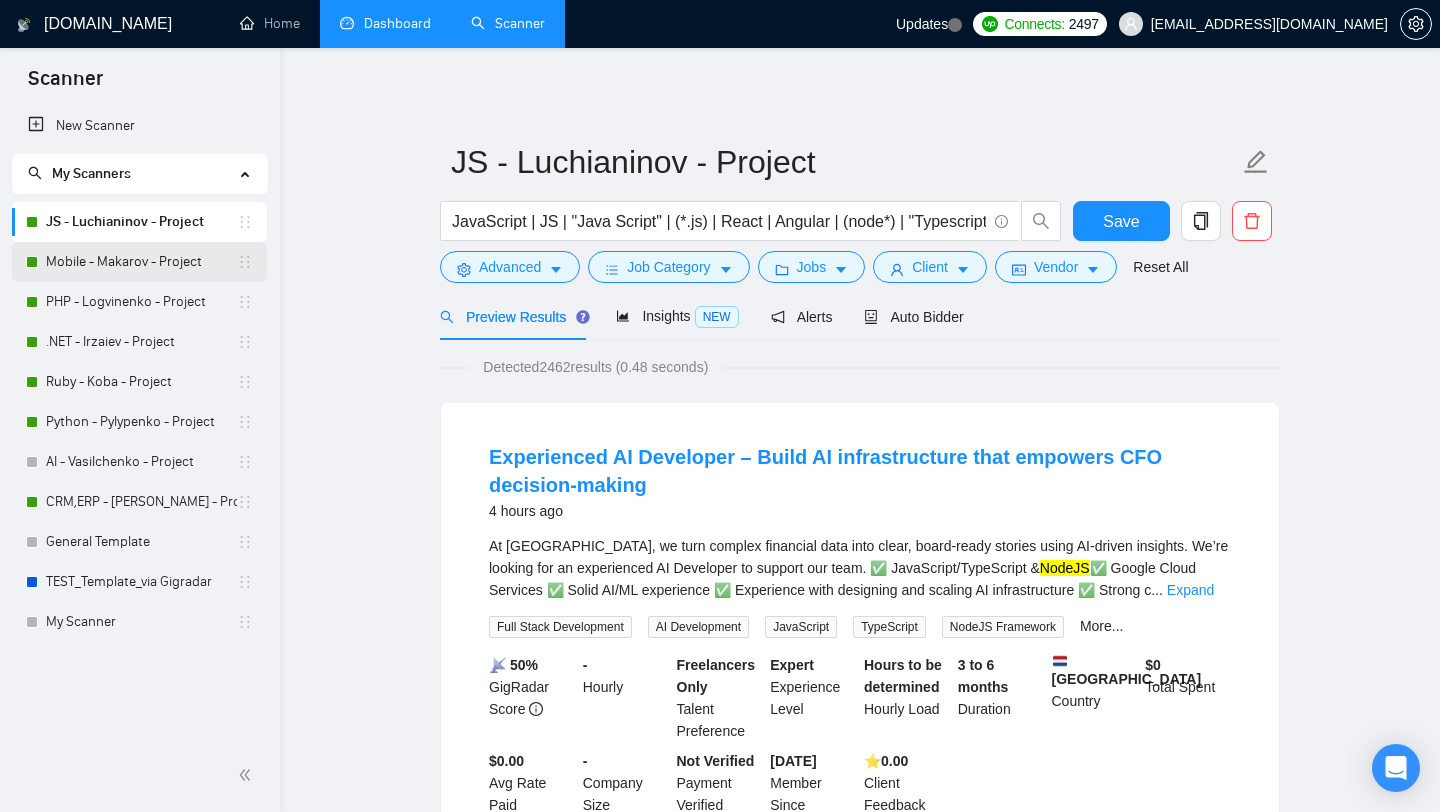 click on "Mobile - Makarov - Project" at bounding box center (141, 262) 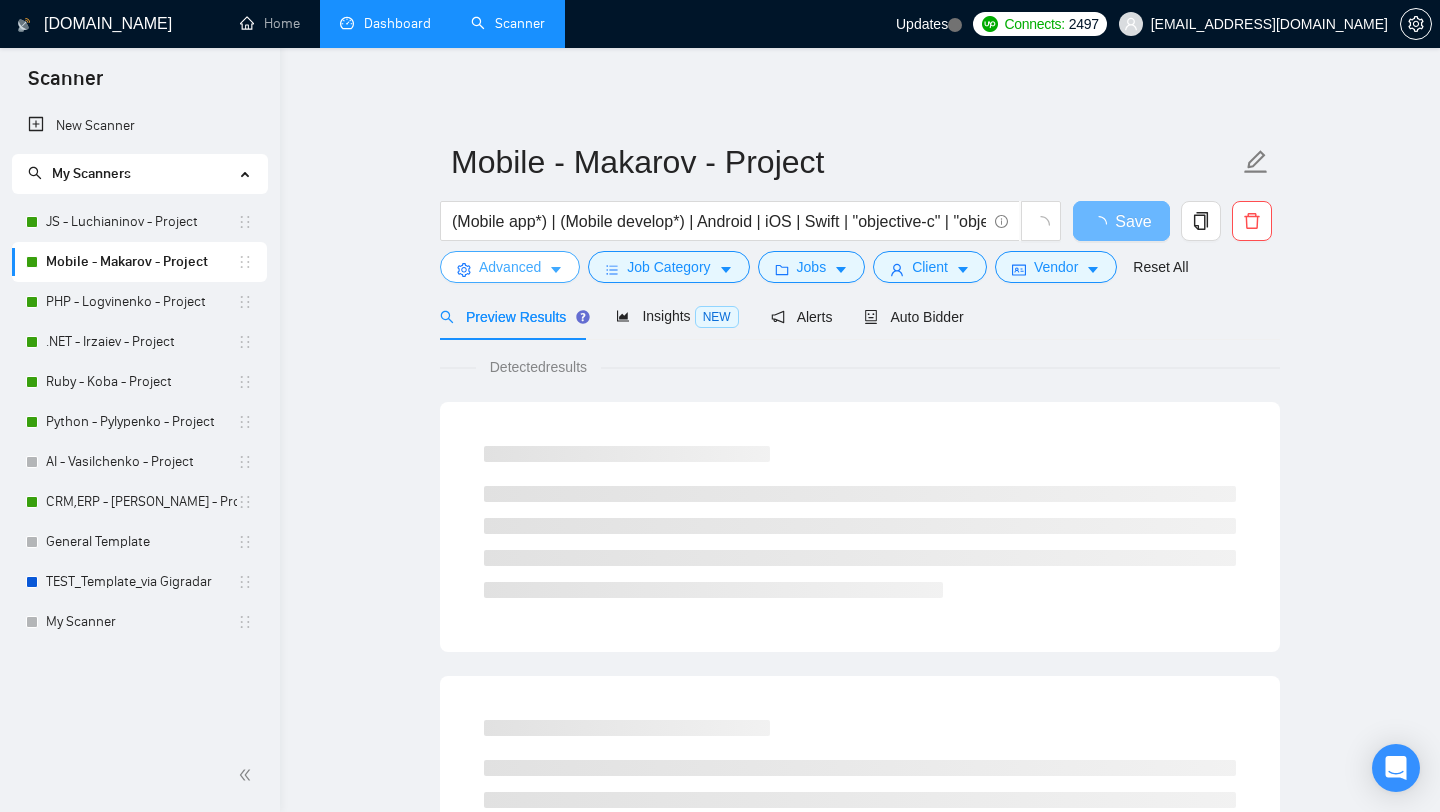 click on "Advanced" at bounding box center (510, 267) 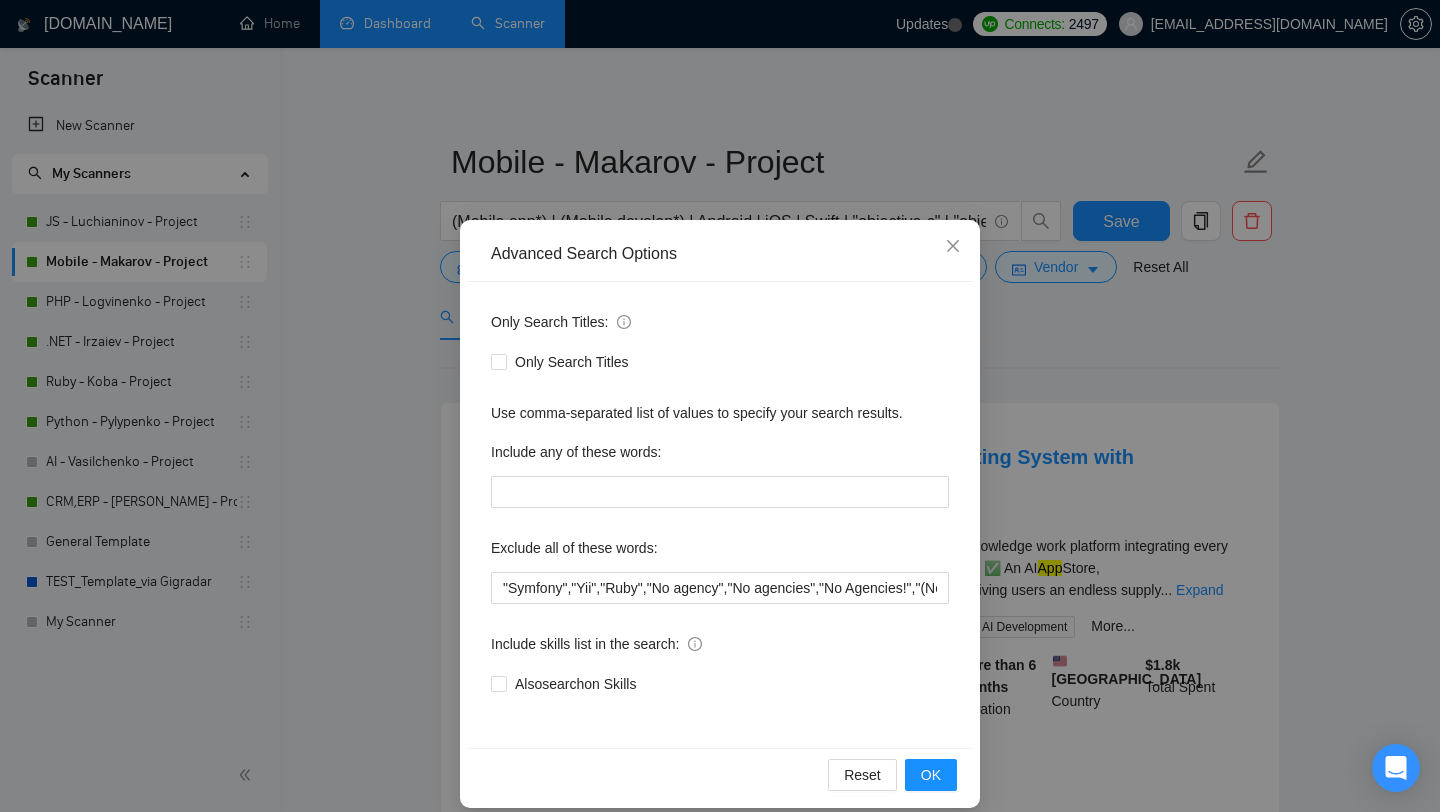 scroll, scrollTop: 20, scrollLeft: 0, axis: vertical 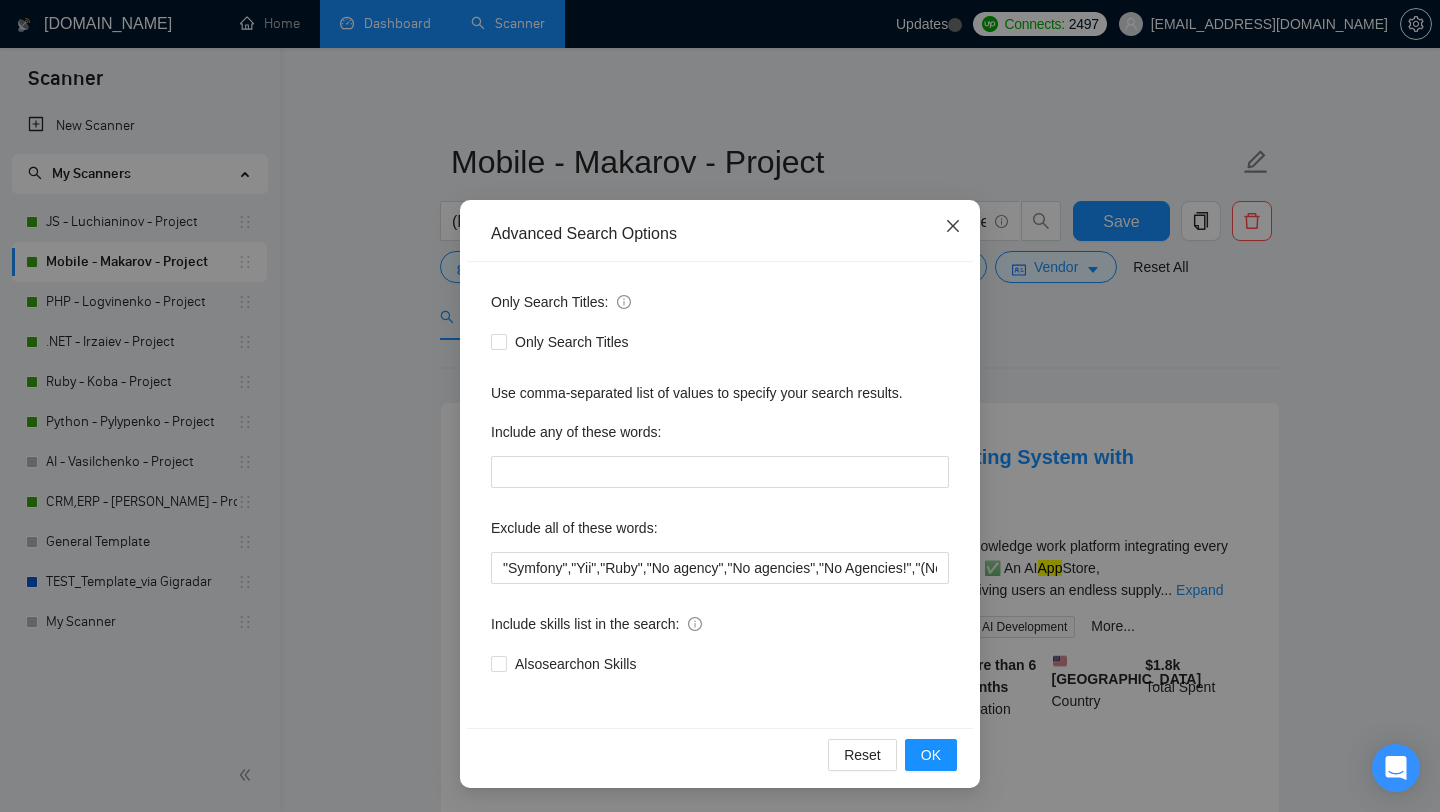 click 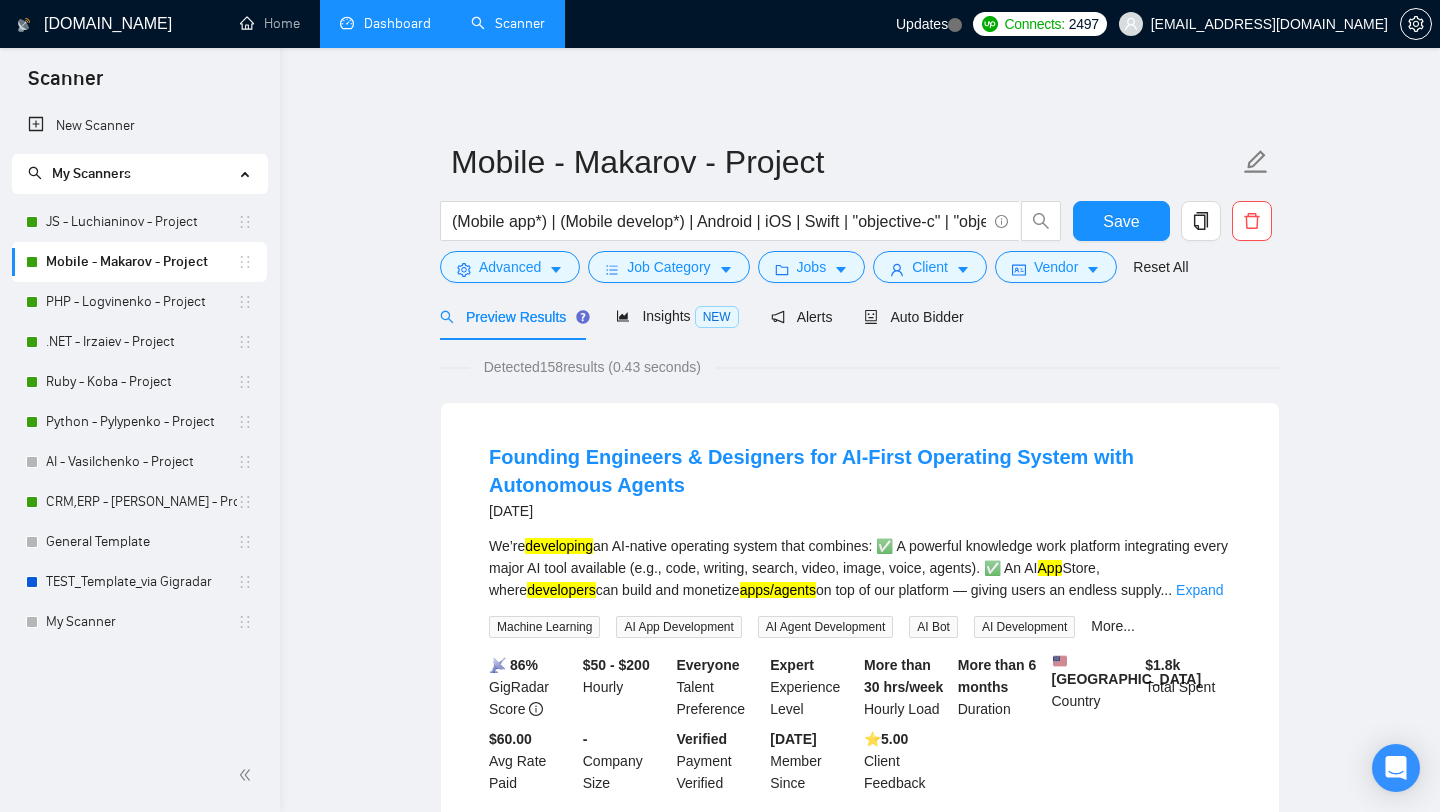 scroll, scrollTop: 0, scrollLeft: 0, axis: both 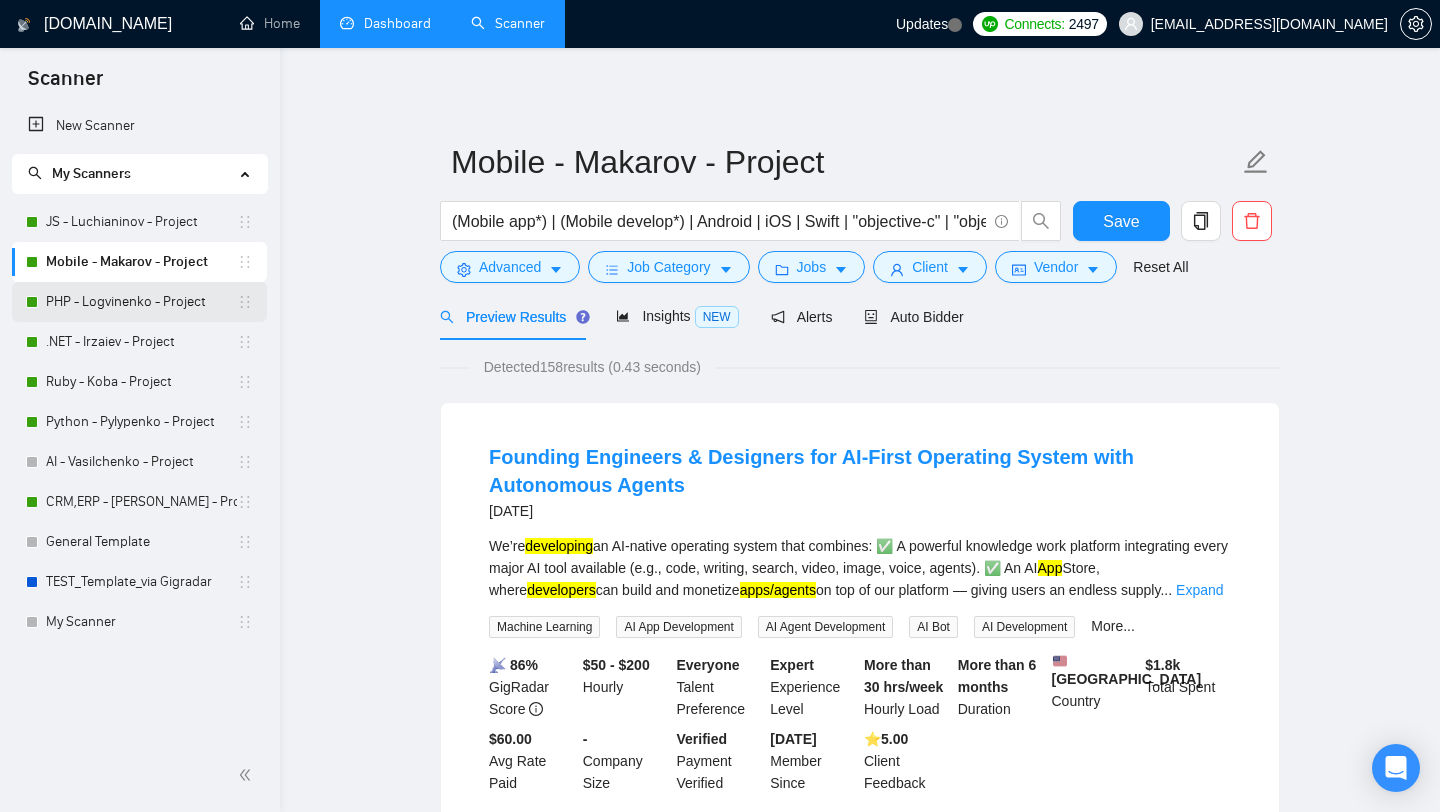 click on "PHP - Logvinenko - Project" at bounding box center [141, 302] 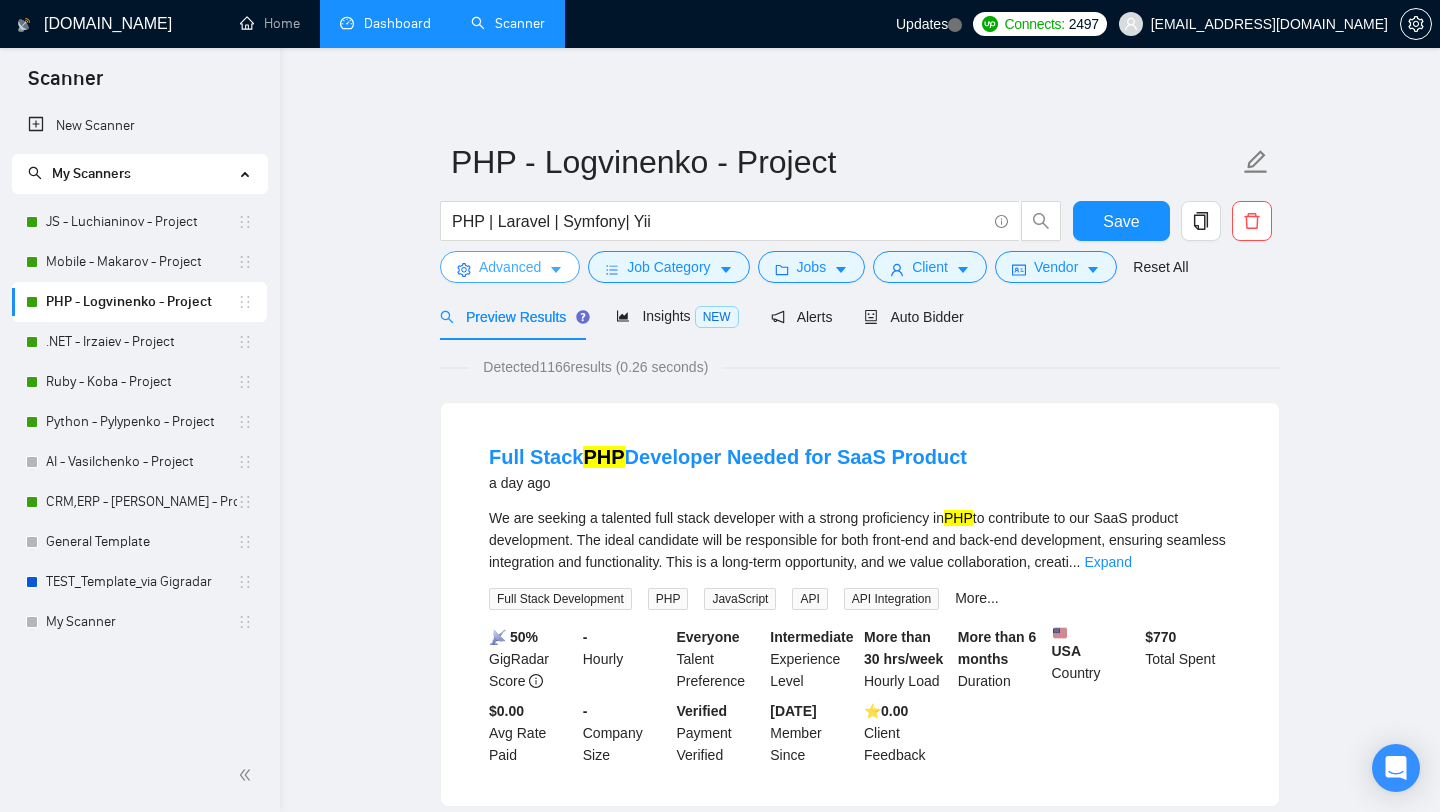 click on "Advanced" at bounding box center (510, 267) 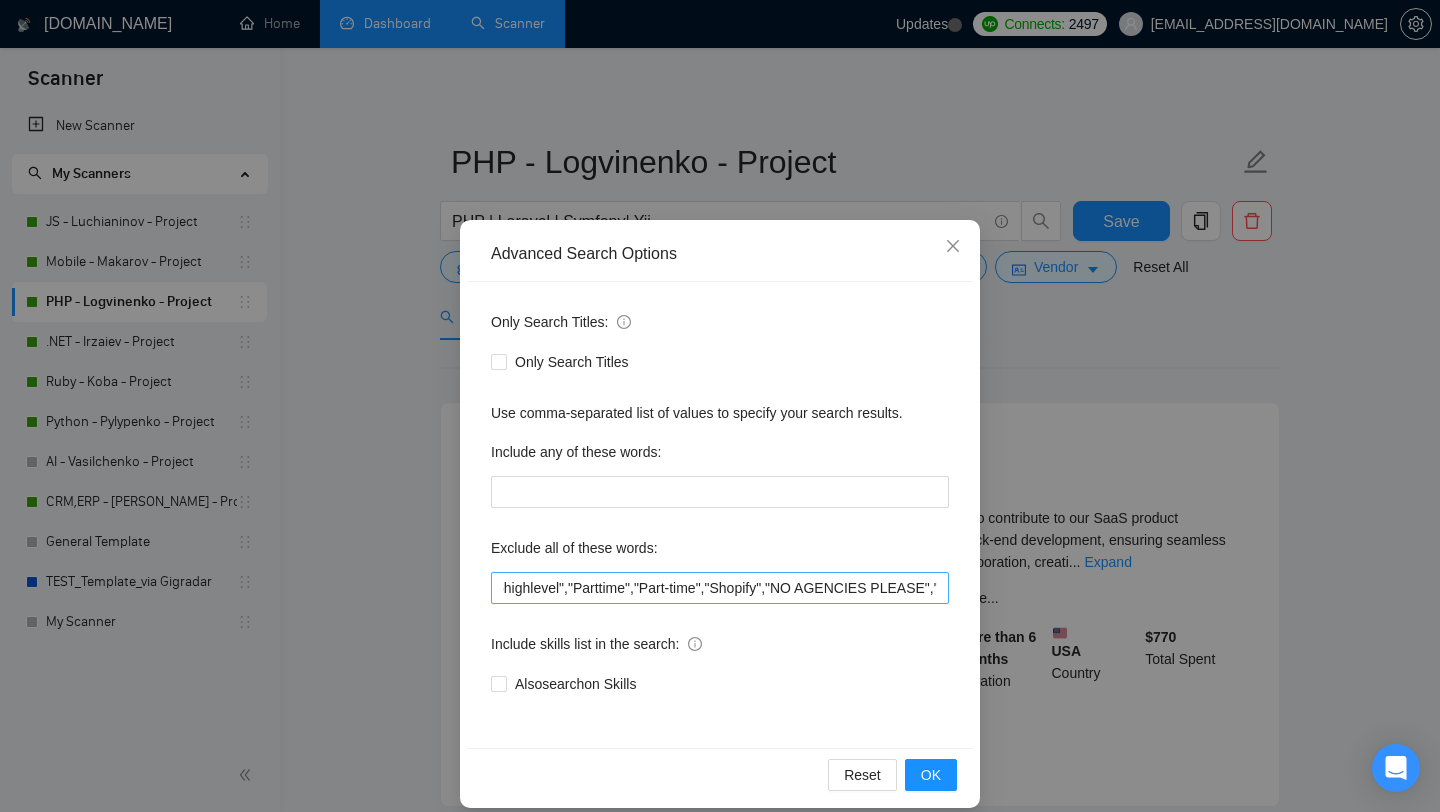 scroll, scrollTop: 0, scrollLeft: 2574, axis: horizontal 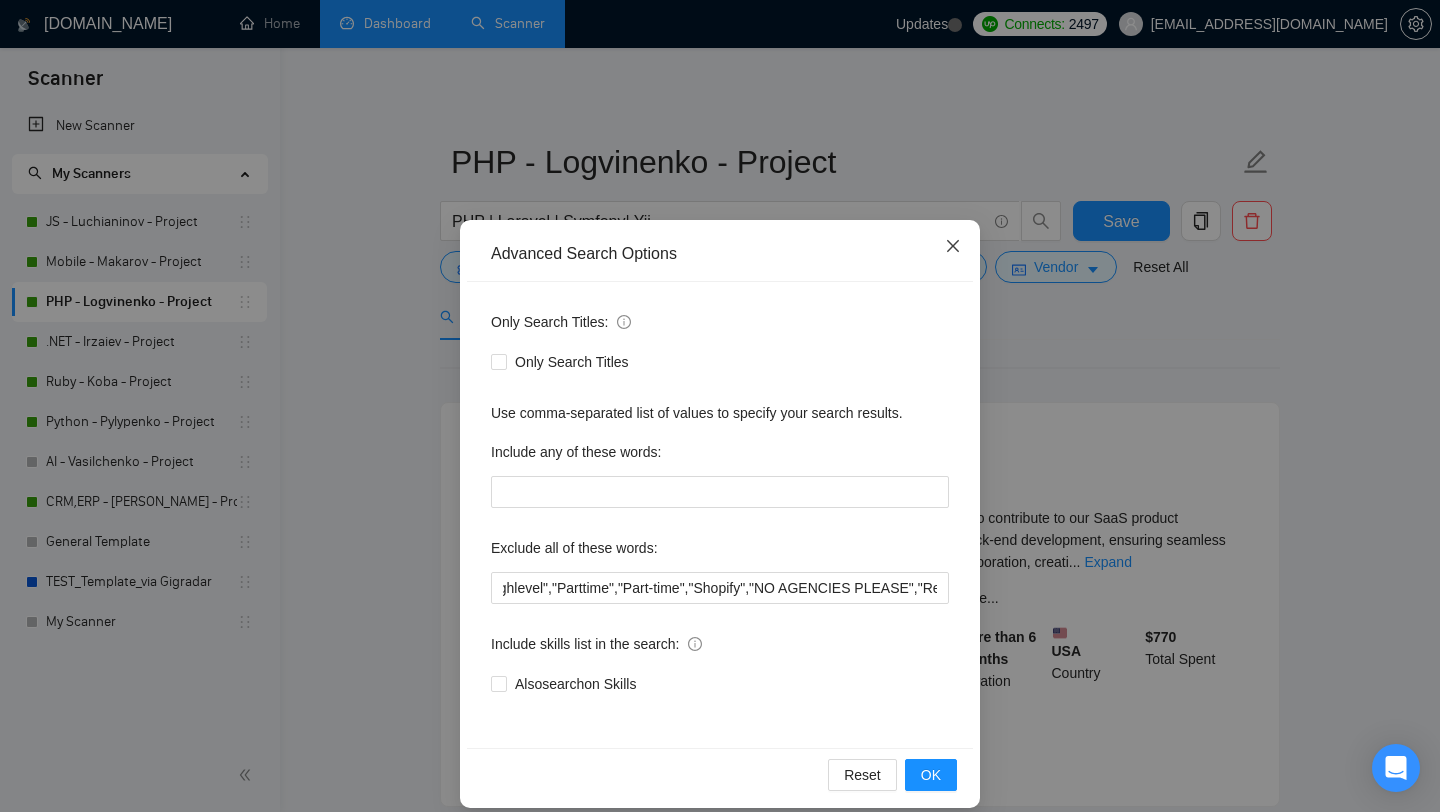 click 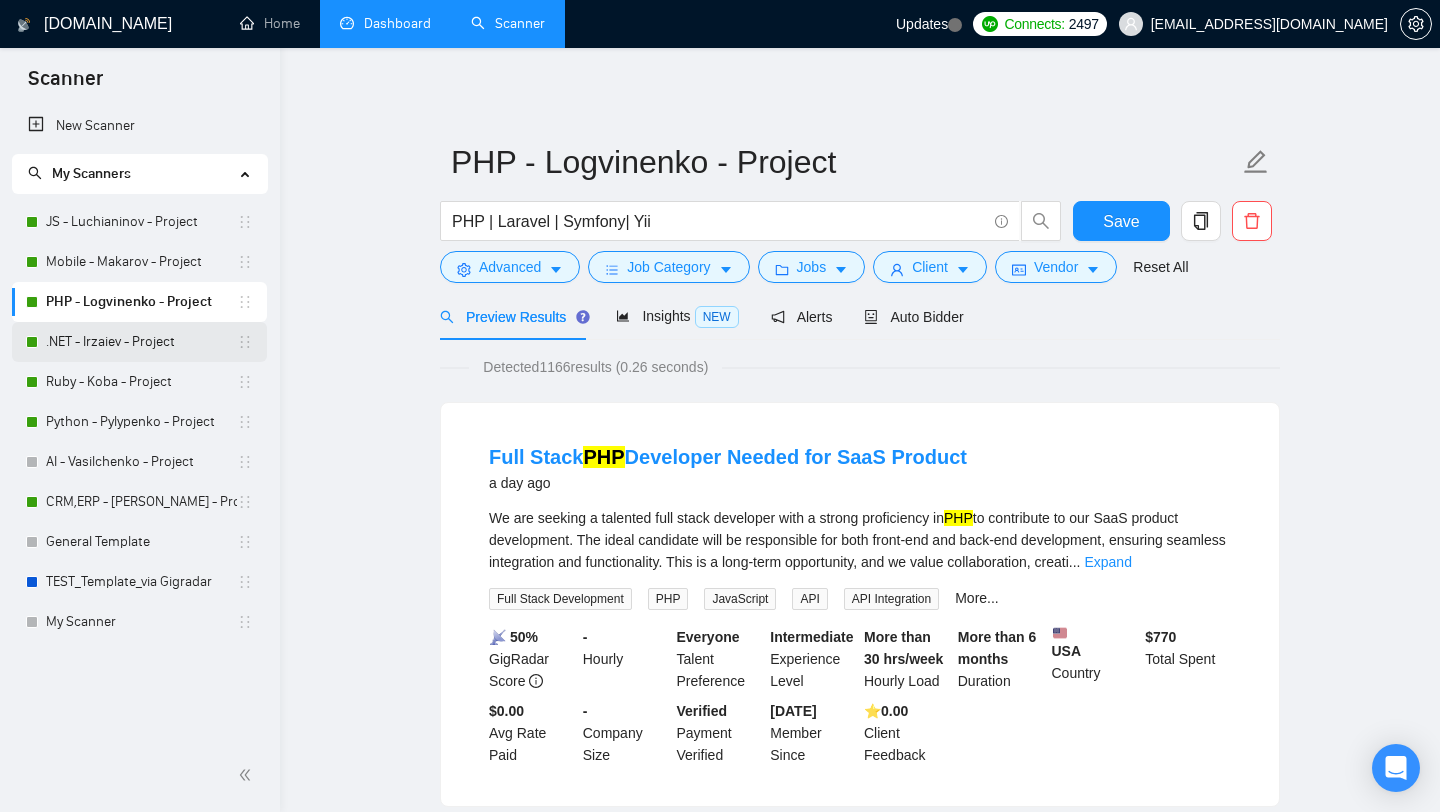 click on ".NET - Irzaiev - Project" at bounding box center [141, 342] 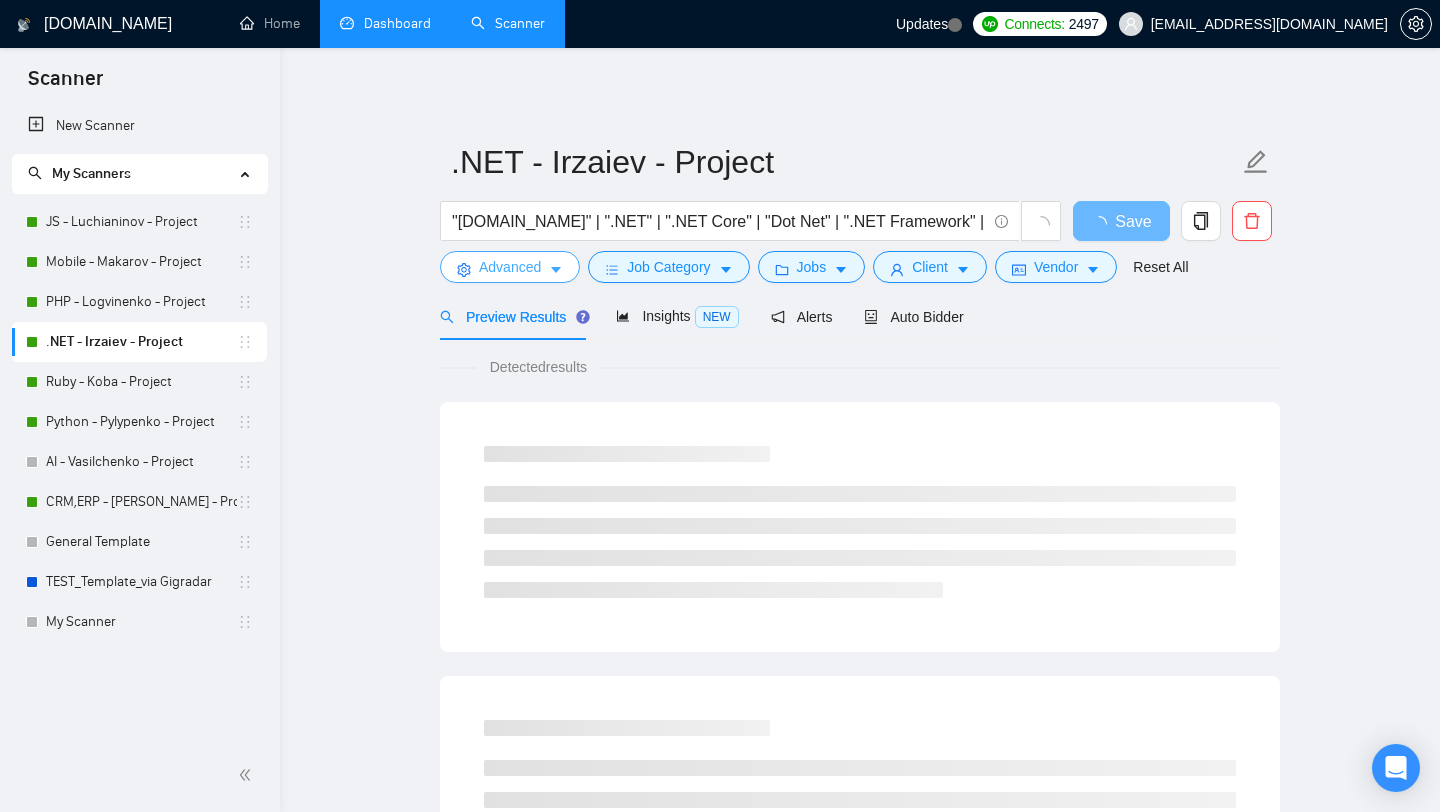 click on "Advanced" at bounding box center [510, 267] 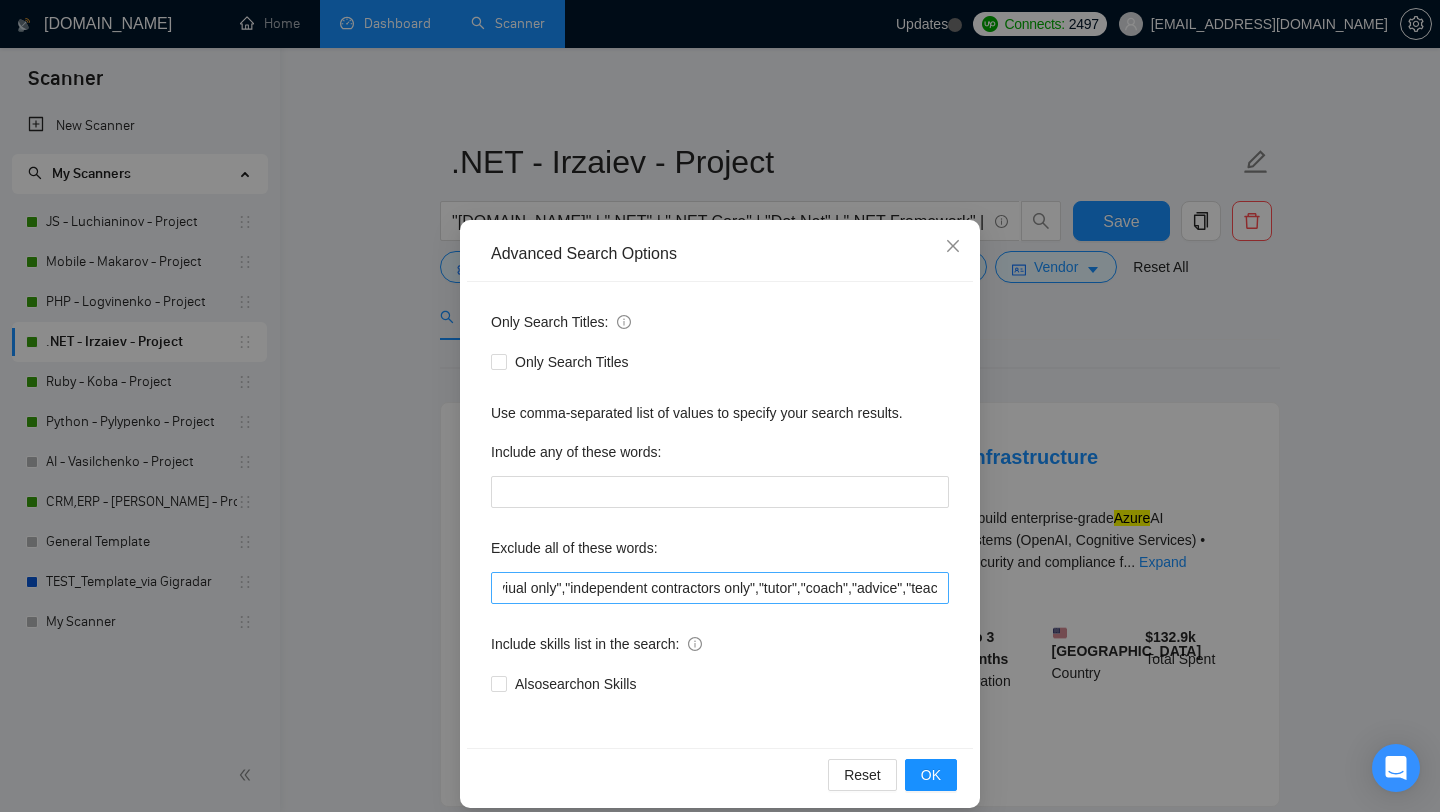 scroll, scrollTop: 0, scrollLeft: 3870, axis: horizontal 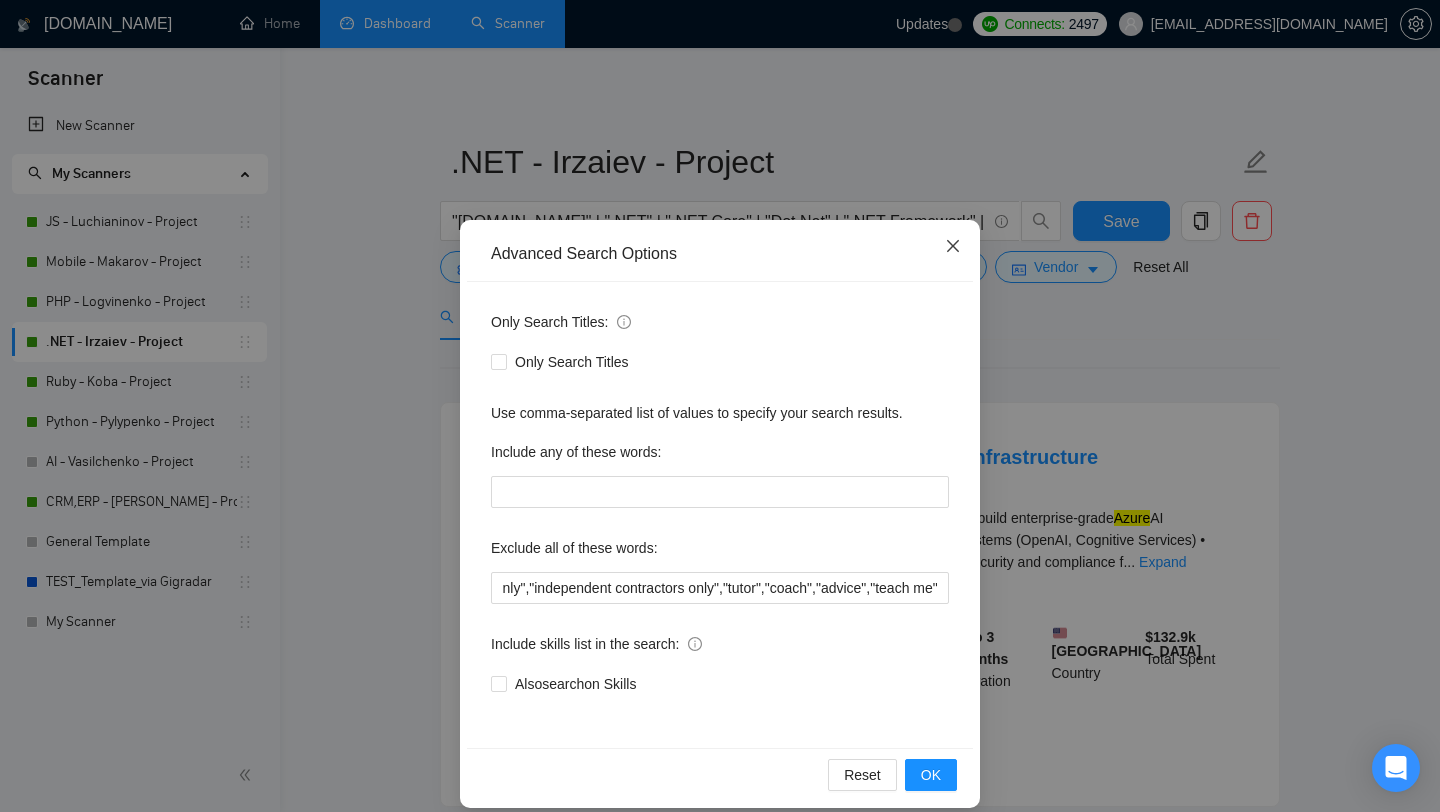 click 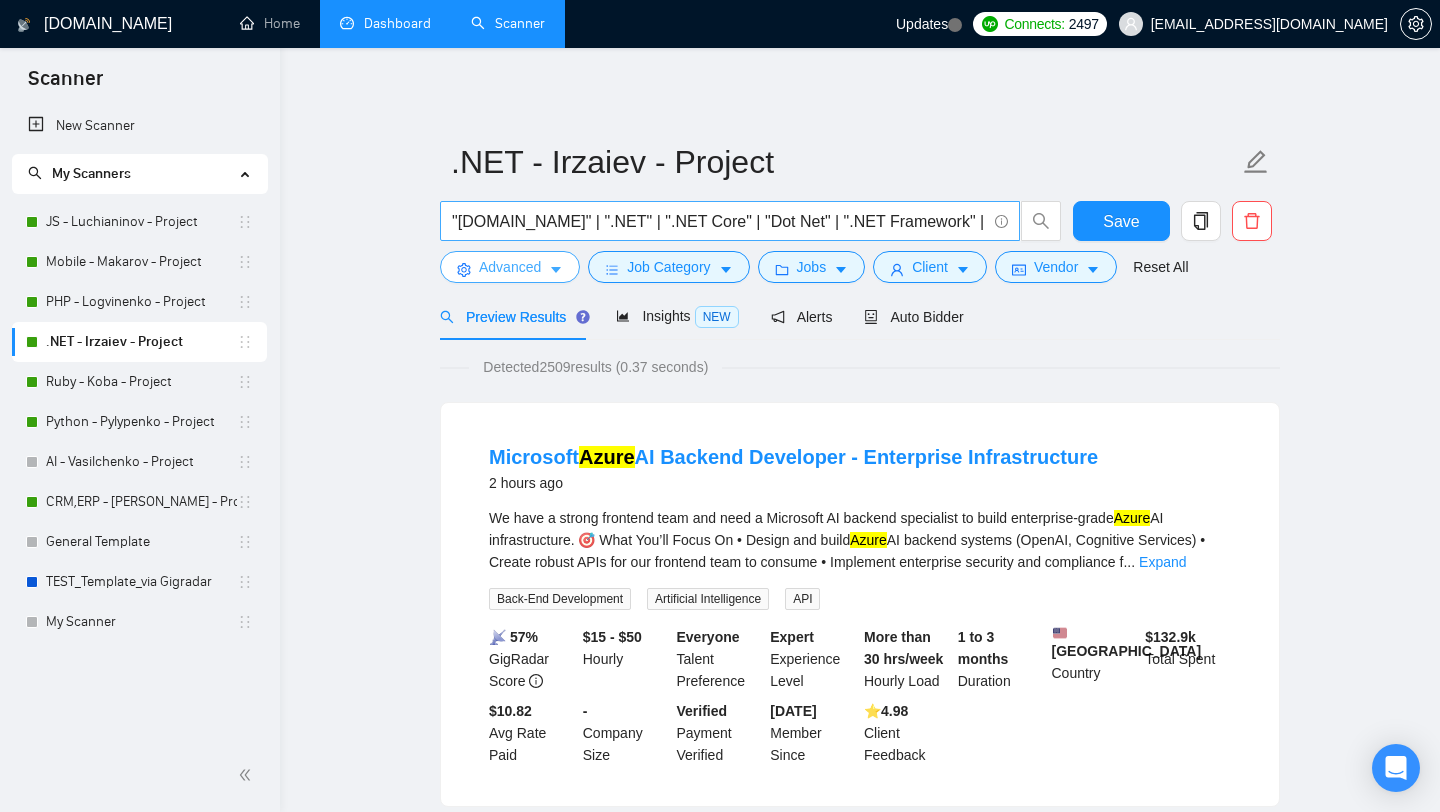 scroll, scrollTop: 0, scrollLeft: 36, axis: horizontal 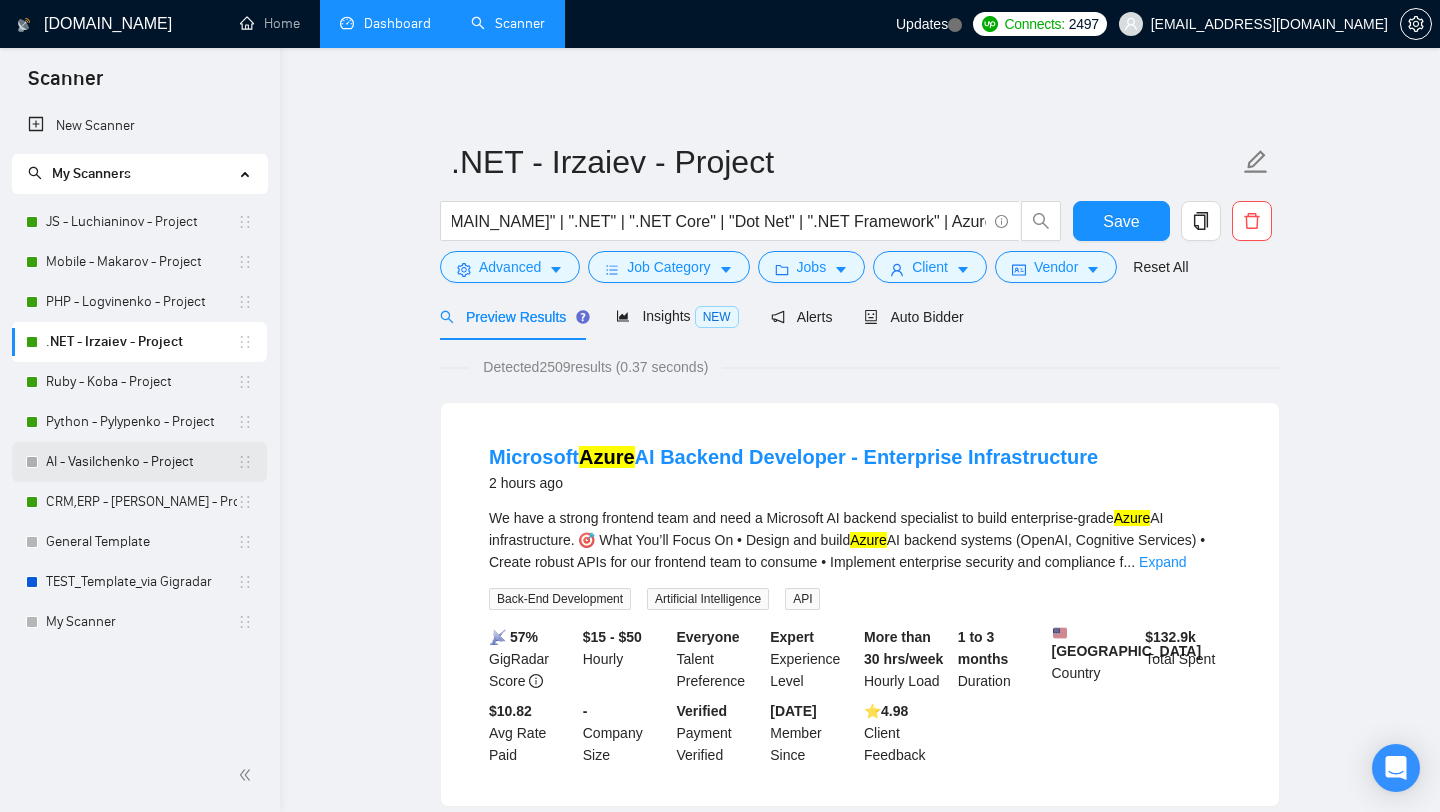 click on "AI - Vasilchenko - Project" at bounding box center [141, 462] 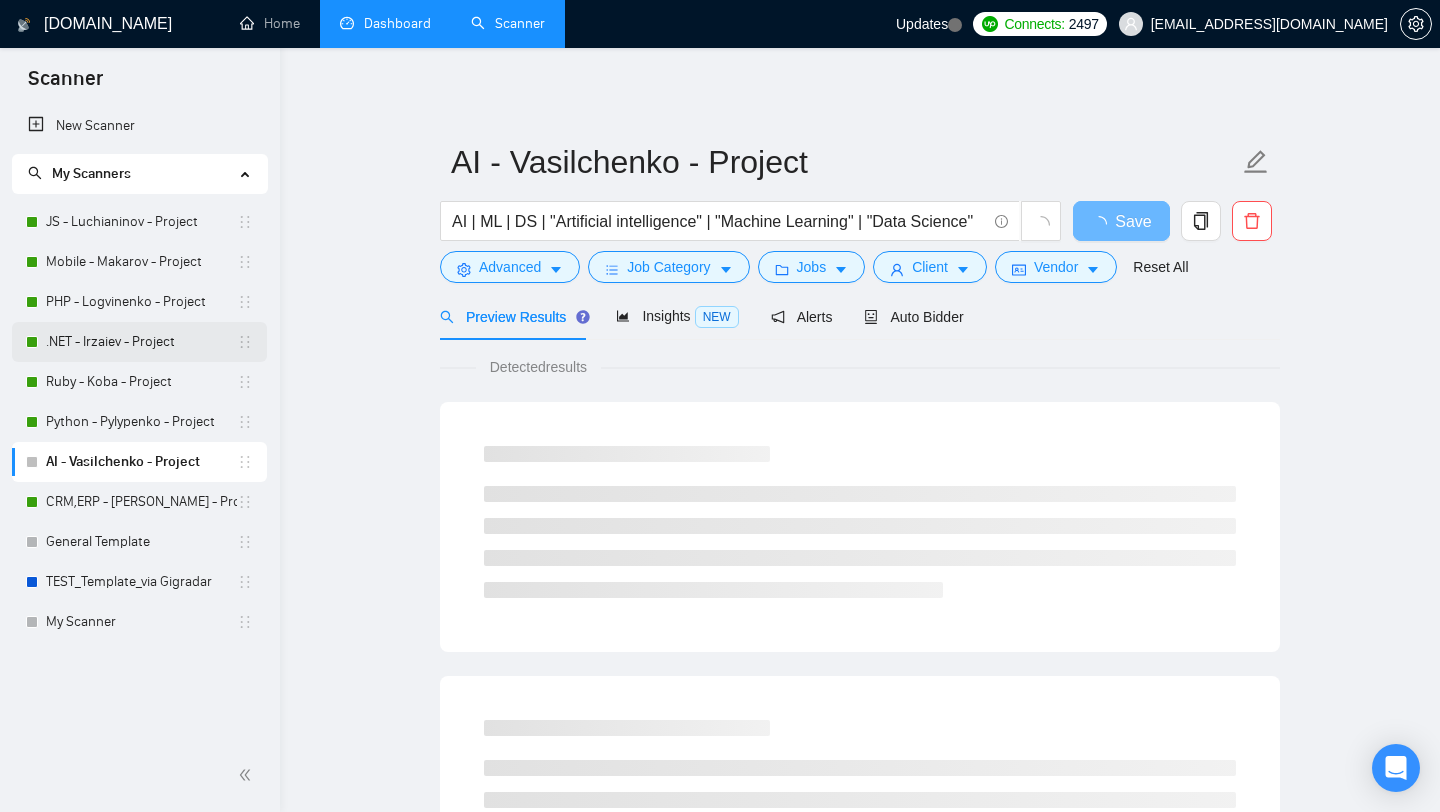 click on ".NET - Irzaiev - Project" at bounding box center [141, 342] 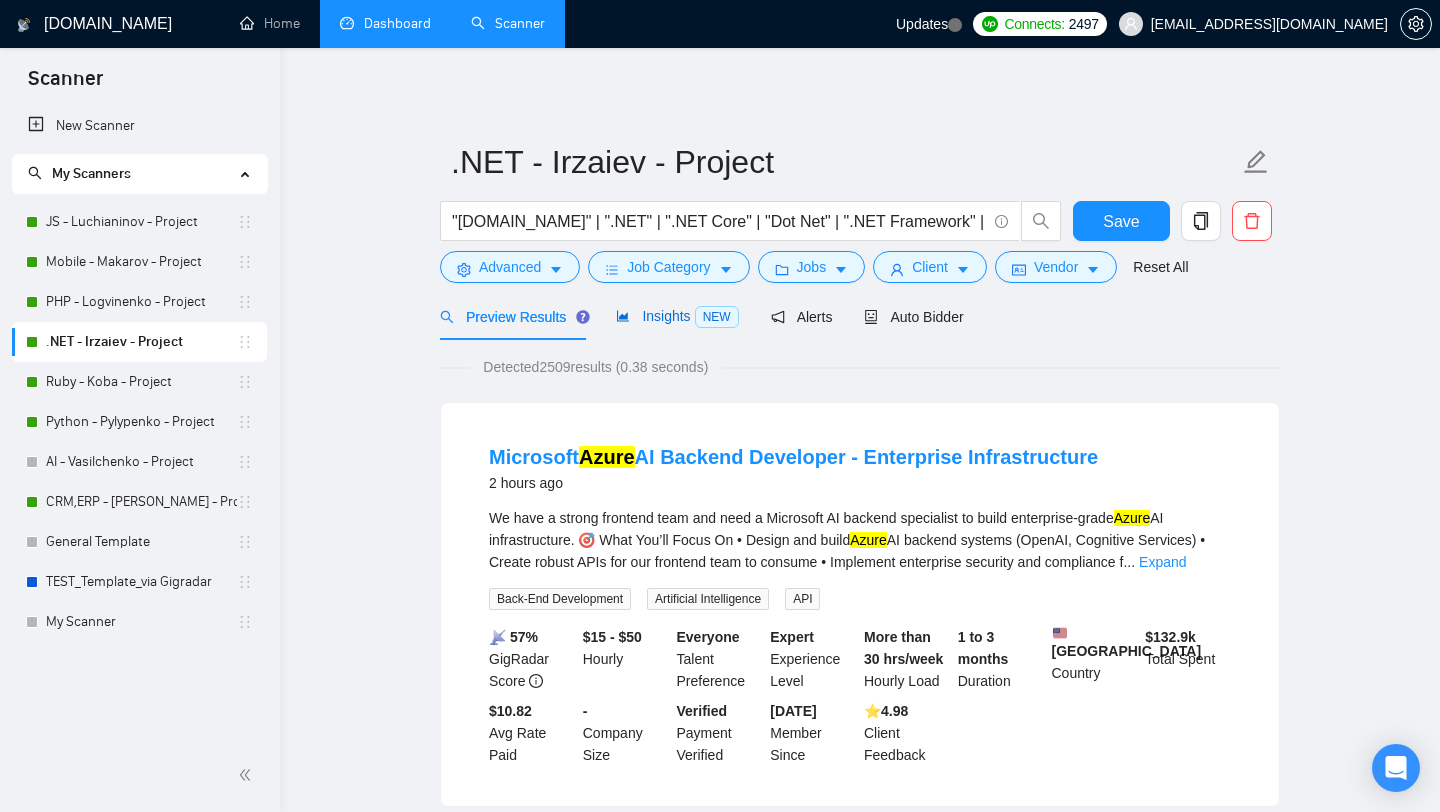 click on "Insights NEW" at bounding box center (677, 316) 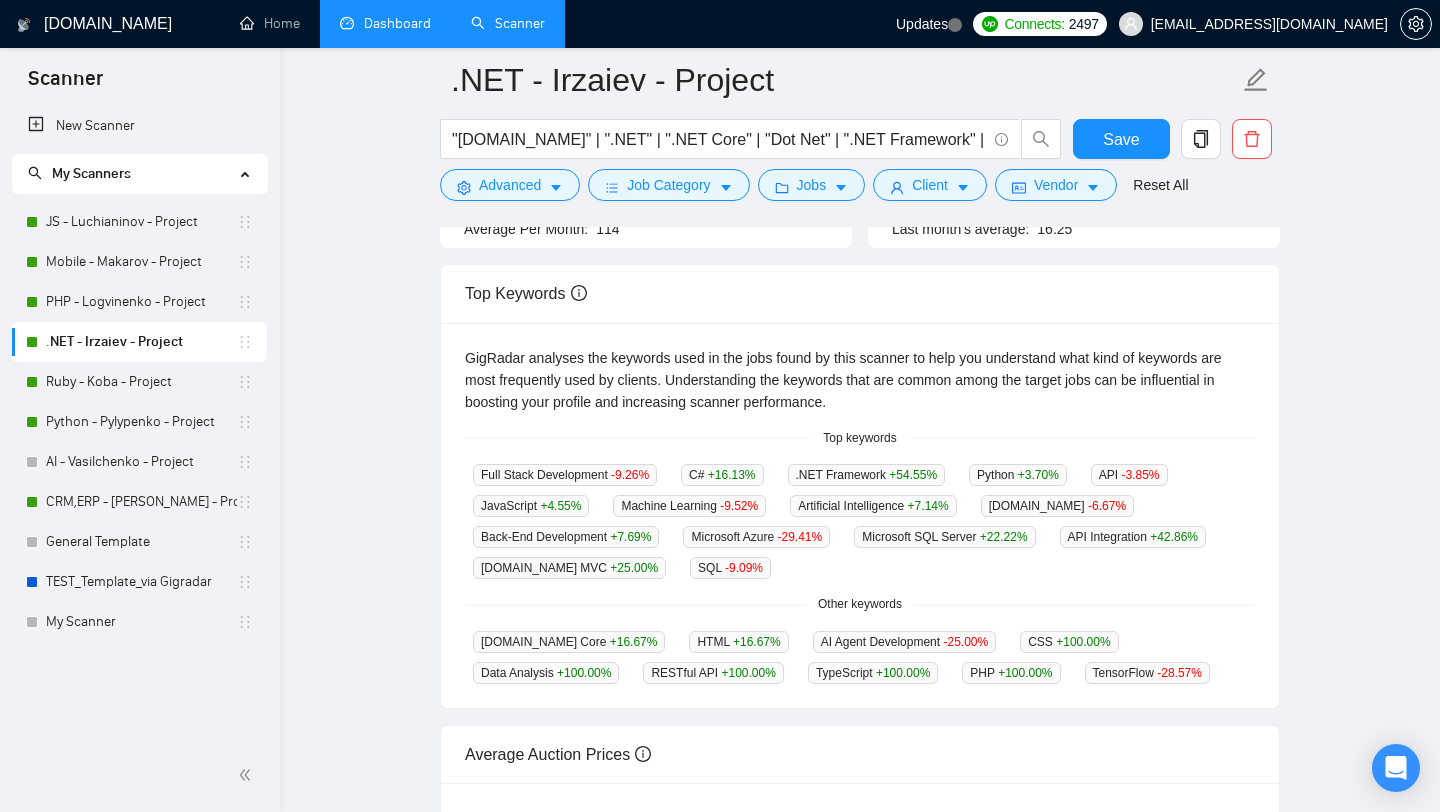 scroll, scrollTop: 332, scrollLeft: 0, axis: vertical 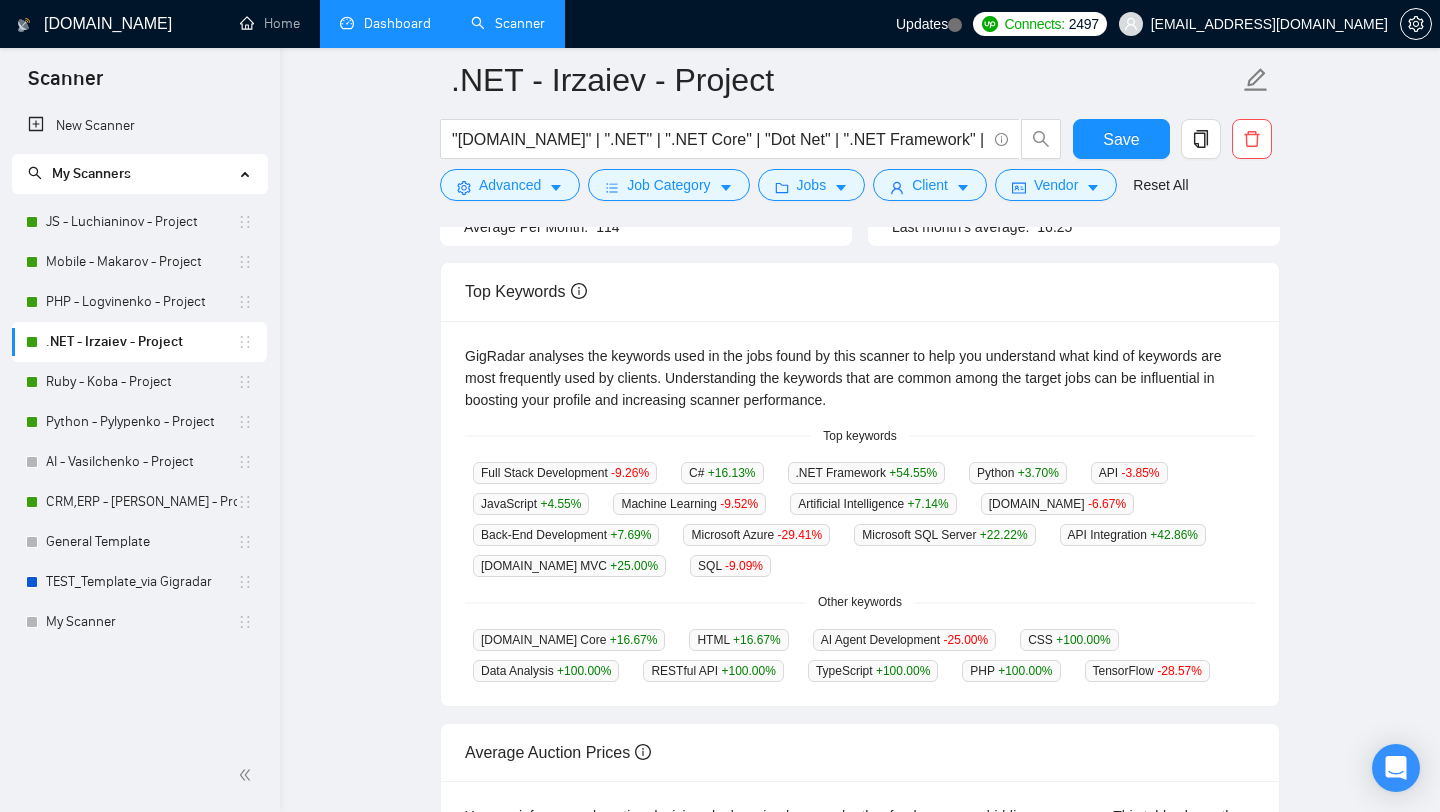 click on "Top keywords" at bounding box center [859, 436] 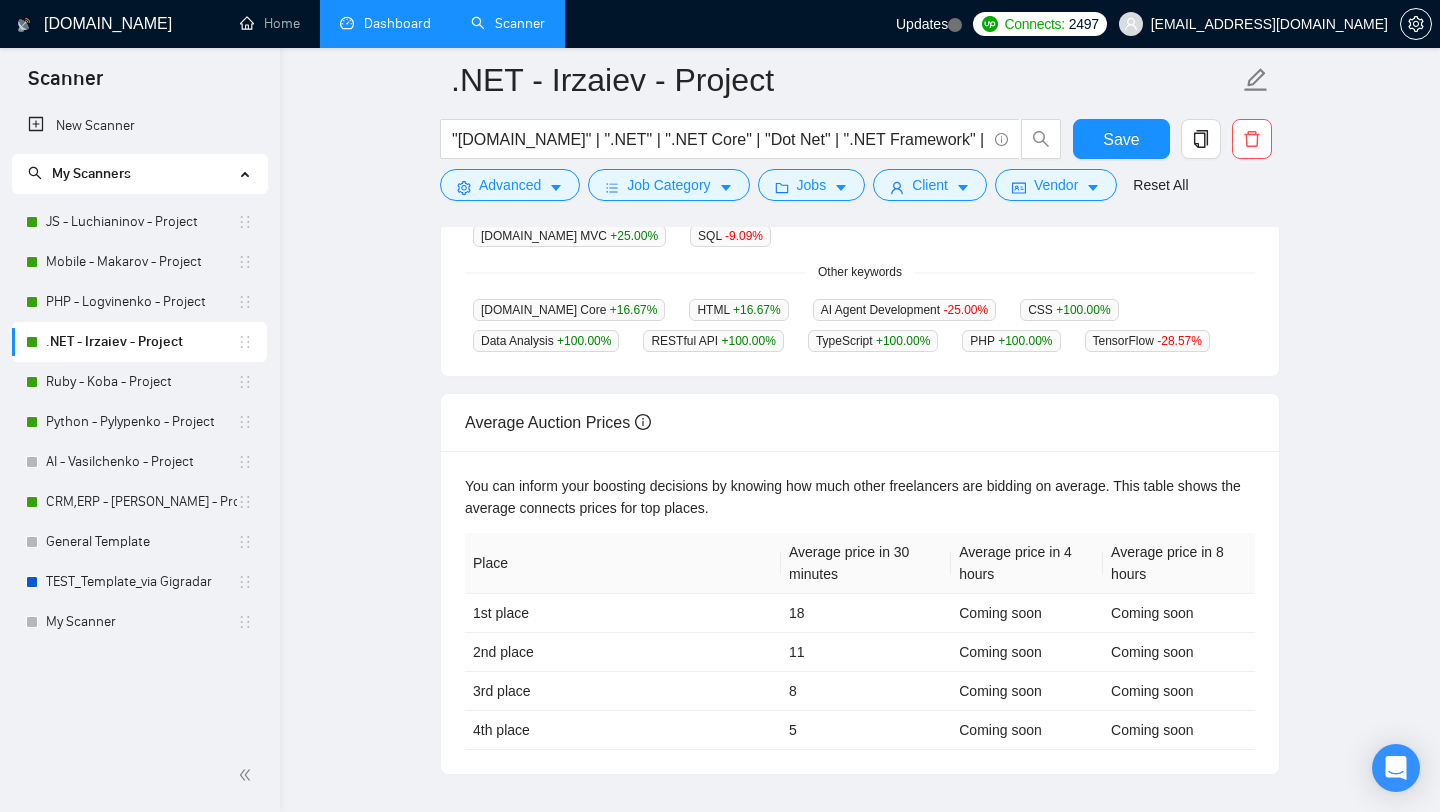 scroll, scrollTop: 0, scrollLeft: 0, axis: both 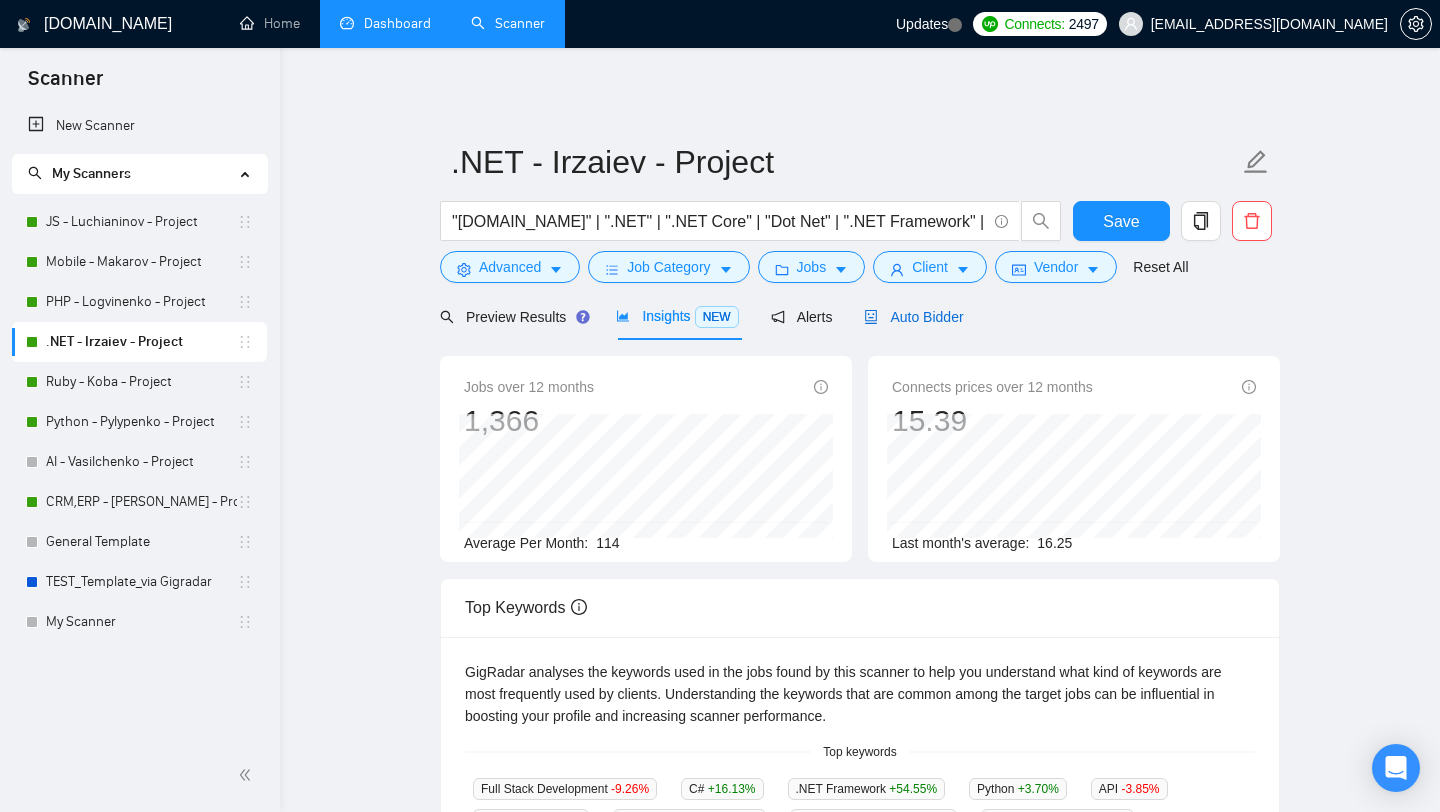 click on "Auto Bidder" at bounding box center (913, 317) 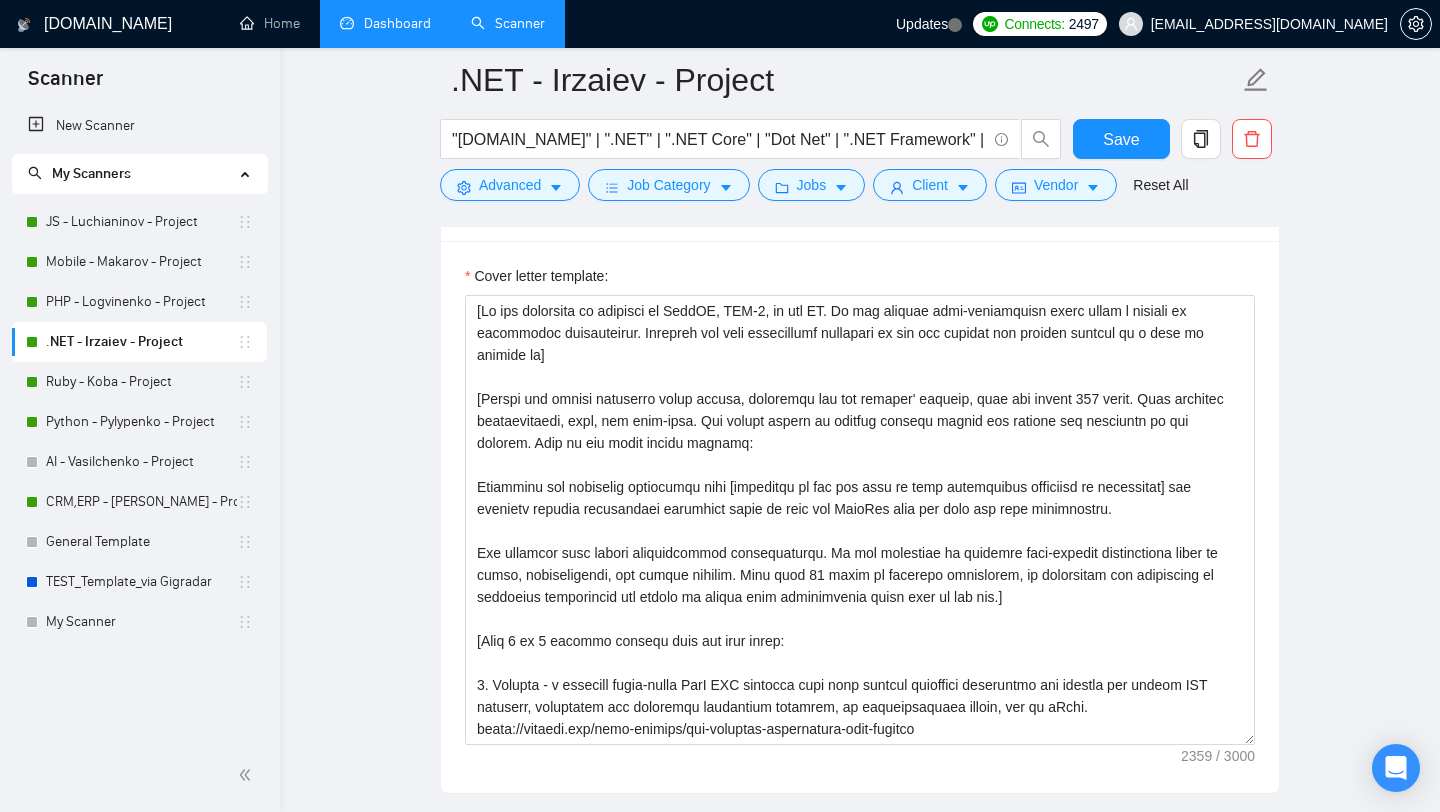 scroll, scrollTop: 1585, scrollLeft: 0, axis: vertical 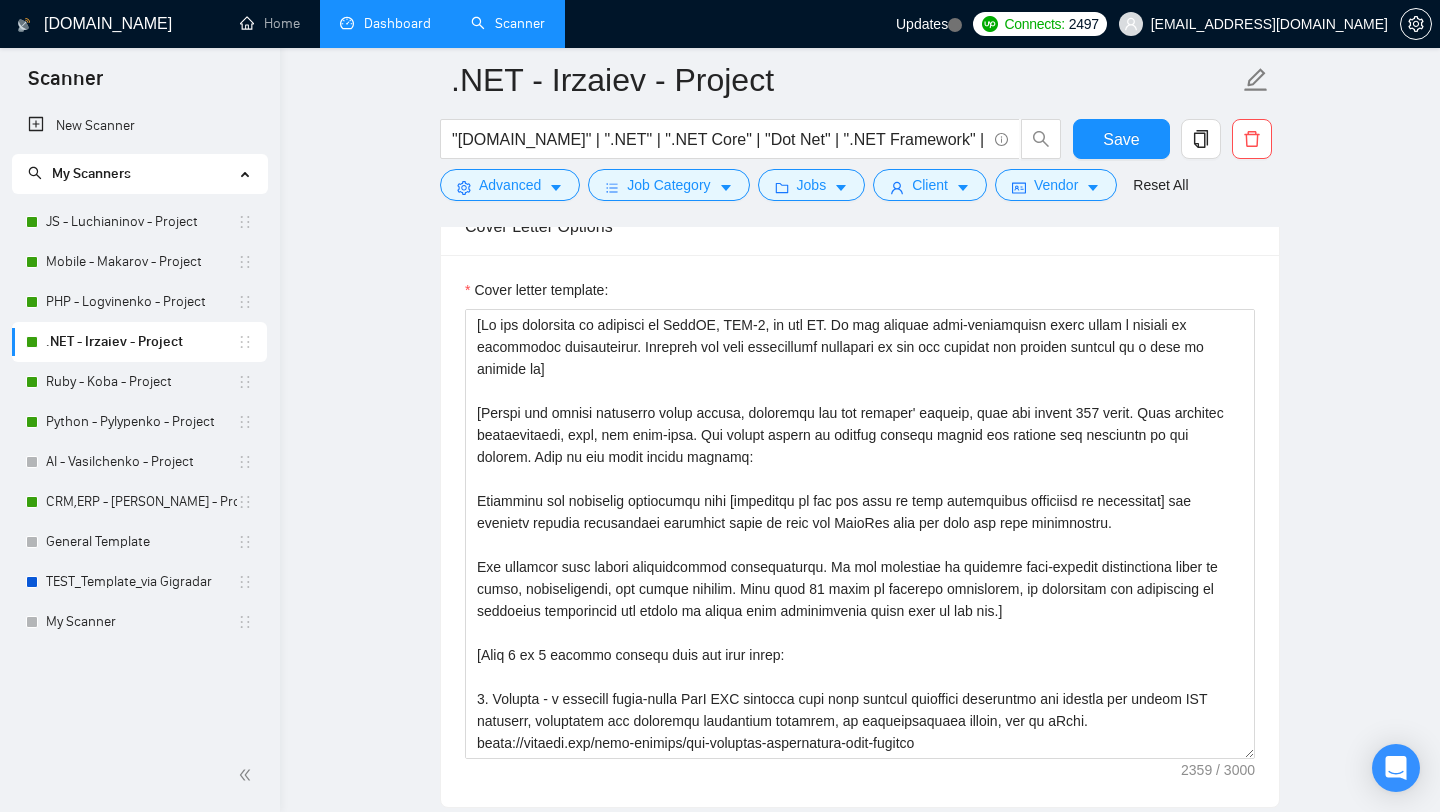 click on ".NET - Irzaiev - Project "[DOMAIN_NAME]" | ".NET" | ".NET Core" | "Dot Net" | ".NET Framework" | Azure | MAUI Save Advanced   Job Category   Jobs   Client   Vendor   Reset All Preview Results Insights NEW Alerts Auto Bidder Auto Bidding Enabled Auto Bidding Enabled: ON Auto Bidder Schedule Auto Bidding Type: Automated (recommended) Semi-automated Auto Bidding Schedule: 24/7 Custom Custom Auto Bidder Schedule Repeat every week [DATE] [DATE] [DATE] [DATE] [DATE] [DATE] [DATE] Active Hours ( [GEOGRAPHIC_DATA]/[GEOGRAPHIC_DATA] ): From: 00:00 To: 12:00 ( 12  hours) [GEOGRAPHIC_DATA]/[GEOGRAPHIC_DATA] Auto Bidding Type Select your bidding algorithm: Choose the algorithm for you bidding. The price per proposal does not include your connects expenditure. Template Bidder Works great for narrow segments and short cover letters that don't change. 0.50  credits / proposal Sardor AI 🤖 Personalise your cover letter with ai [placeholders] 0.87  credits / proposal Experimental Laziza AI  👑   NEW   Learn more 2.00  credits / proposal 55.48 credits savings" at bounding box center [860, 1099] 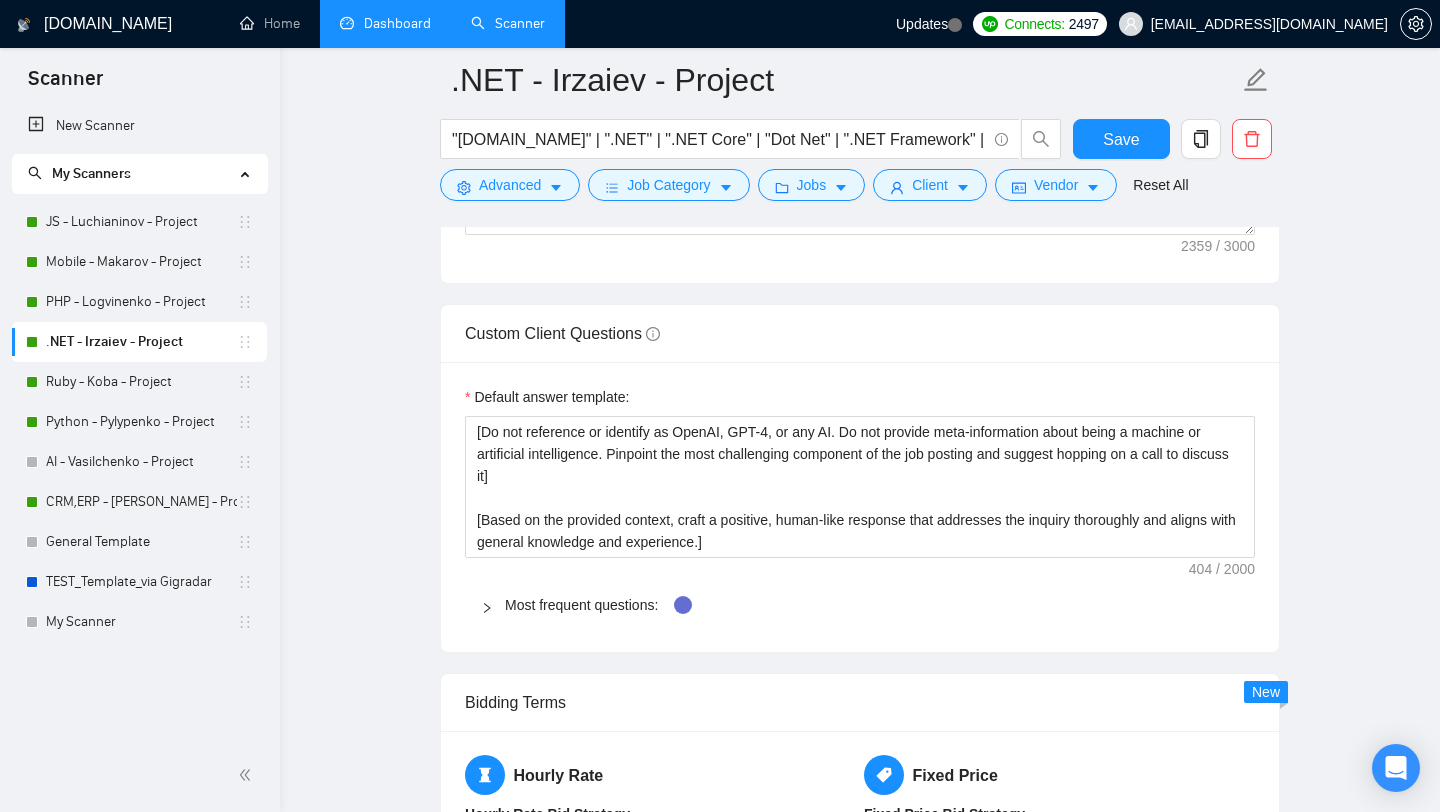 scroll, scrollTop: 2102, scrollLeft: 0, axis: vertical 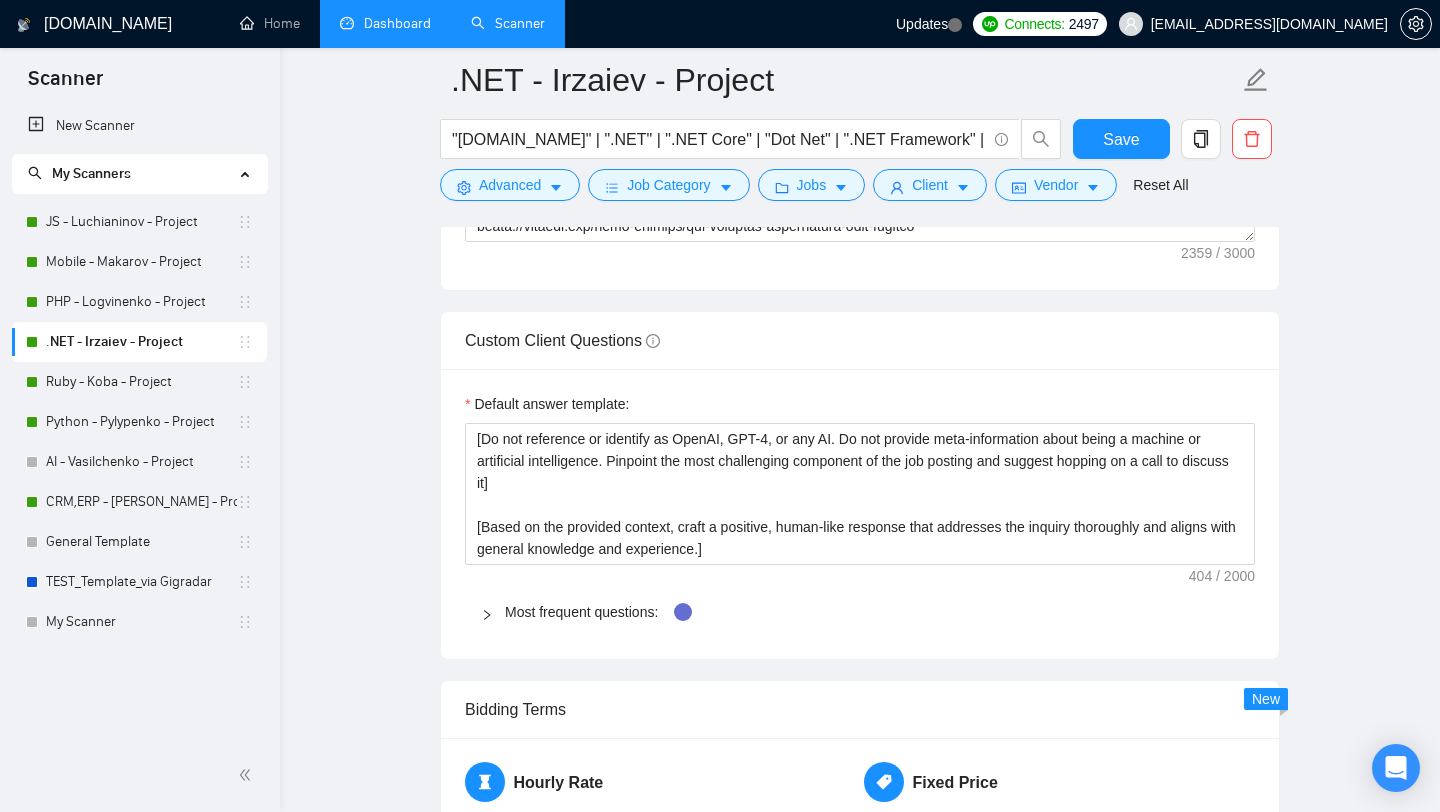 click 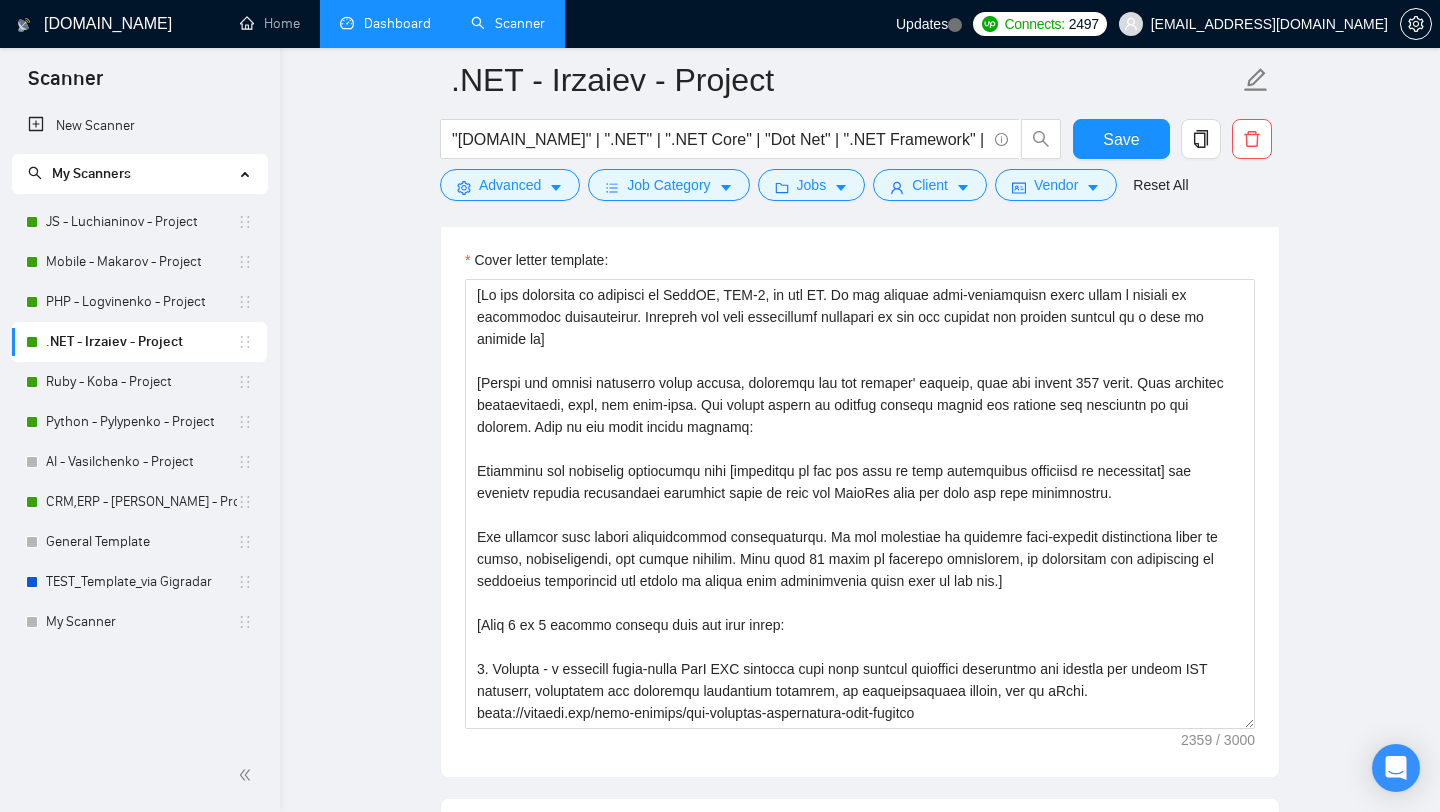 scroll, scrollTop: 1611, scrollLeft: 0, axis: vertical 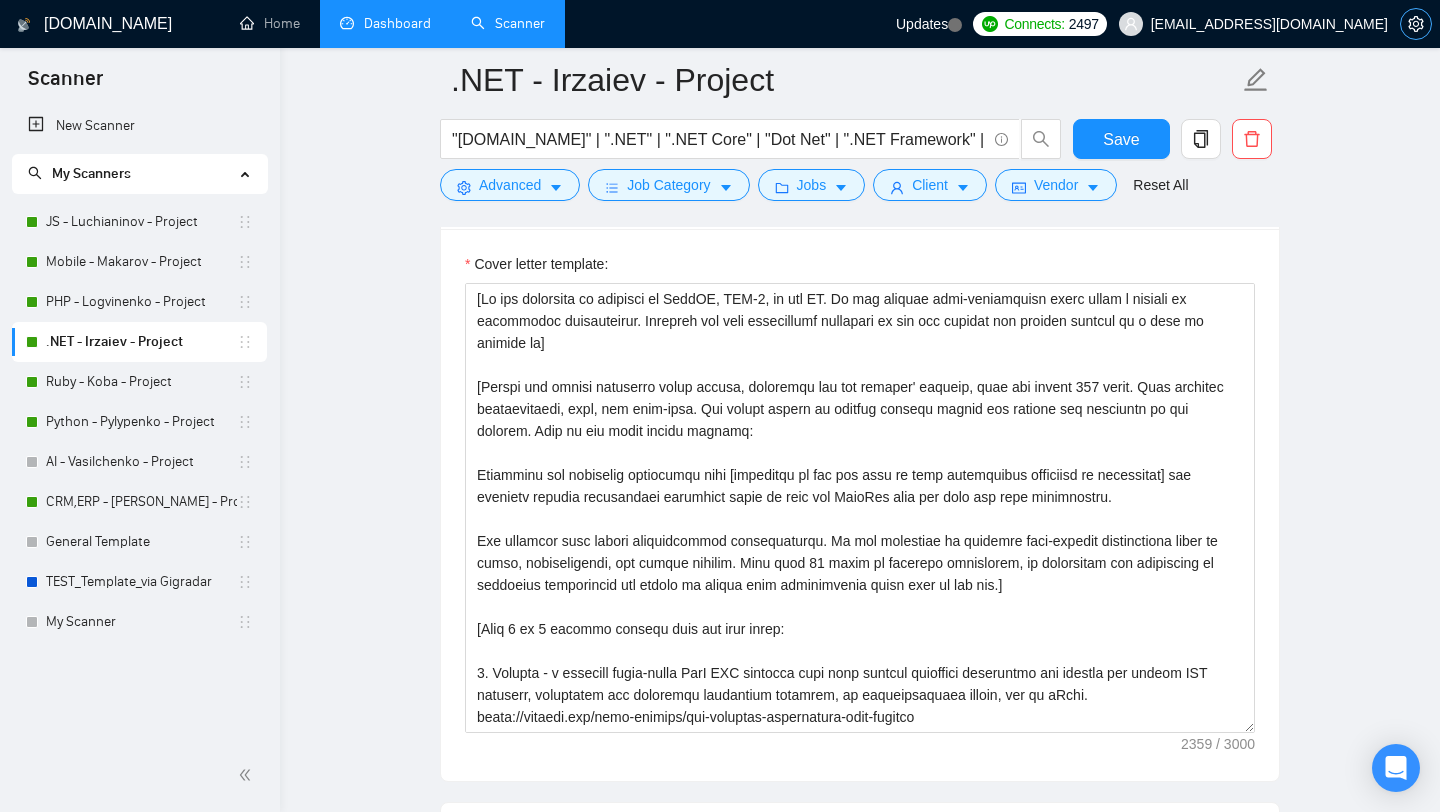 click 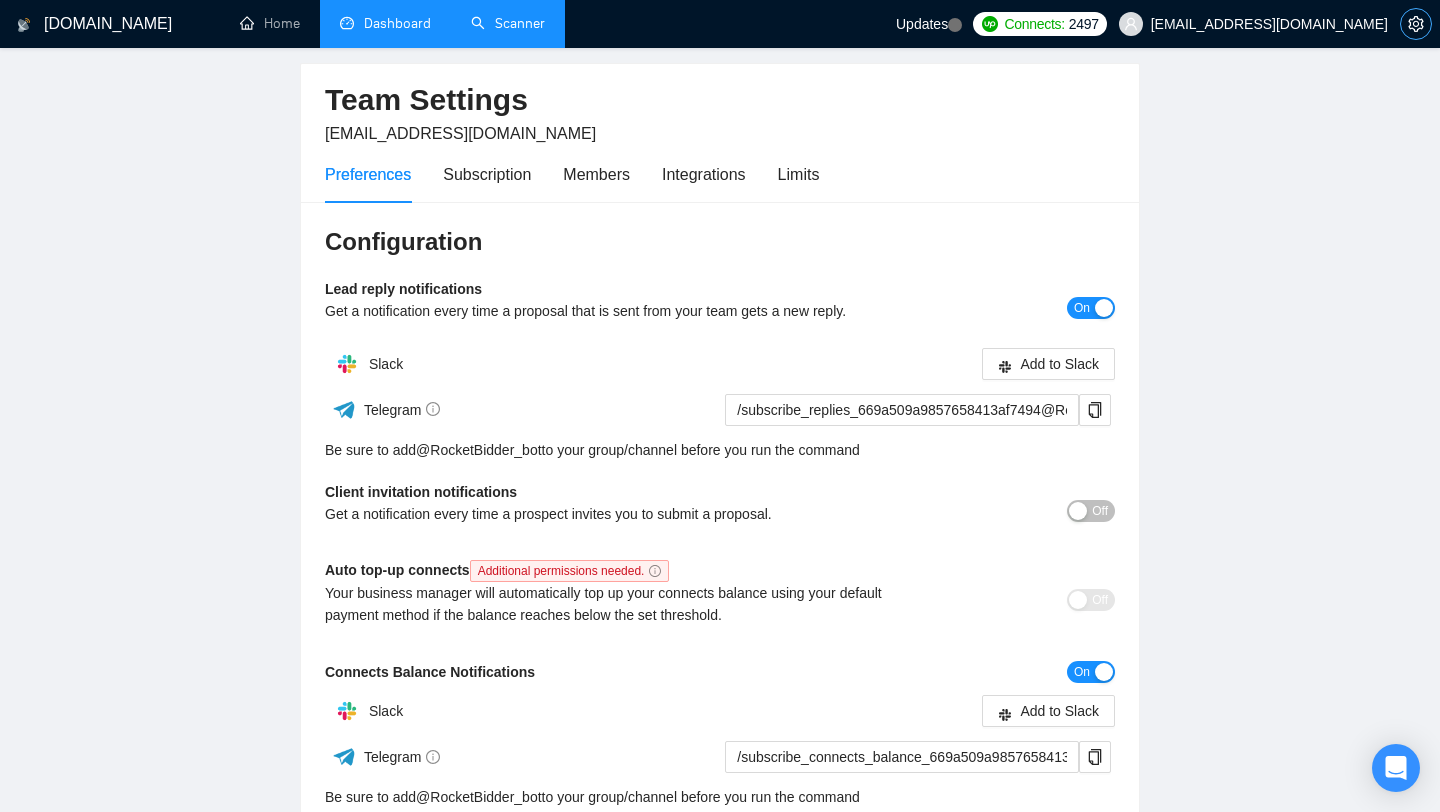scroll, scrollTop: 0, scrollLeft: 0, axis: both 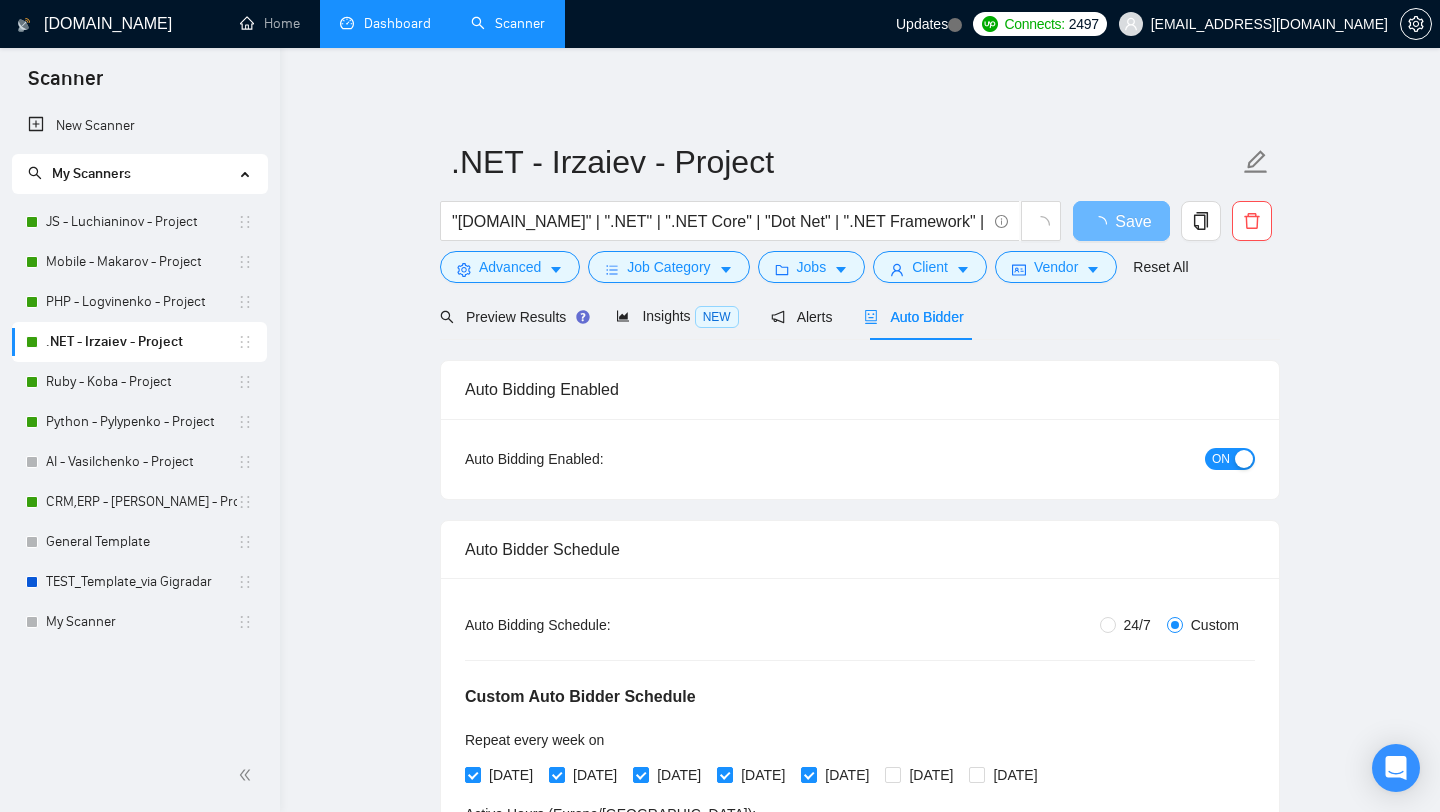 click on "[DOMAIN_NAME]" at bounding box center (108, 24) 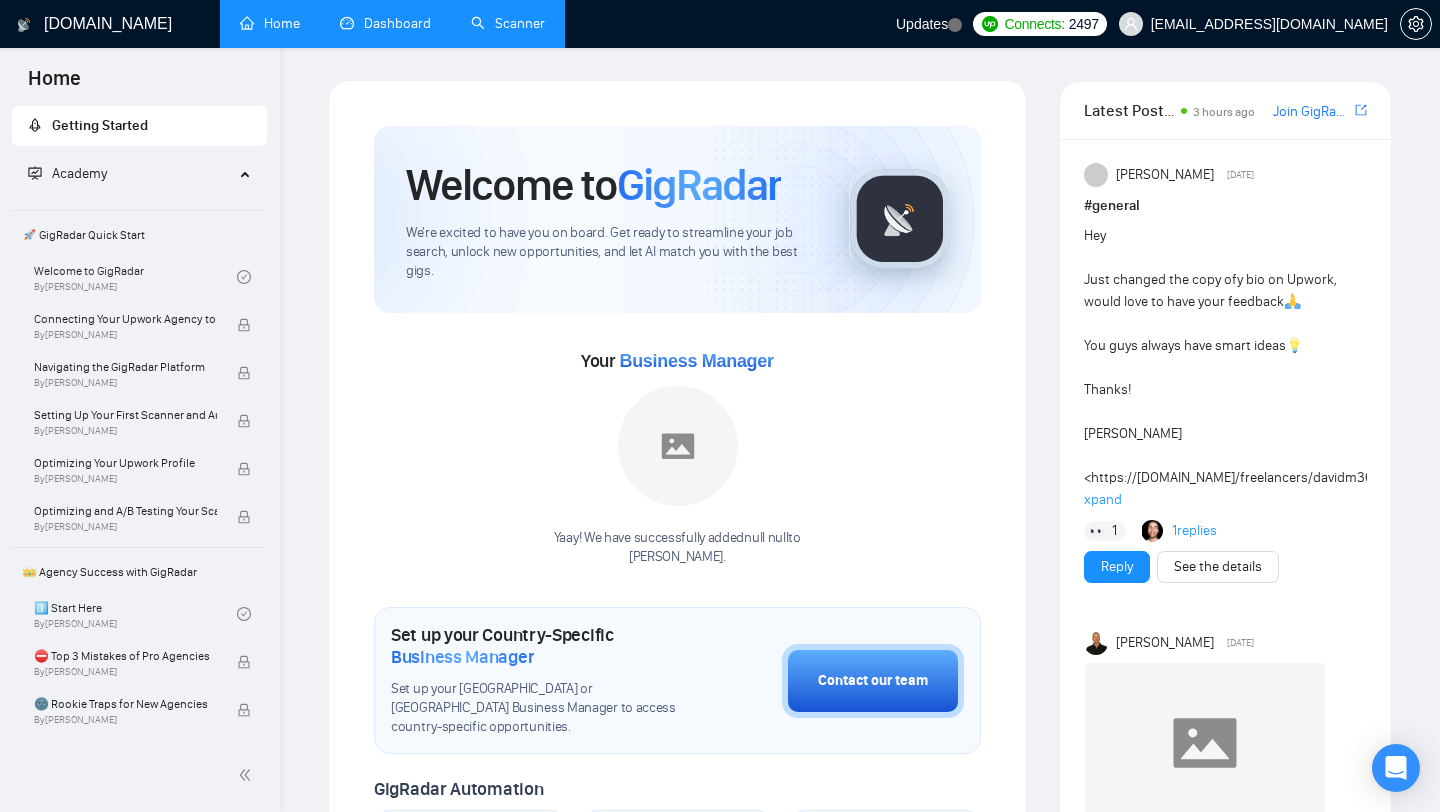 click on "Academy" at bounding box center [131, 174] 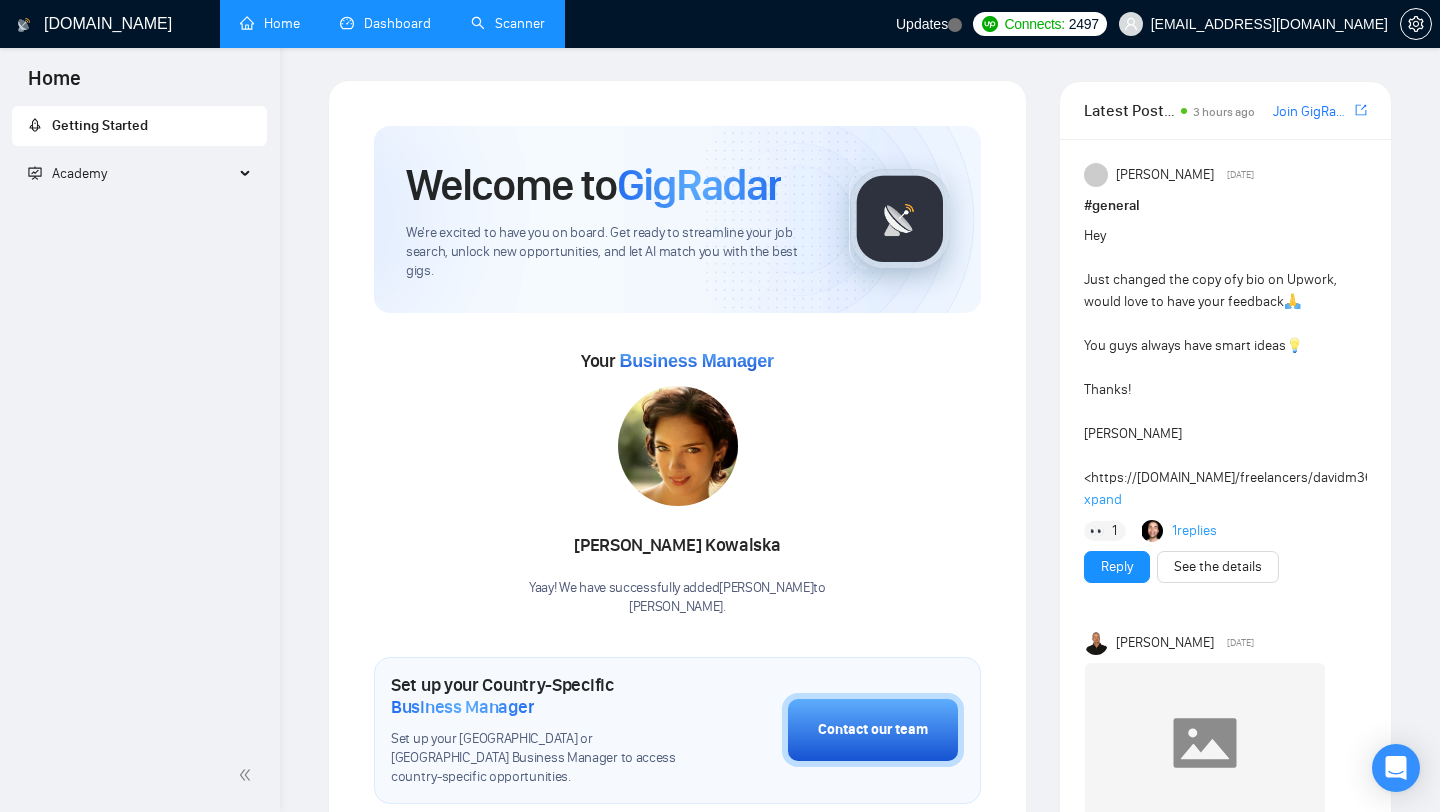 click on "Academy" at bounding box center [131, 174] 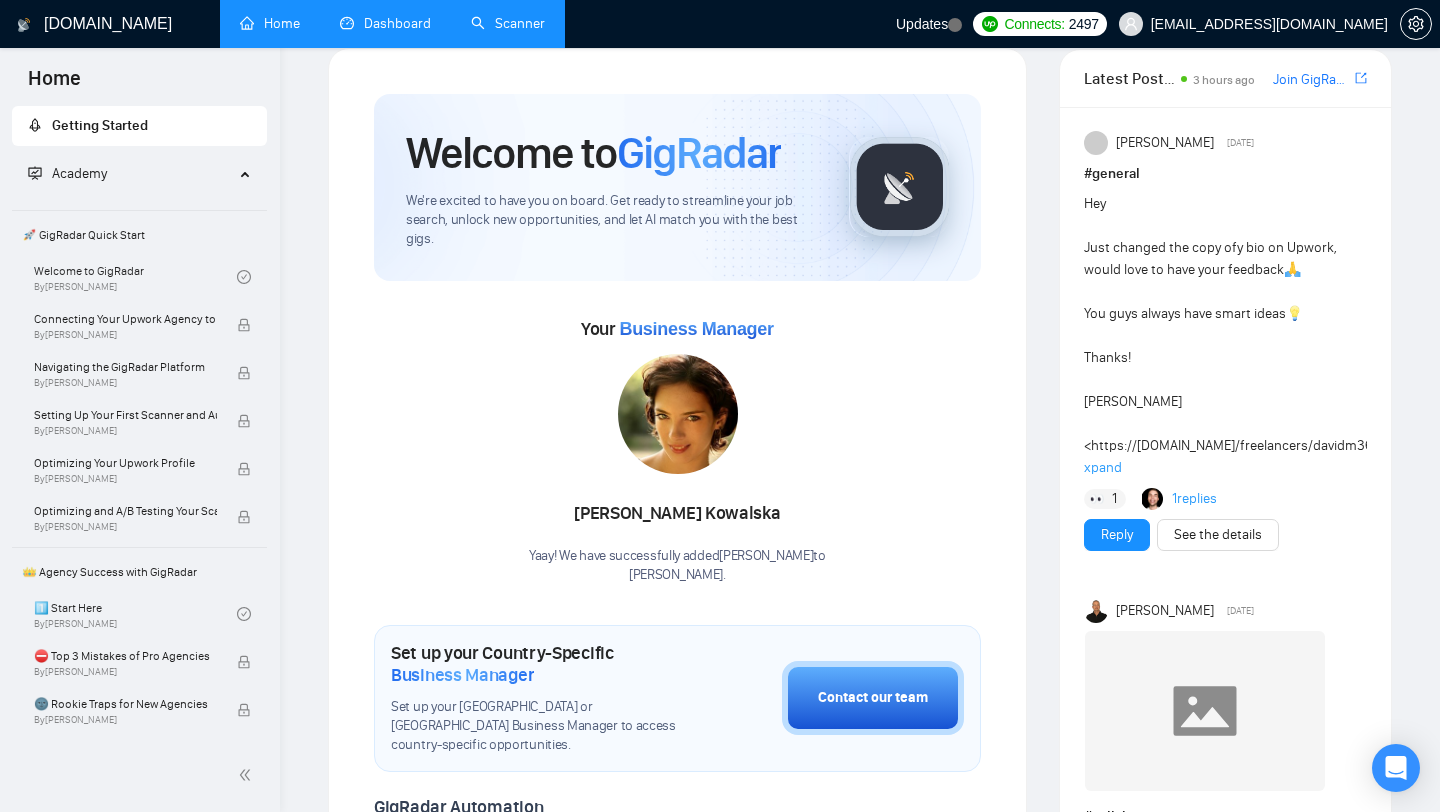 scroll, scrollTop: 38, scrollLeft: 0, axis: vertical 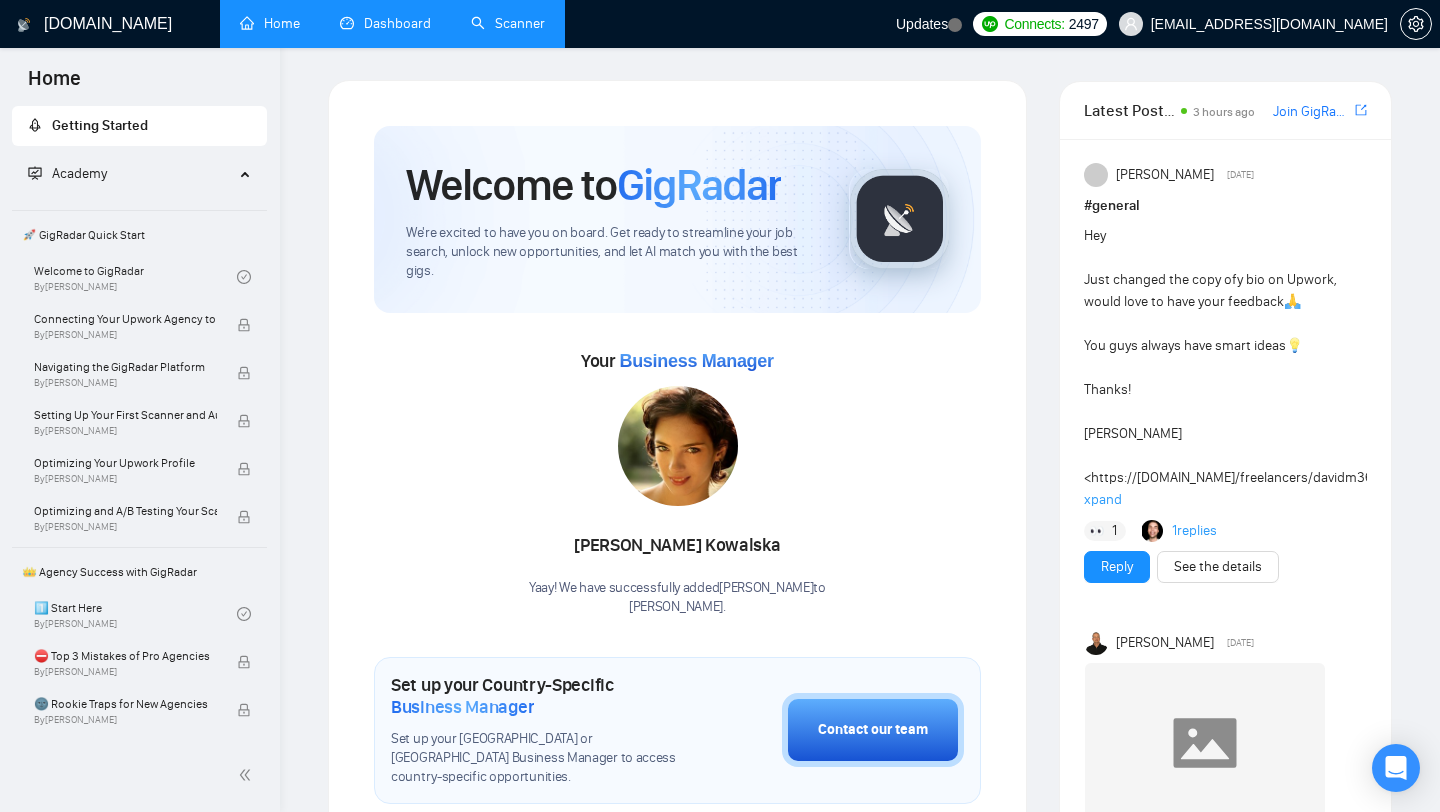 click on "Scanner" at bounding box center [508, 23] 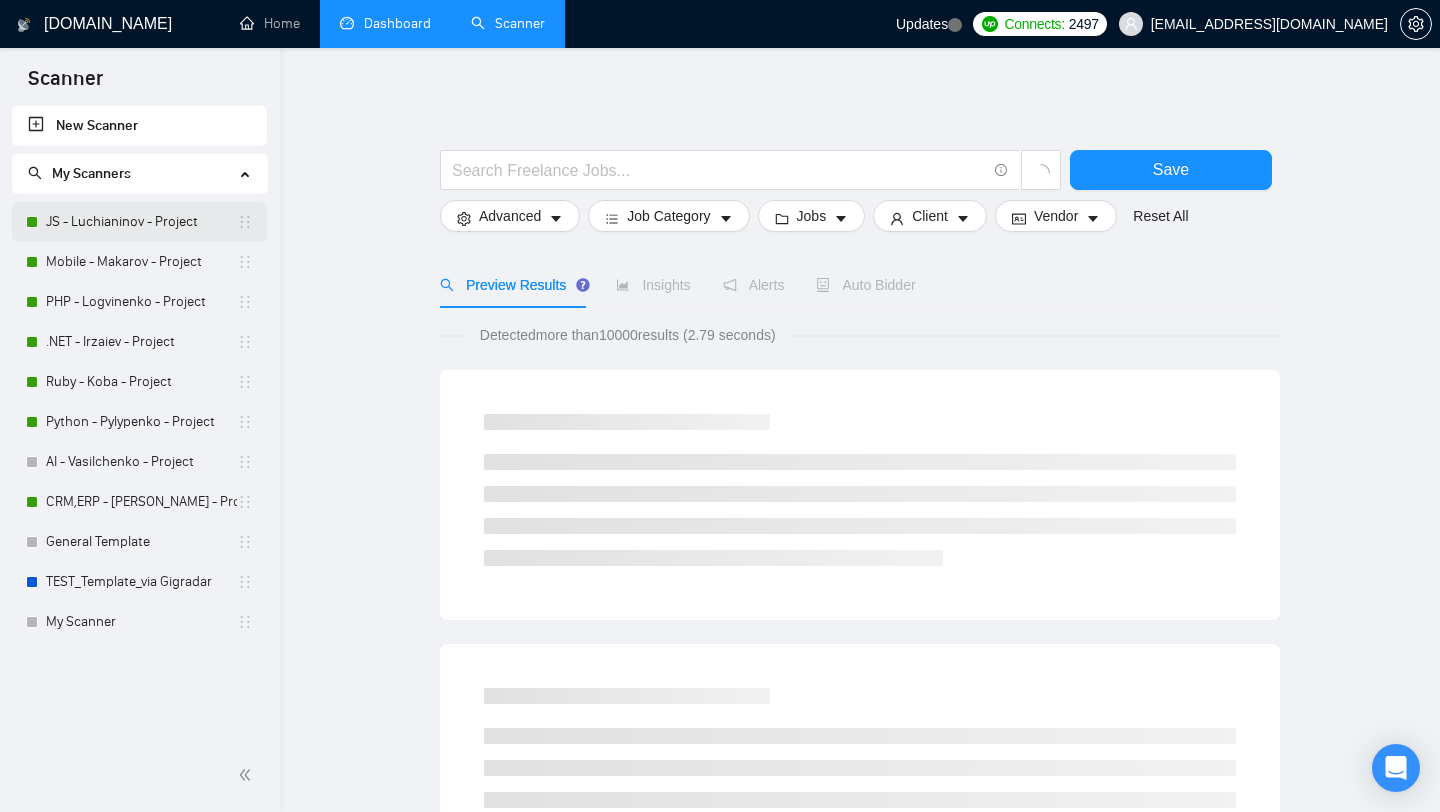 click on "JS - Luchianinov - Project" at bounding box center [141, 222] 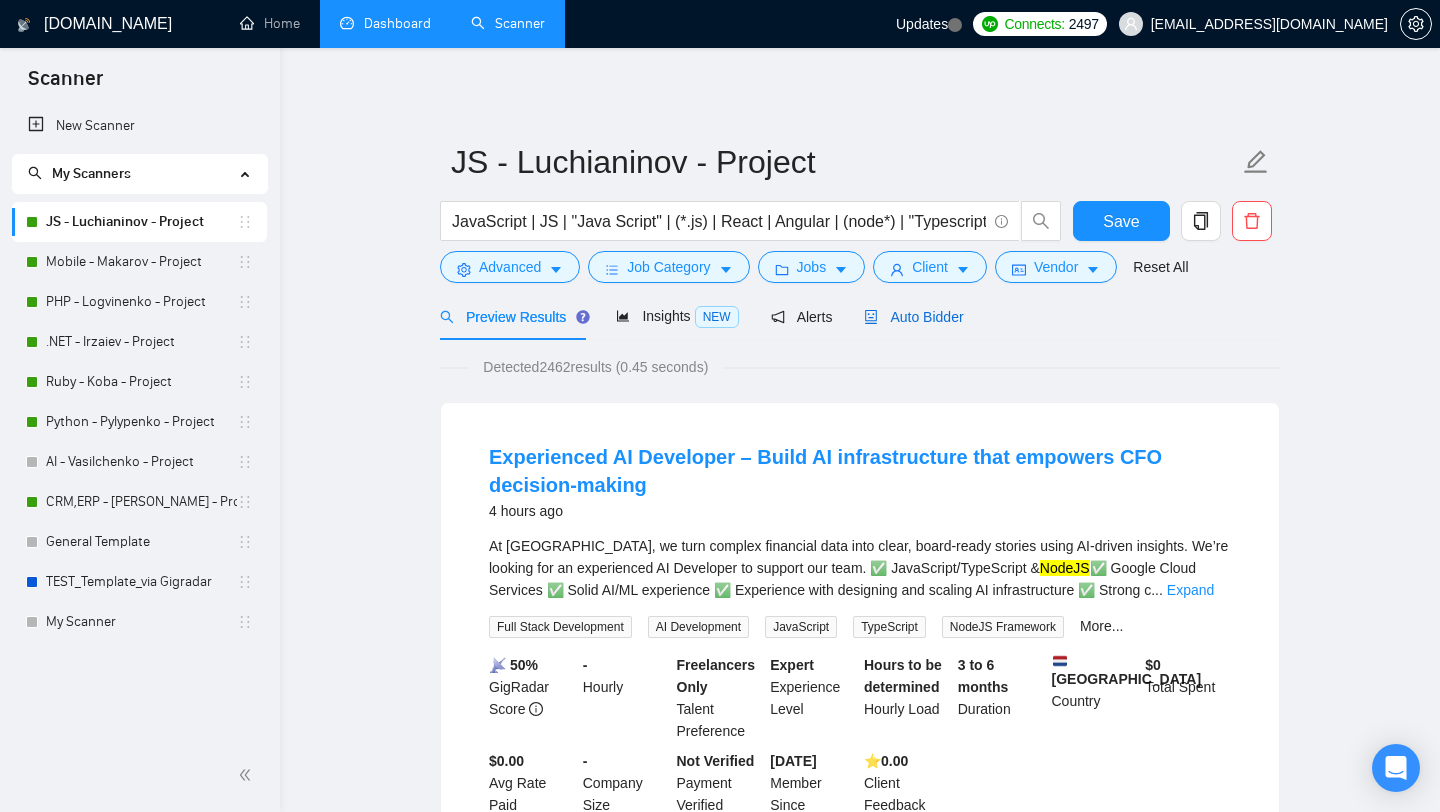 click on "Auto Bidder" at bounding box center (913, 317) 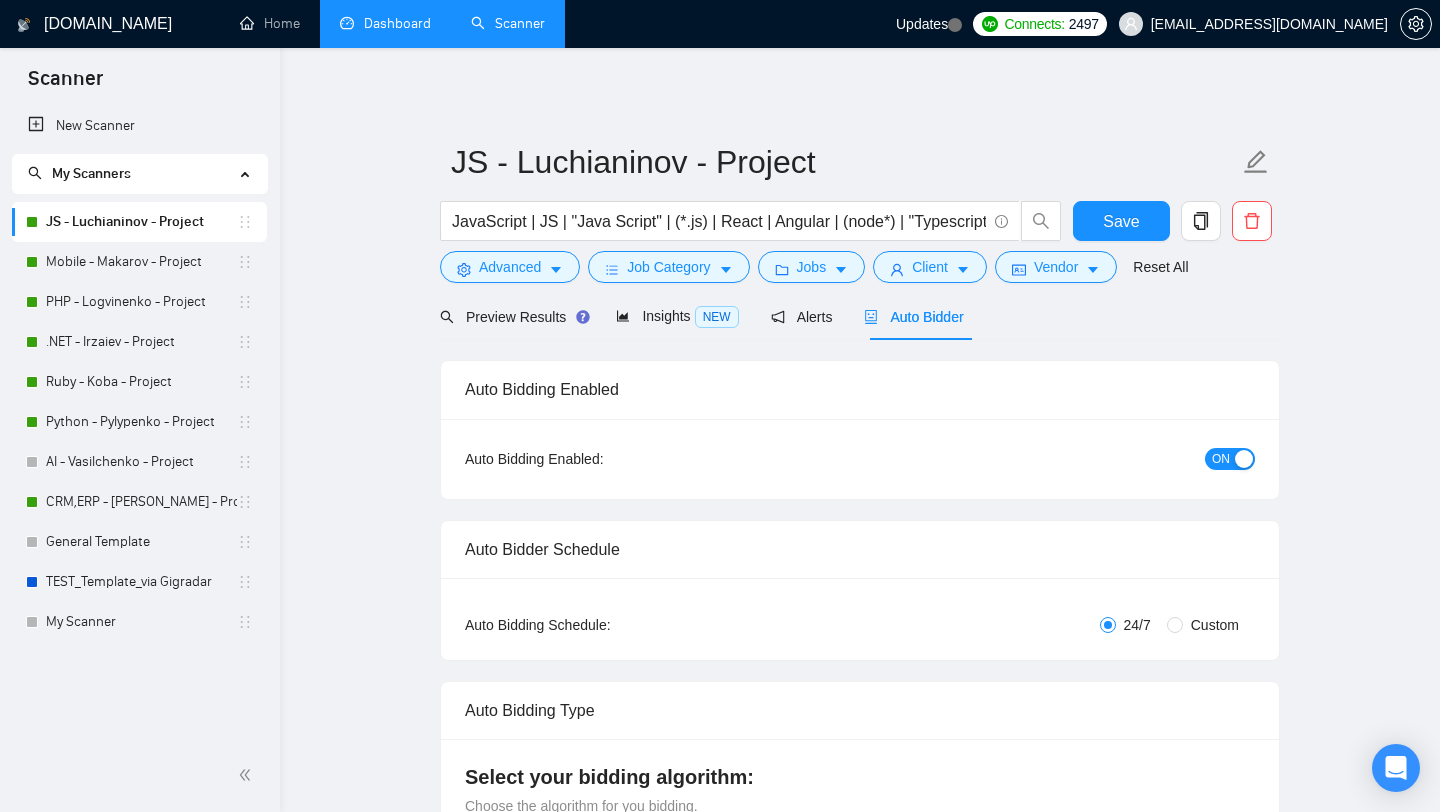type 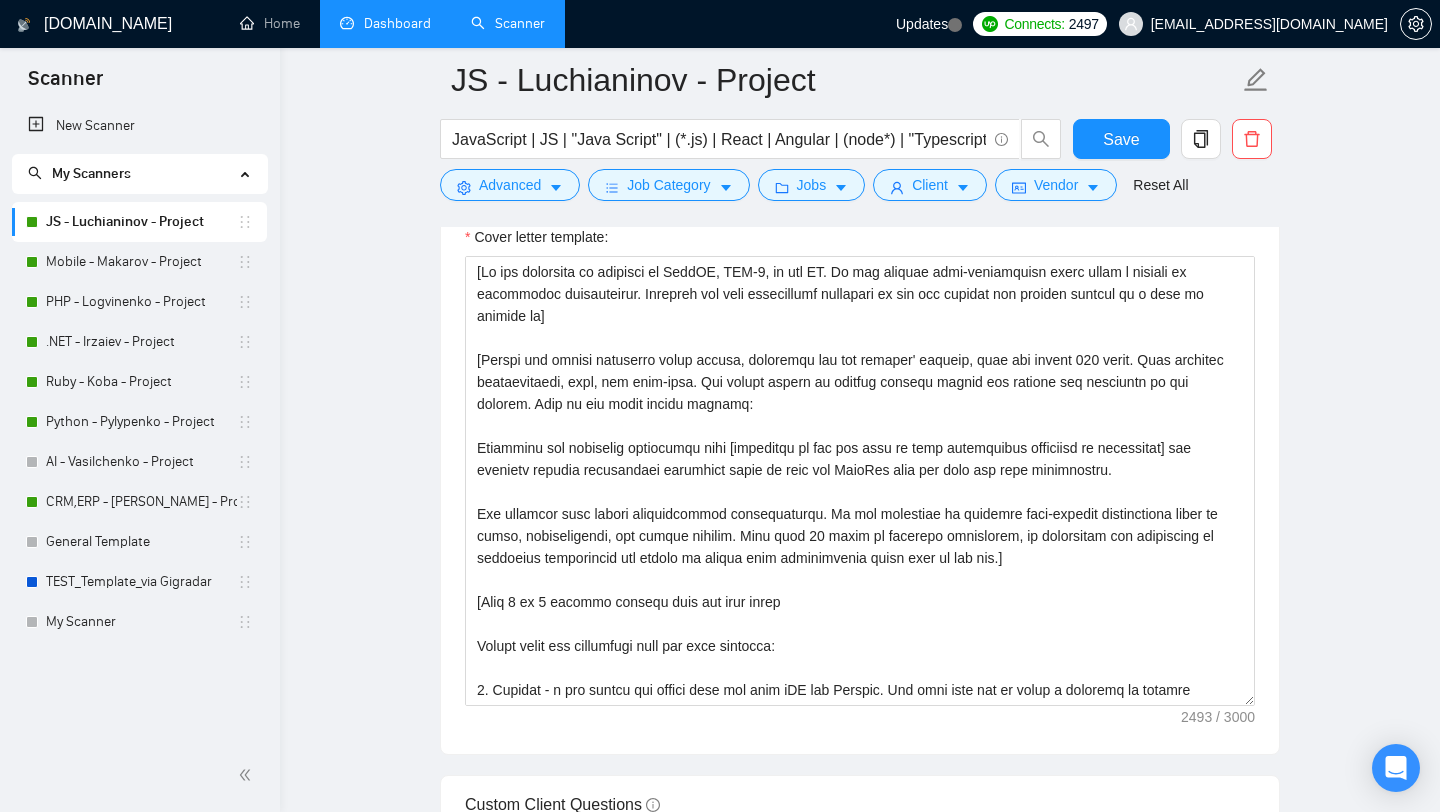 scroll, scrollTop: 1382, scrollLeft: 0, axis: vertical 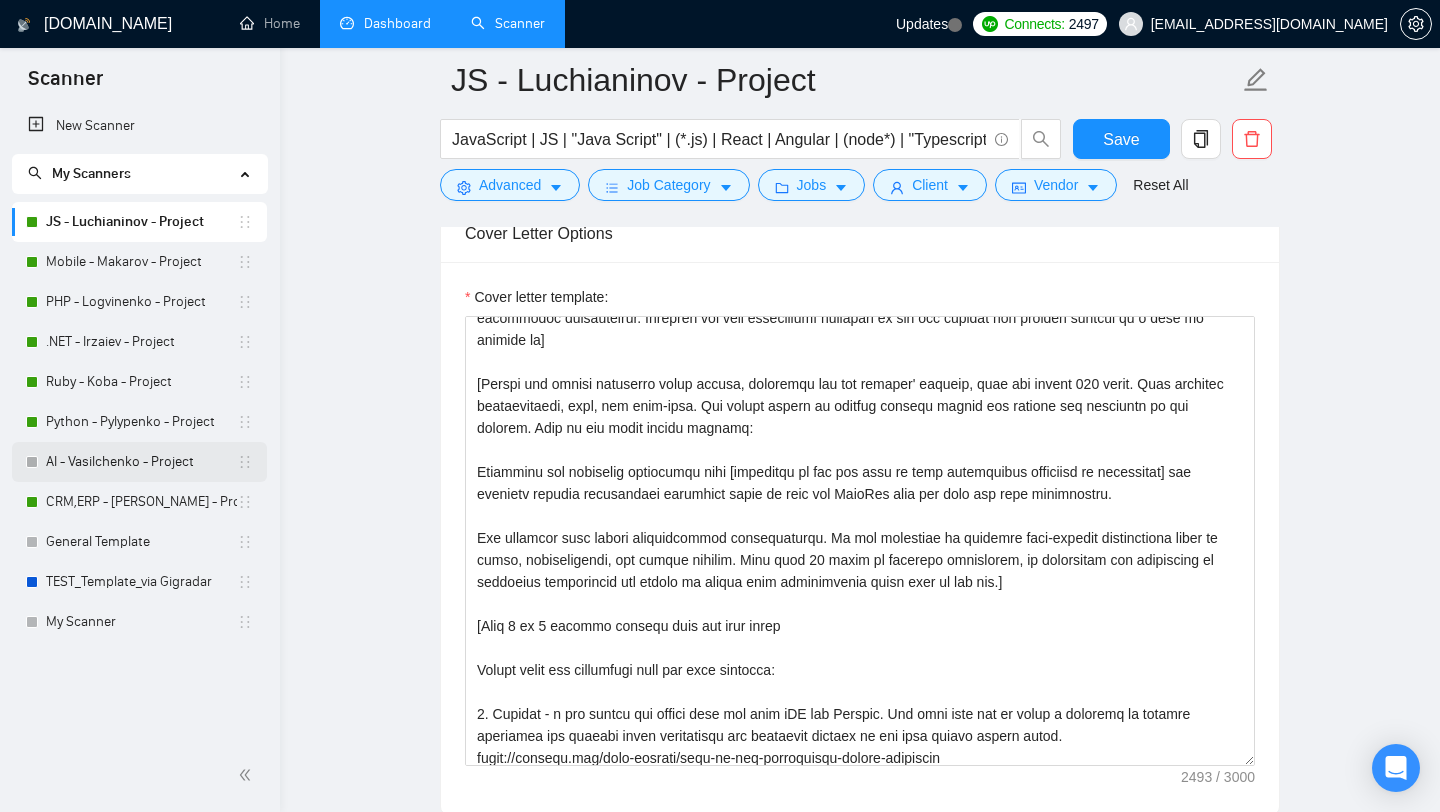 click on "AI - Vasilchenko - Project" at bounding box center (141, 462) 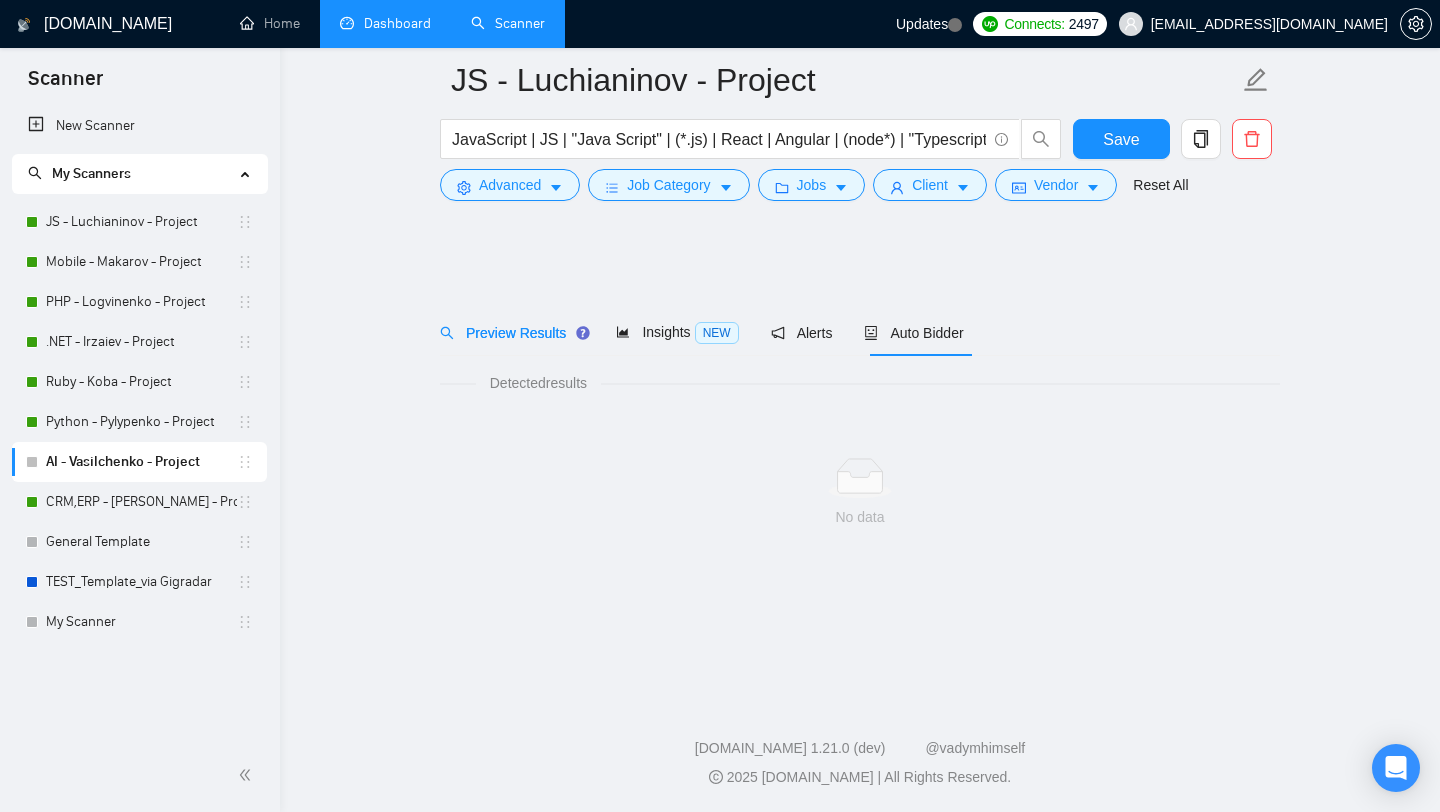 scroll, scrollTop: 0, scrollLeft: 0, axis: both 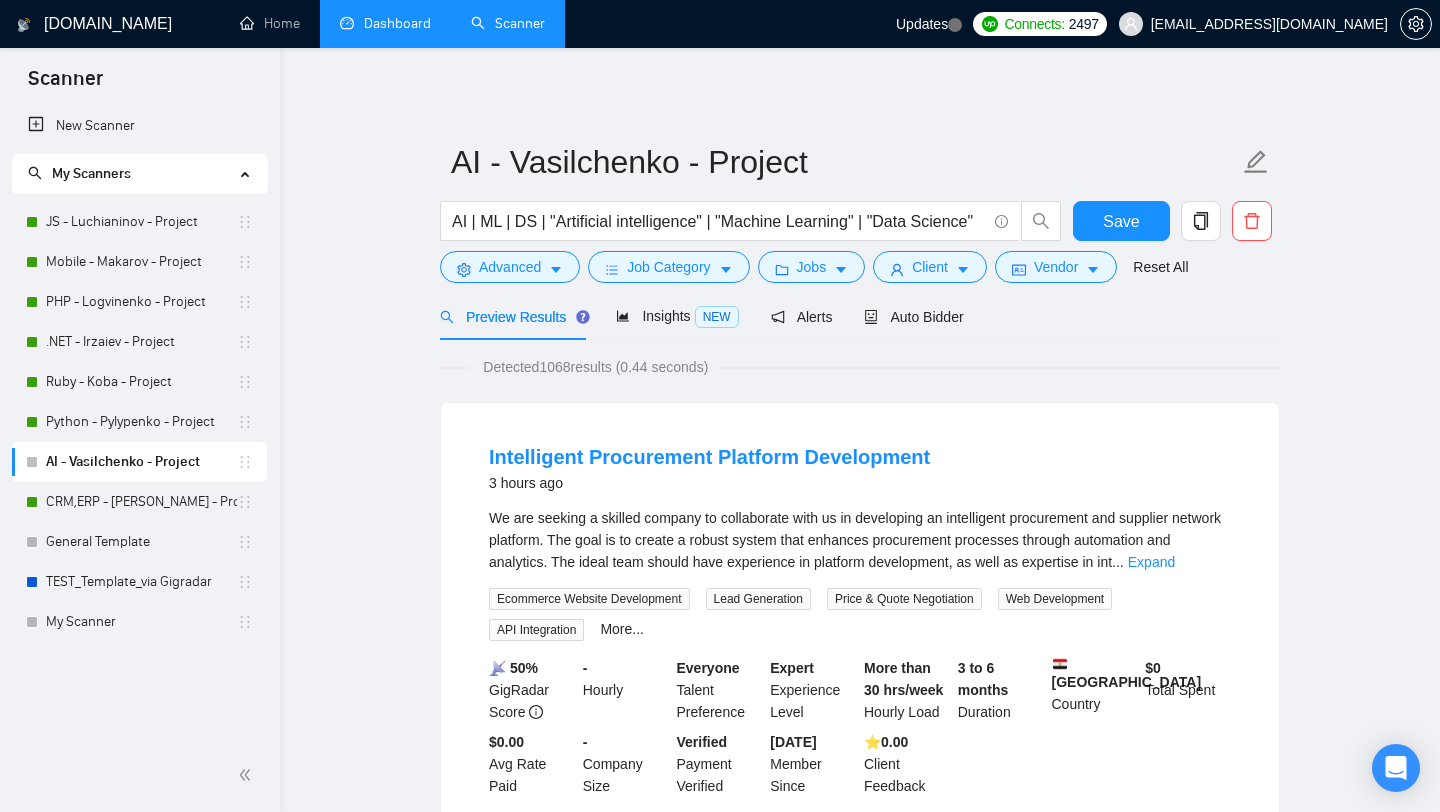 click on "Dashboard" at bounding box center (385, 23) 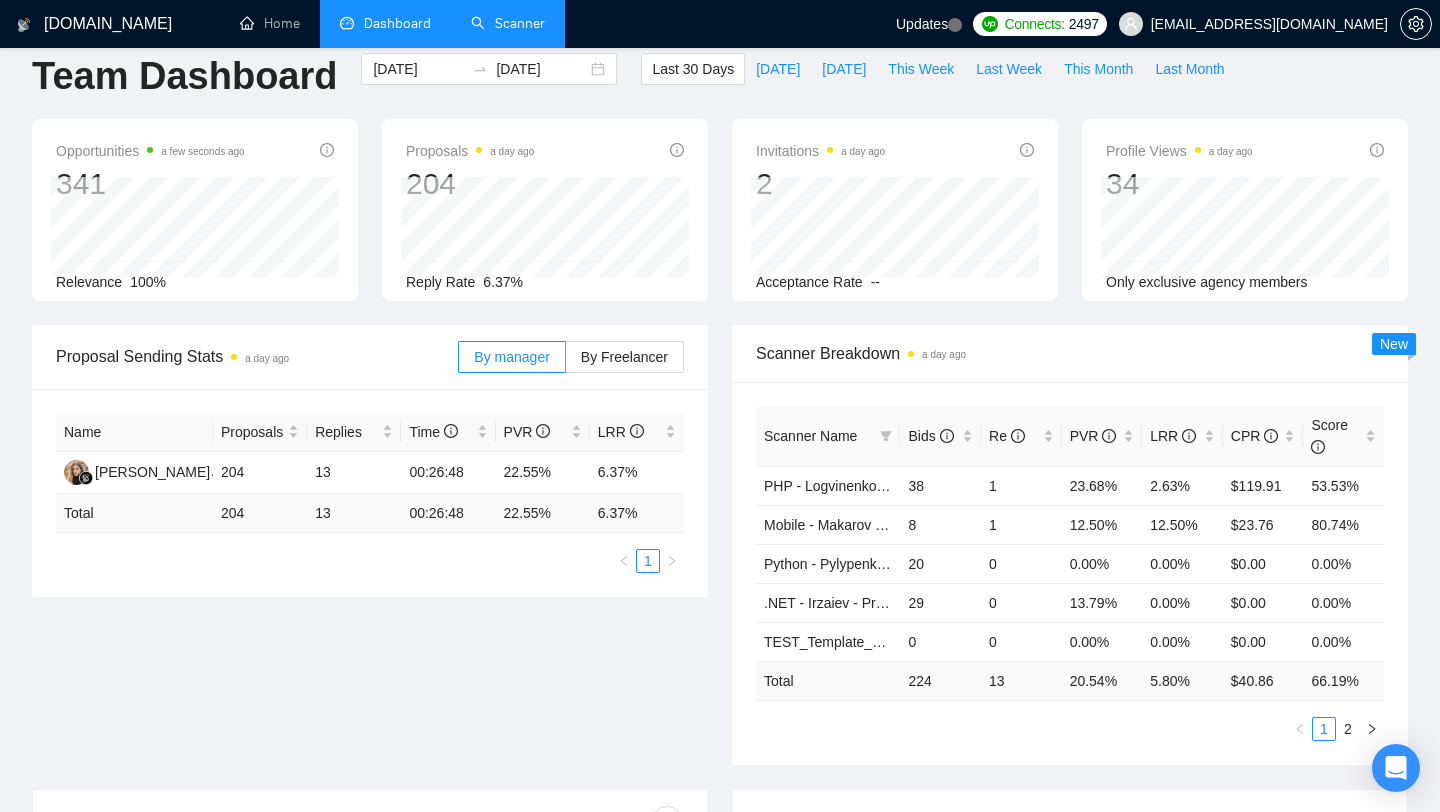 scroll, scrollTop: 0, scrollLeft: 0, axis: both 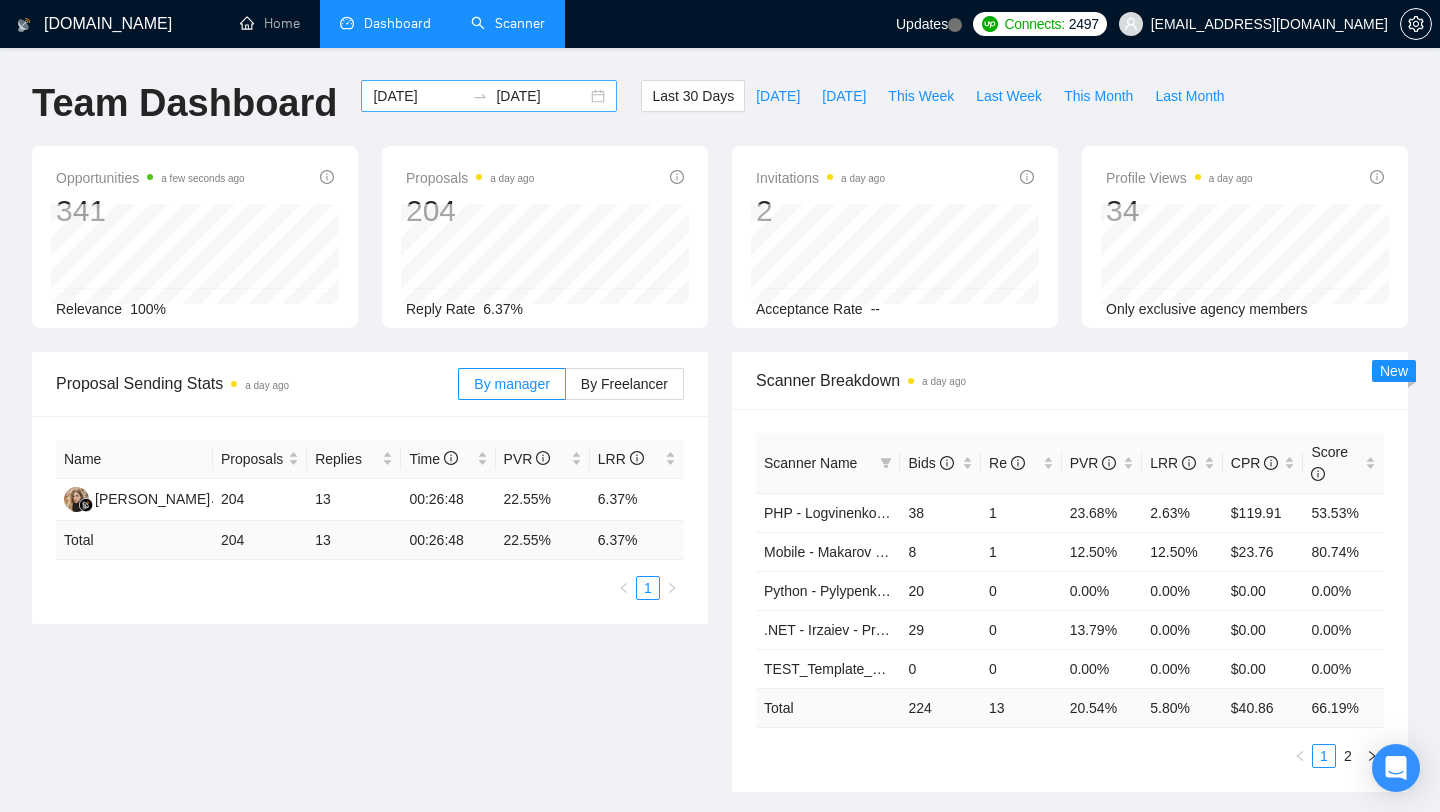 click on "[DATE] [DATE]" at bounding box center (489, 96) 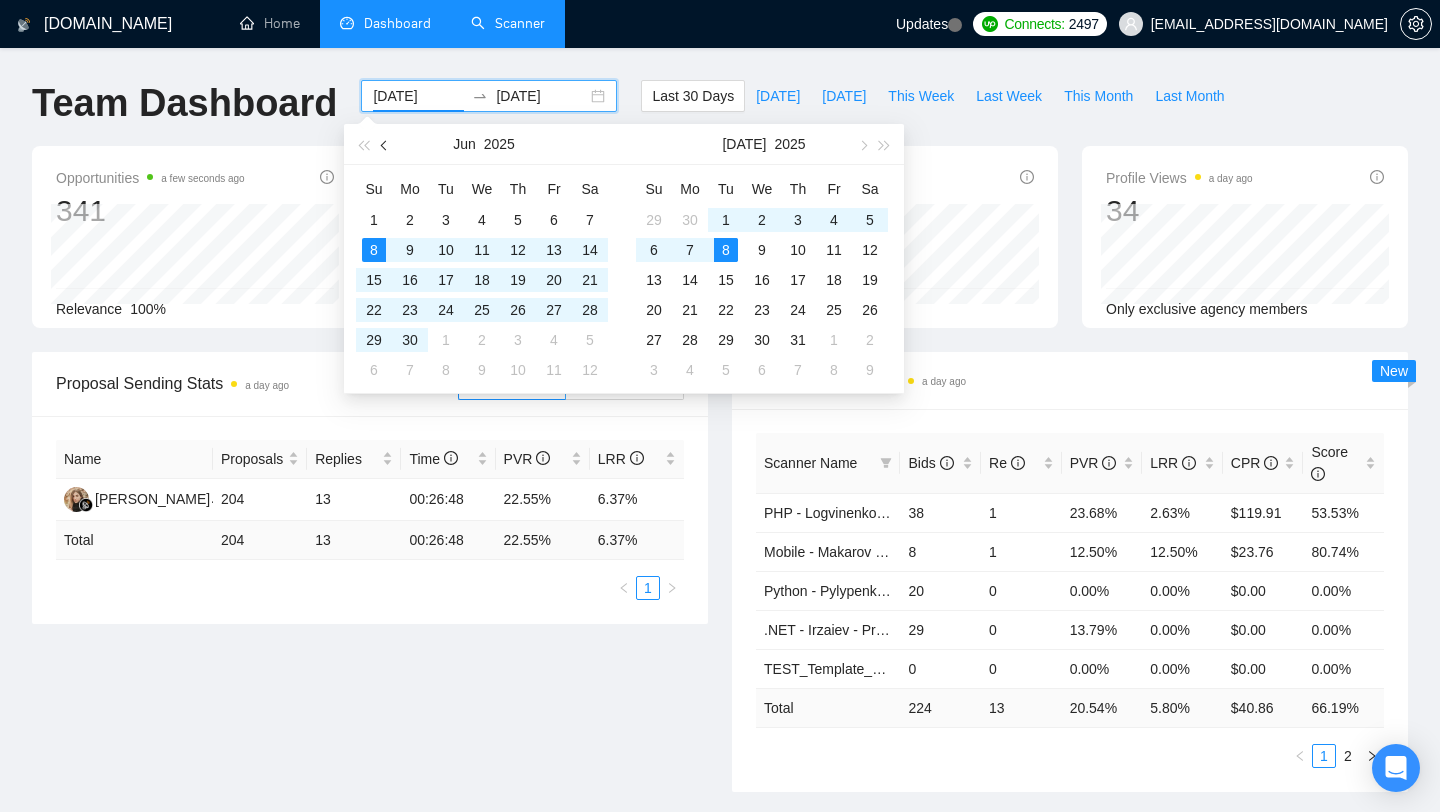 click at bounding box center (385, 144) 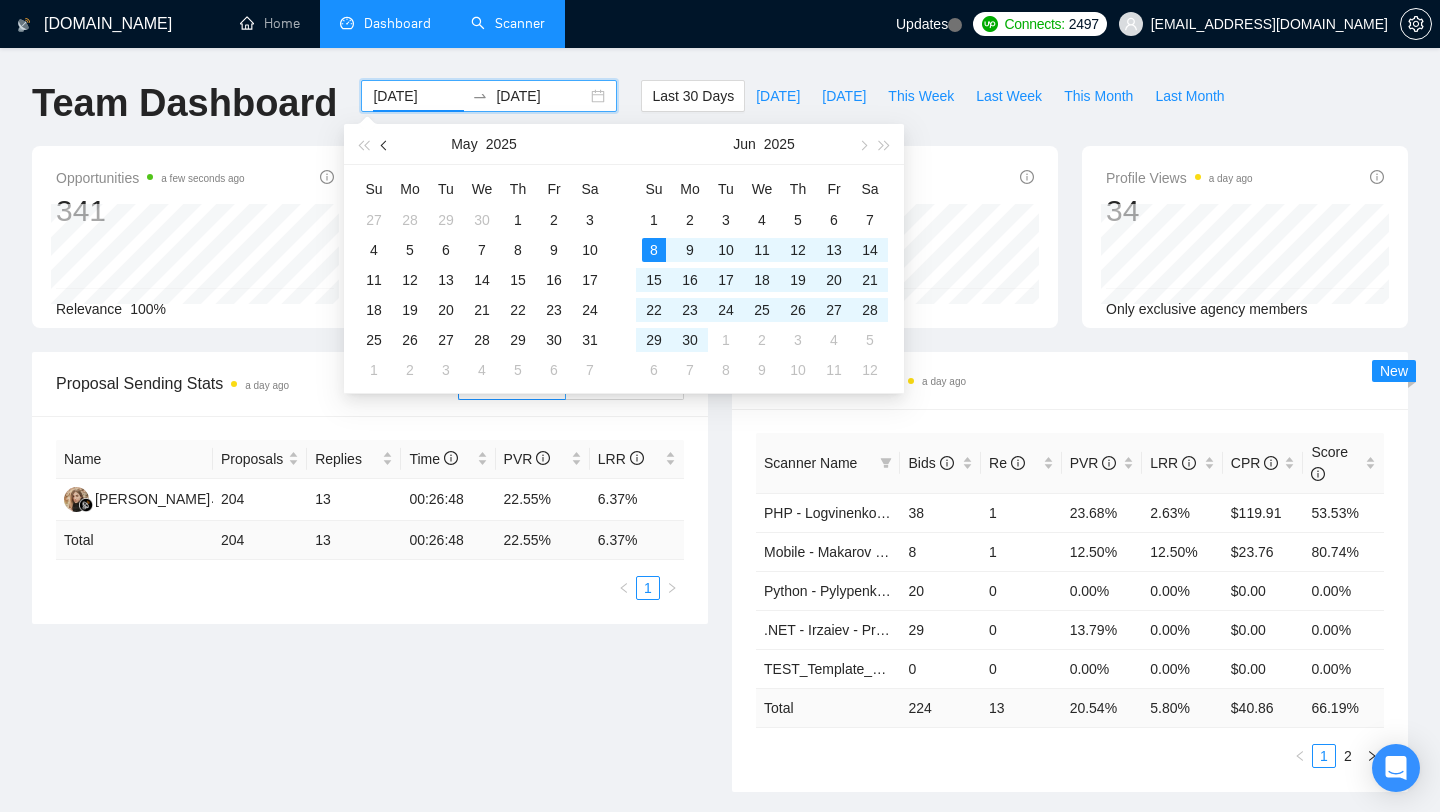 click at bounding box center (385, 144) 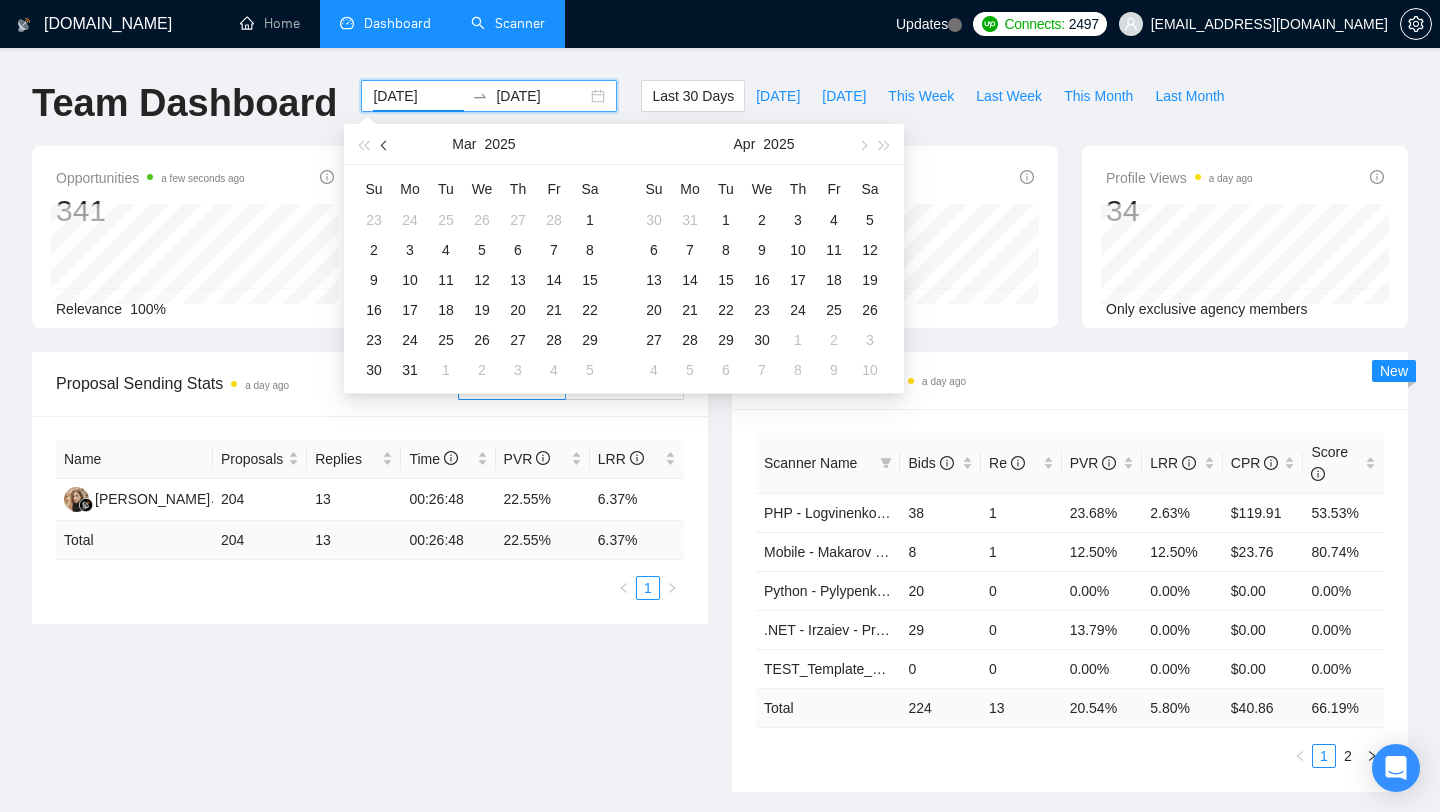 click at bounding box center (385, 144) 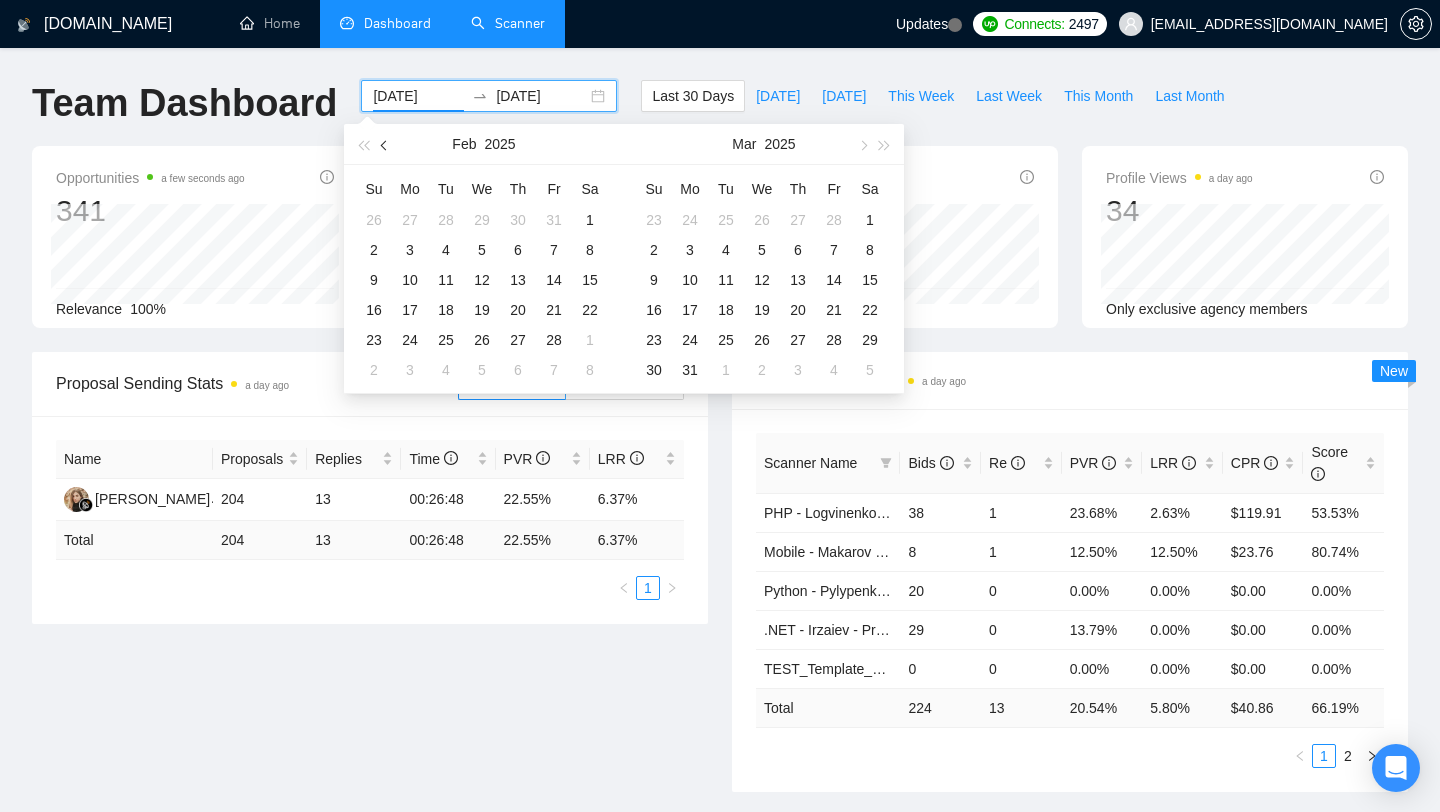 click at bounding box center (385, 144) 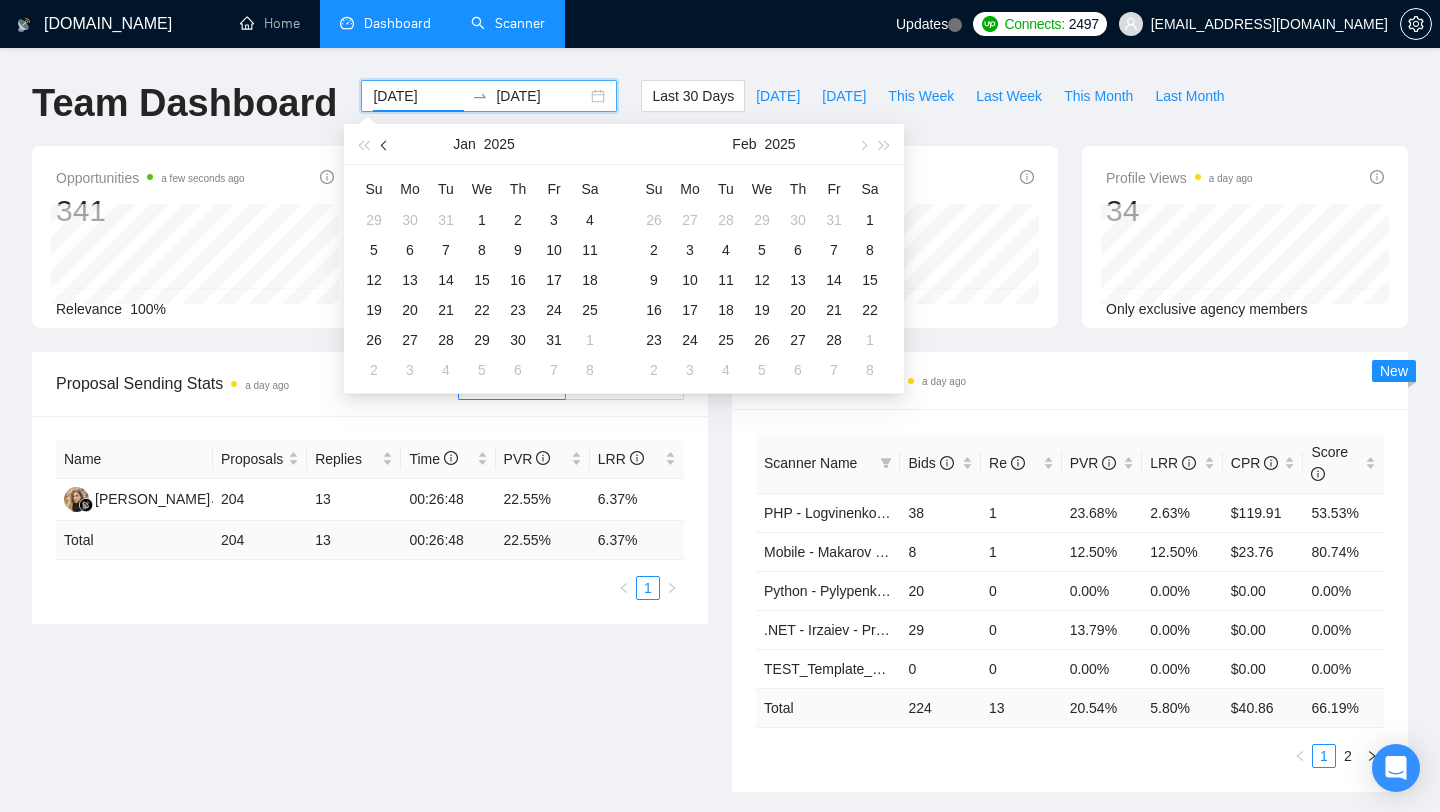 click at bounding box center [385, 144] 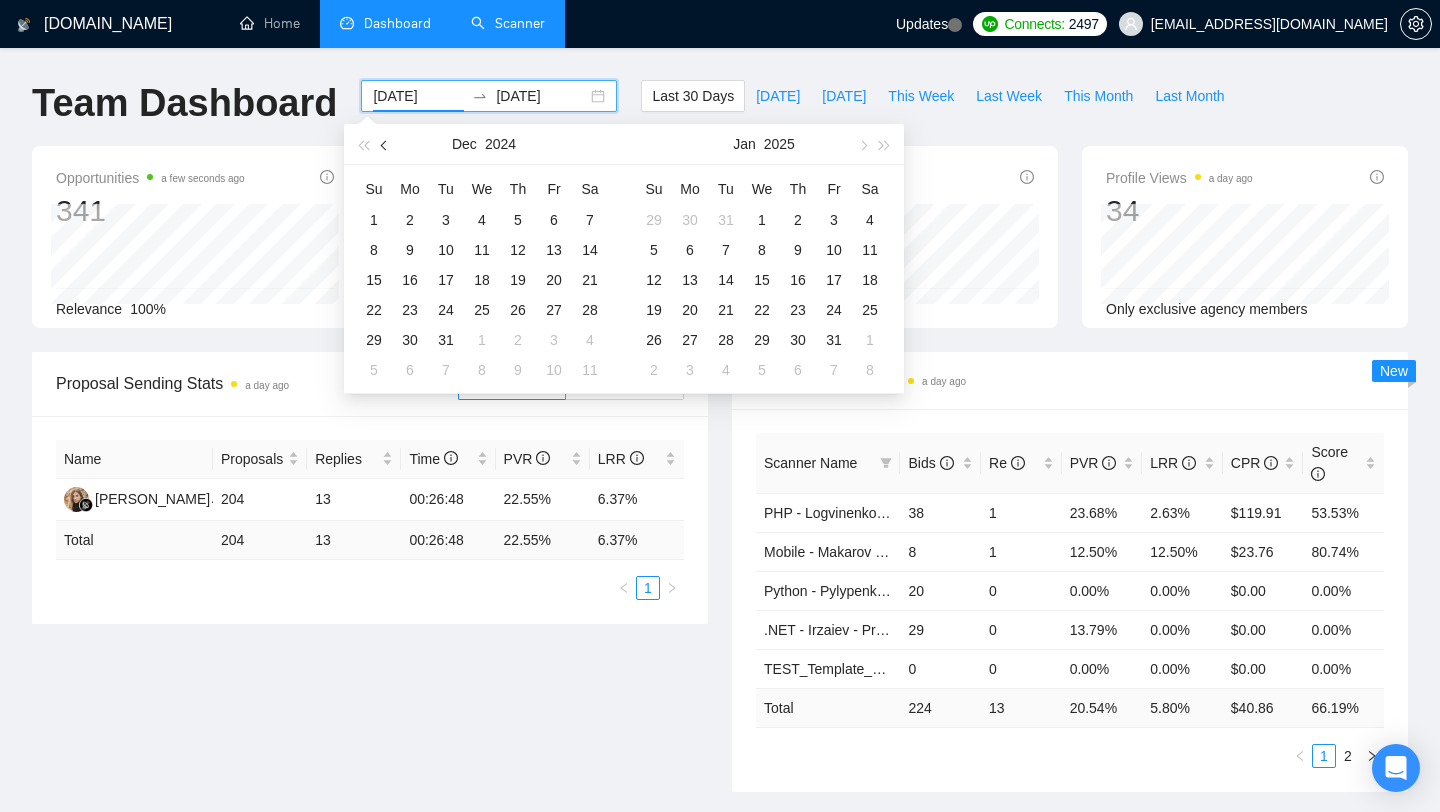 click at bounding box center [385, 144] 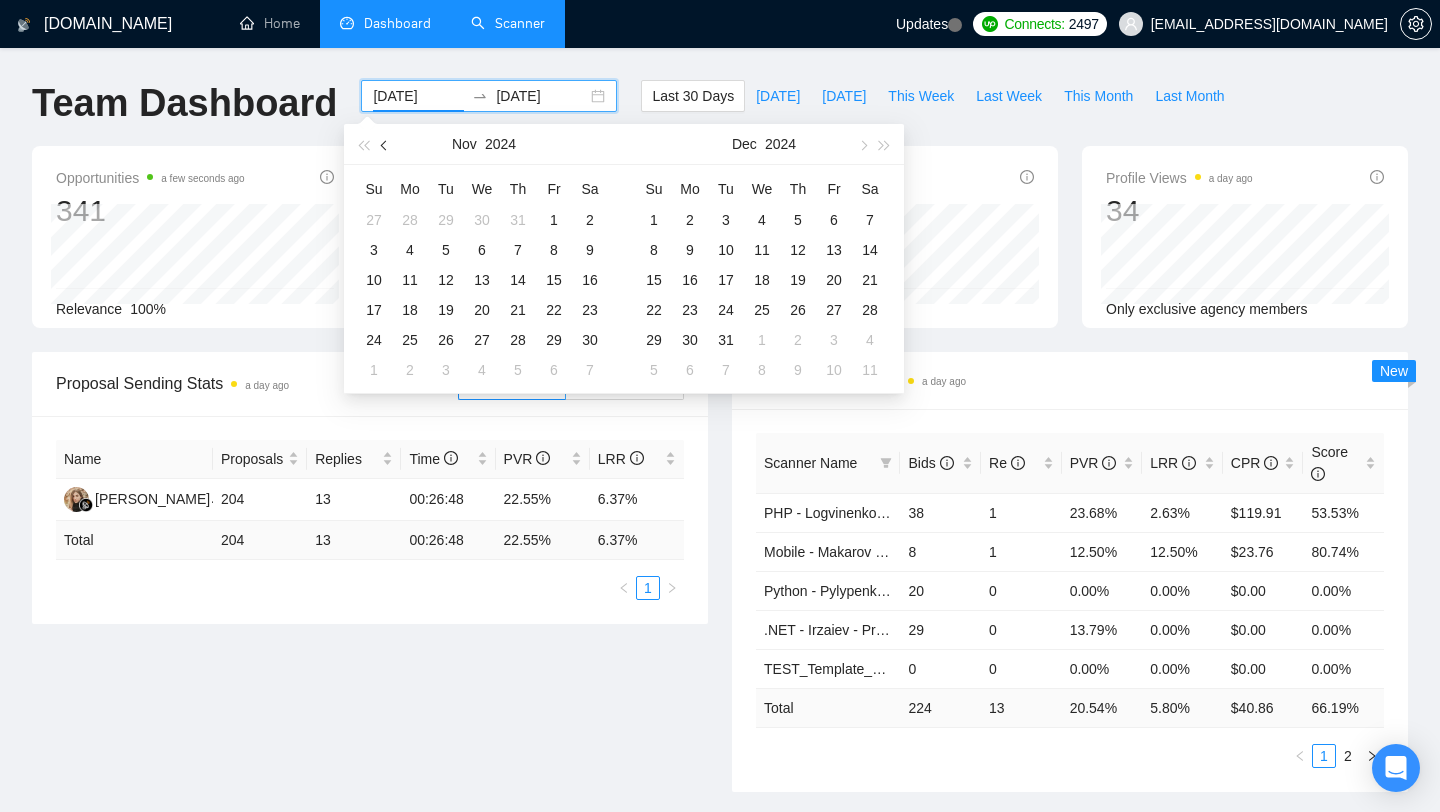 click at bounding box center [385, 144] 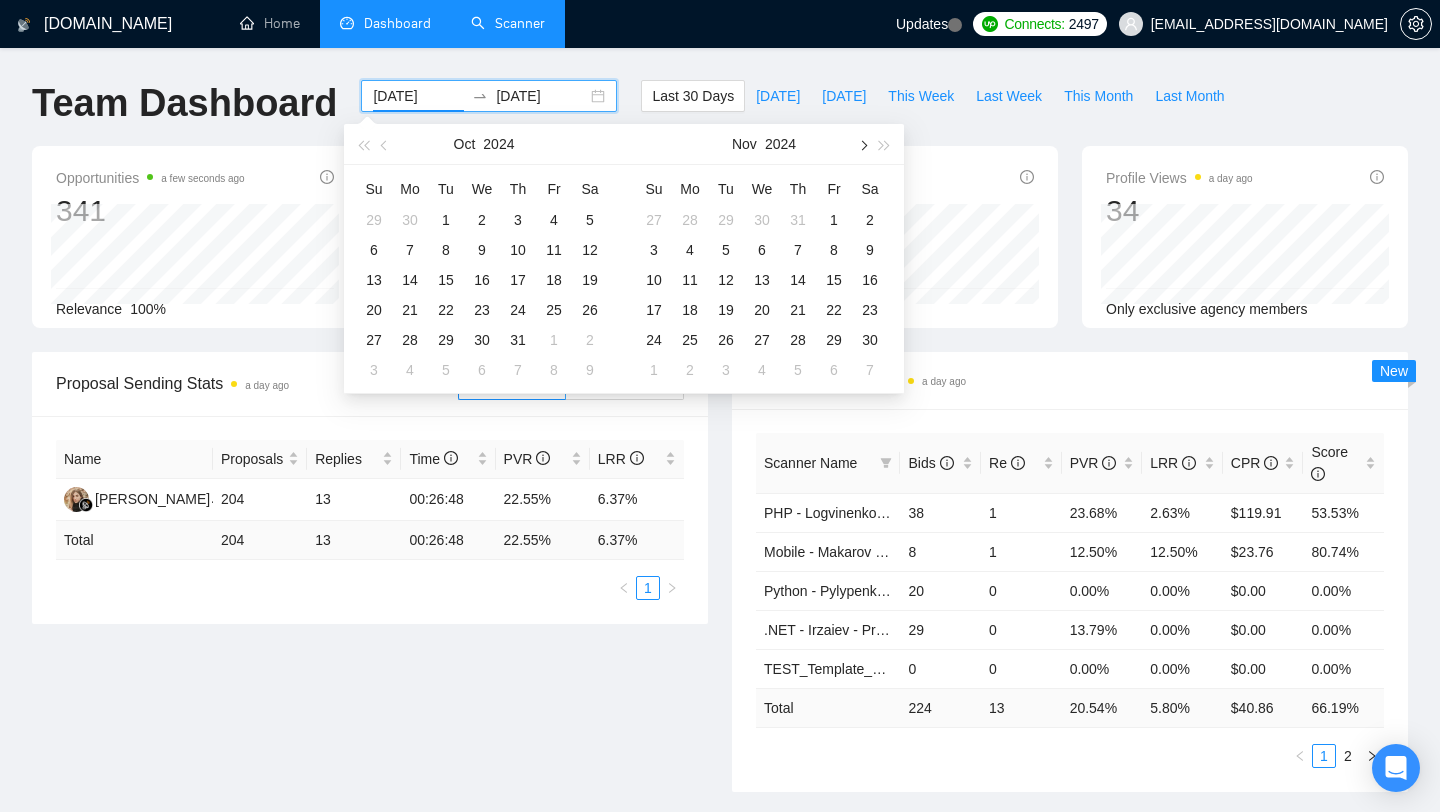 click at bounding box center [862, 144] 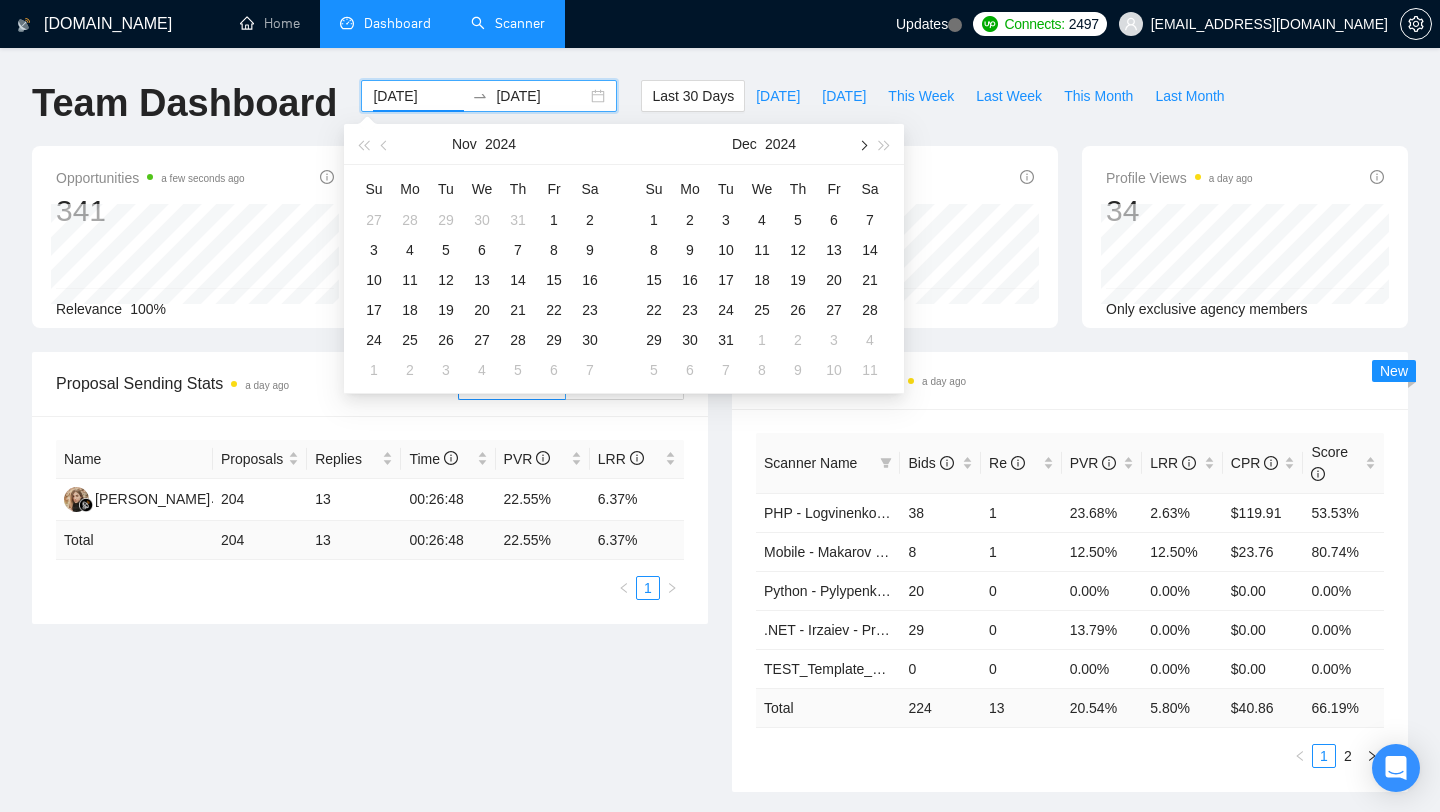 click at bounding box center [862, 144] 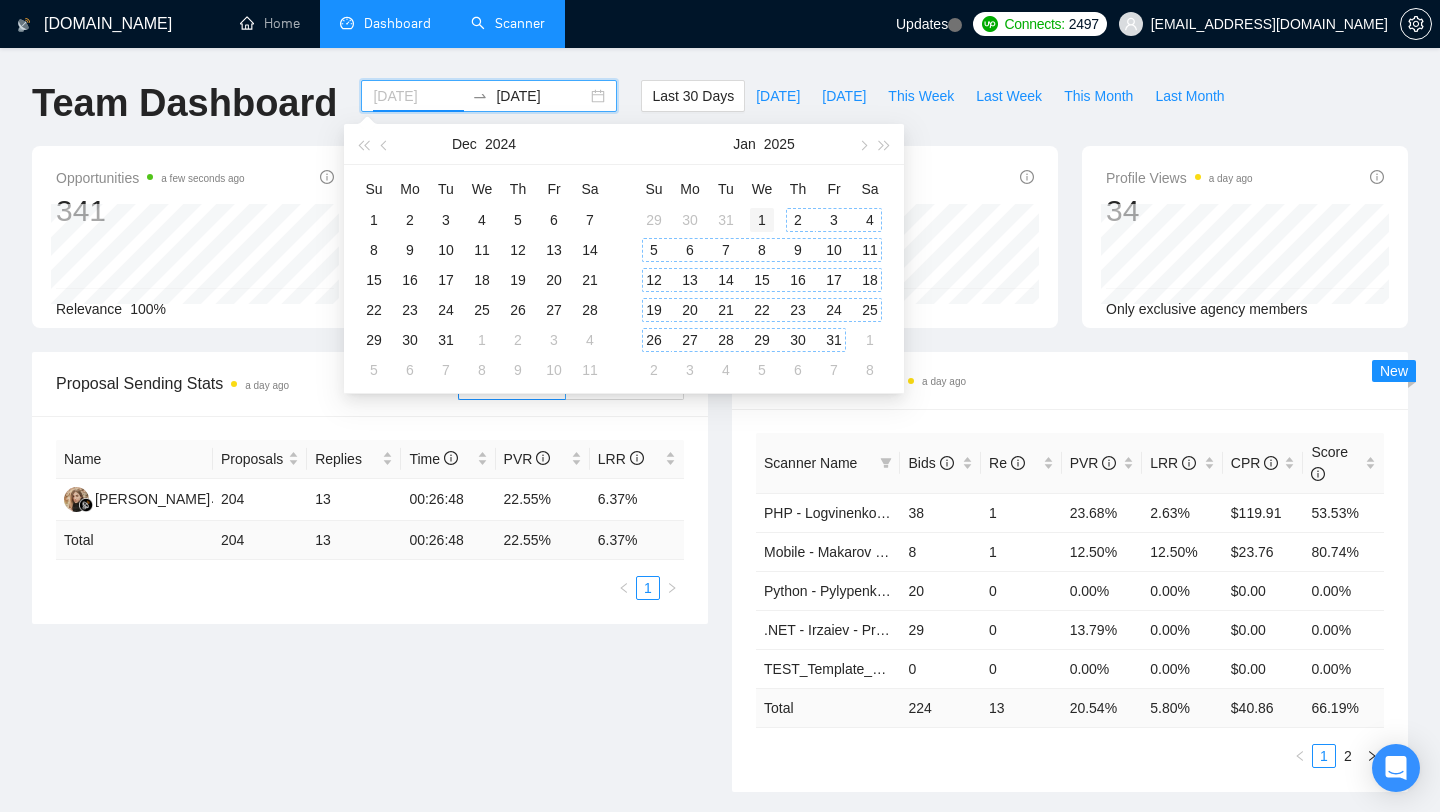 type on "[DATE]" 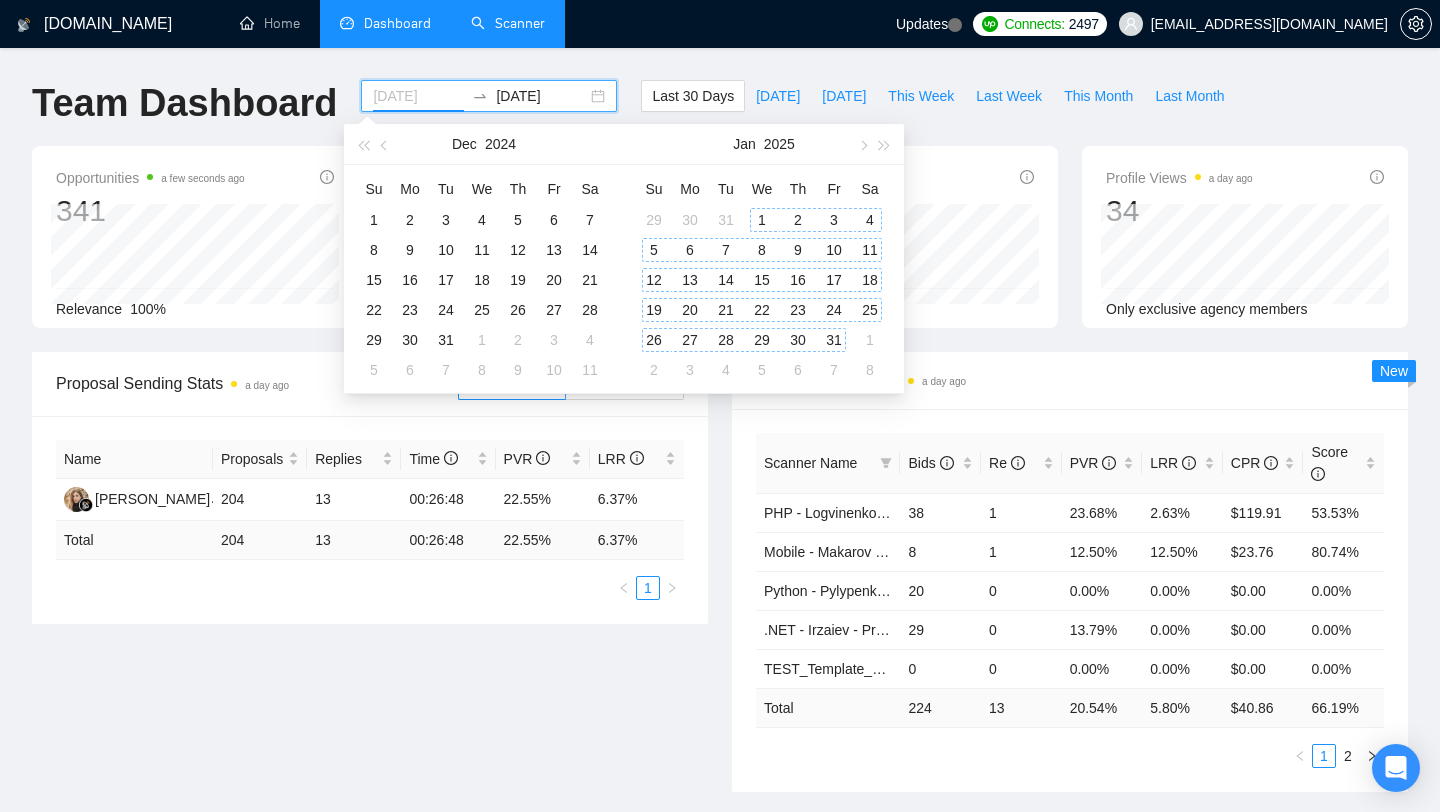 click on "1" at bounding box center [762, 220] 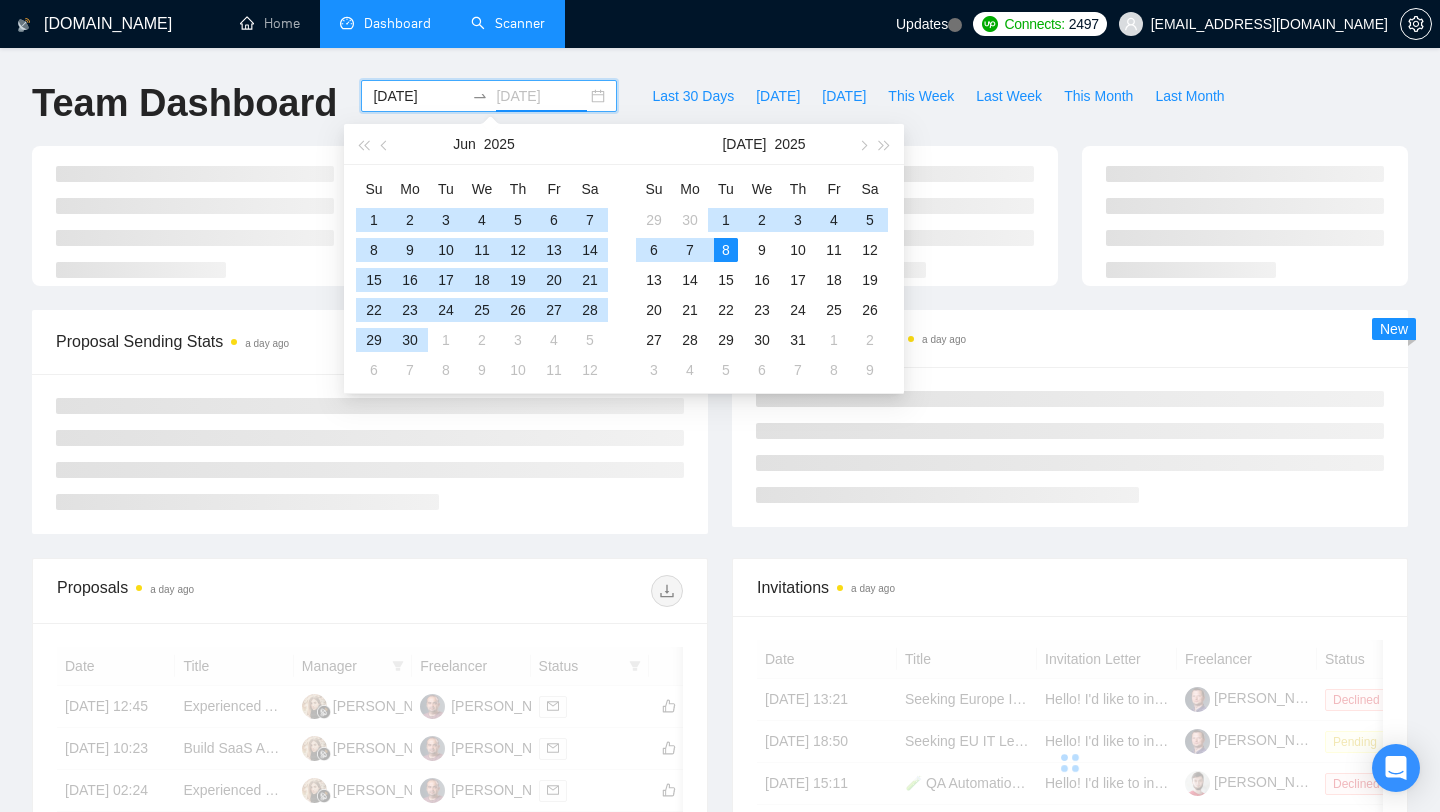 type on "[DATE]" 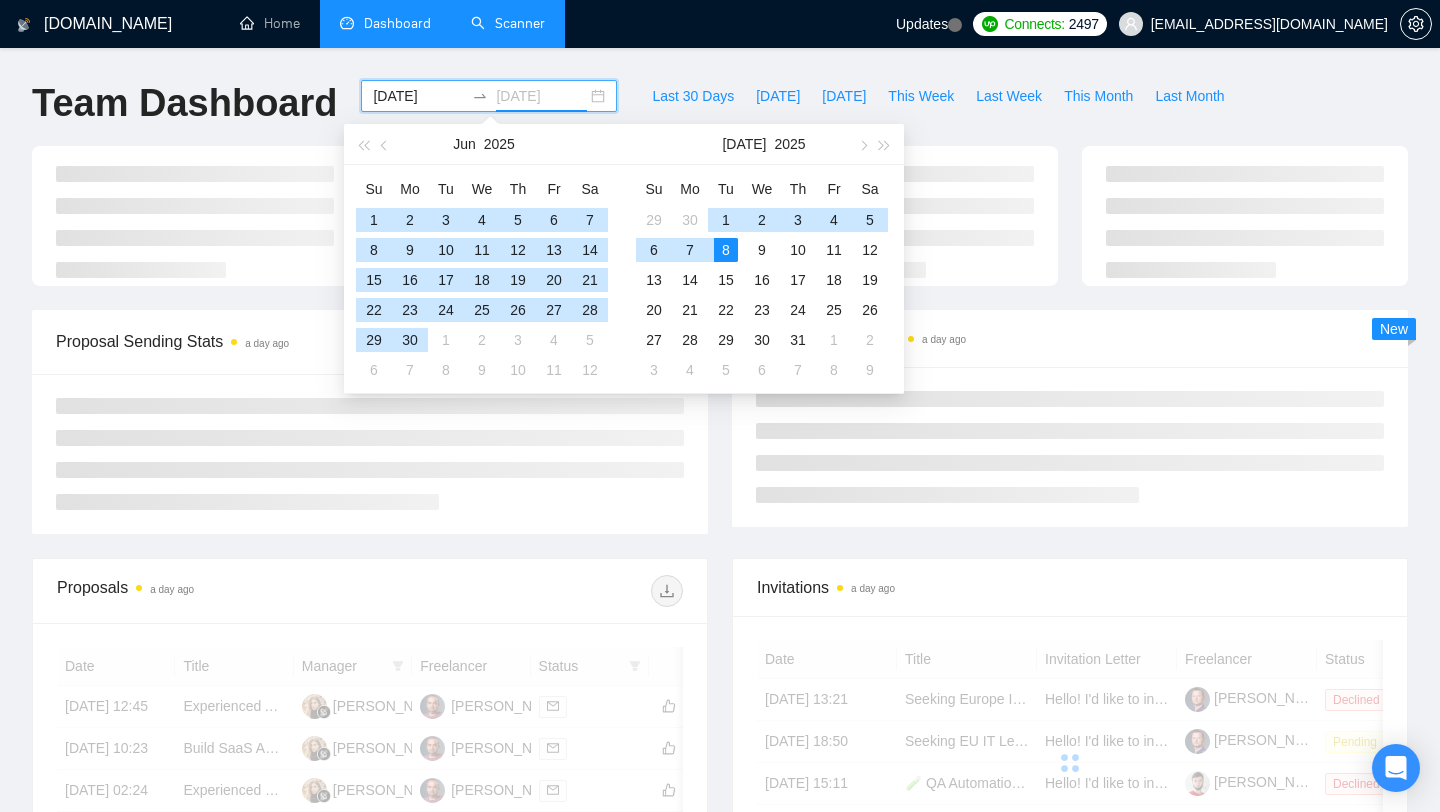 click on "8" at bounding box center [726, 250] 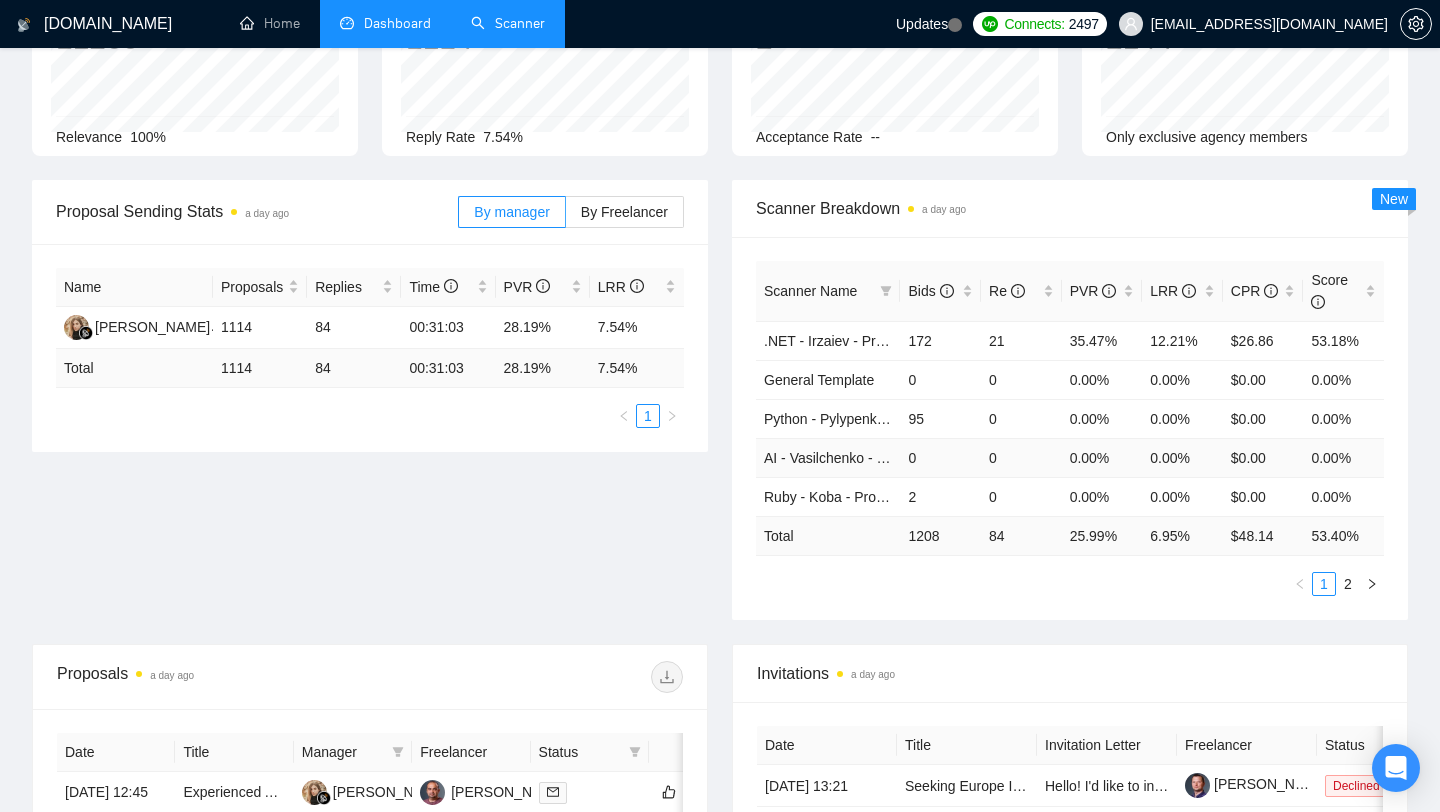 scroll, scrollTop: 168, scrollLeft: 0, axis: vertical 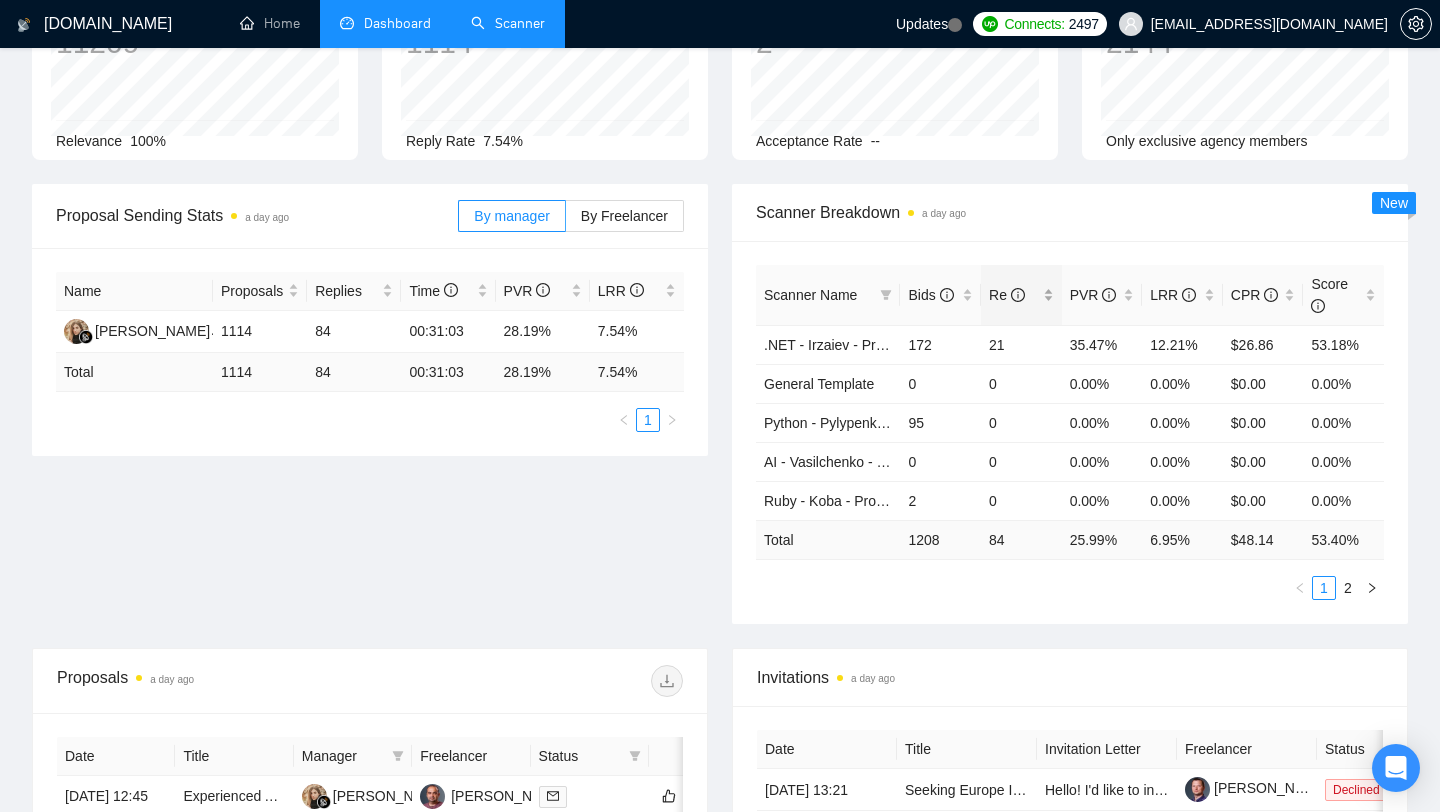 click on "Re" at bounding box center [1021, 295] 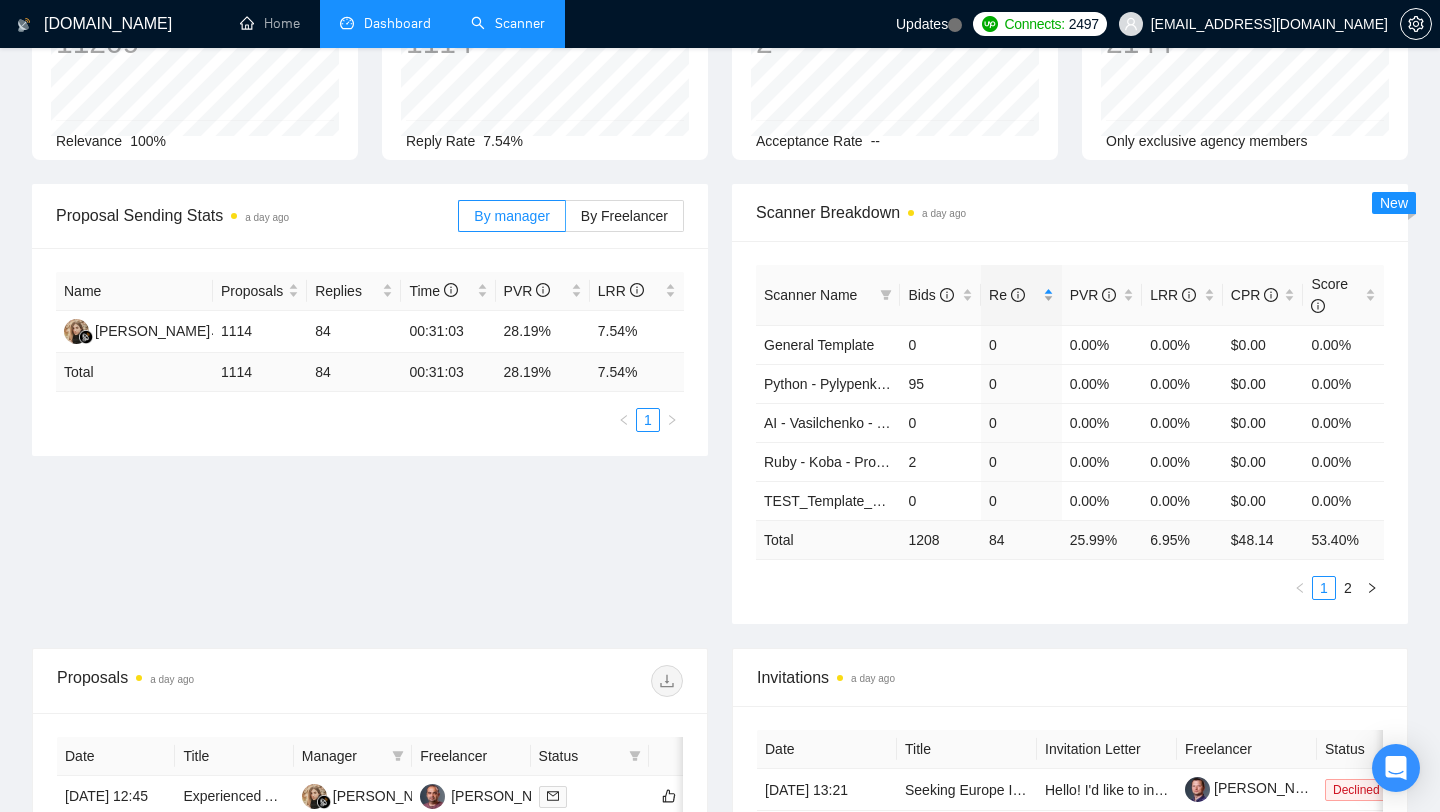 click on "Re" at bounding box center [1021, 295] 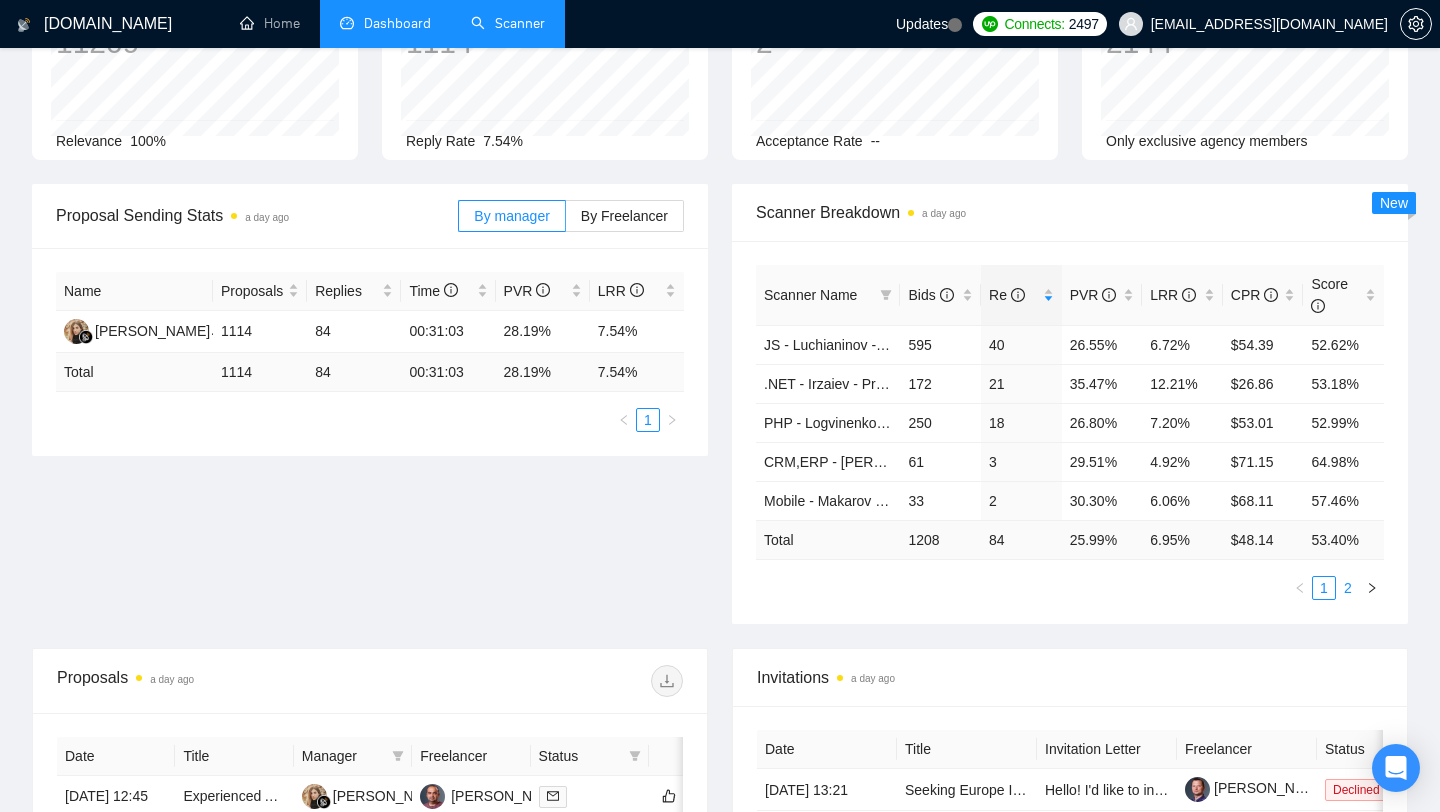 click on "2" at bounding box center [1348, 588] 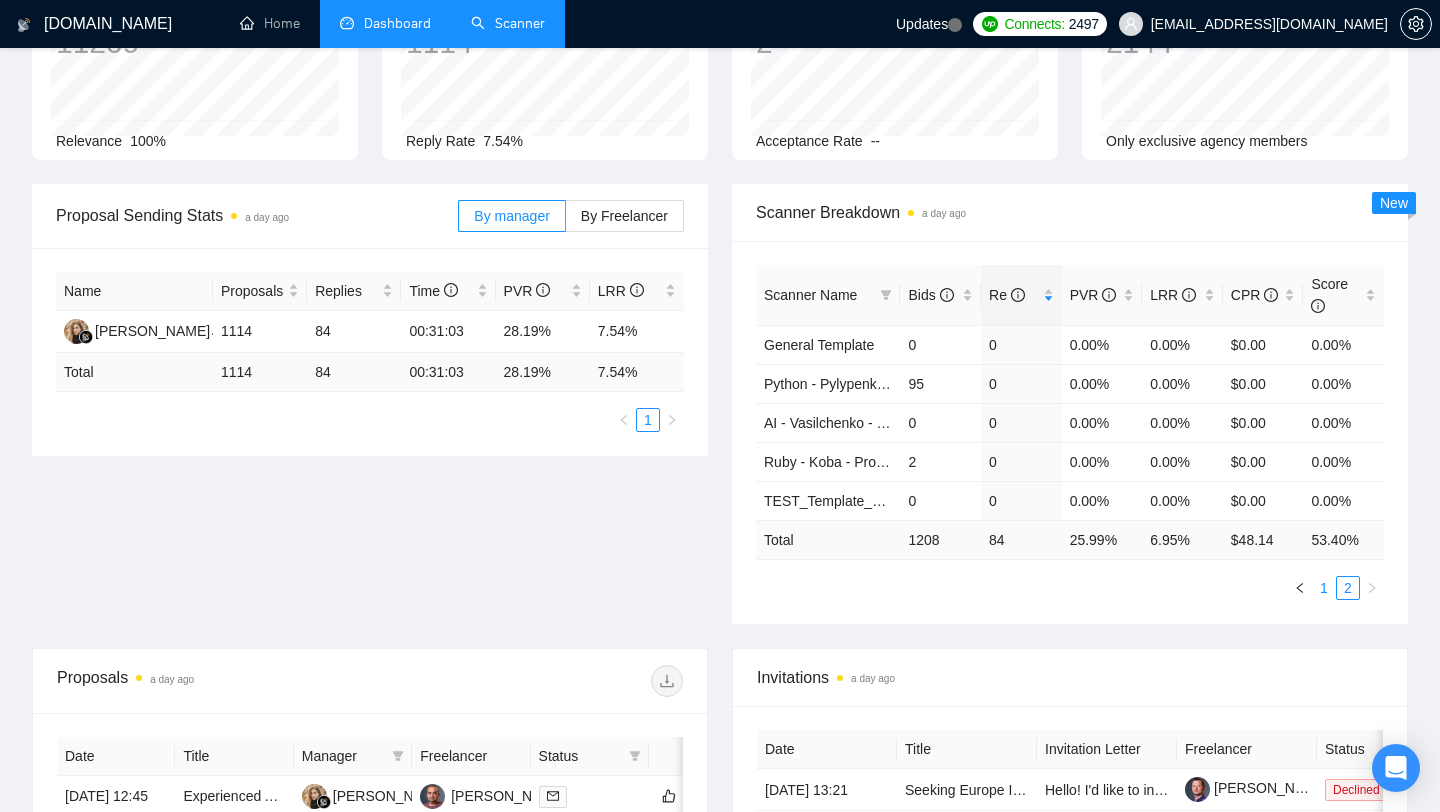 click on "1" at bounding box center (1324, 588) 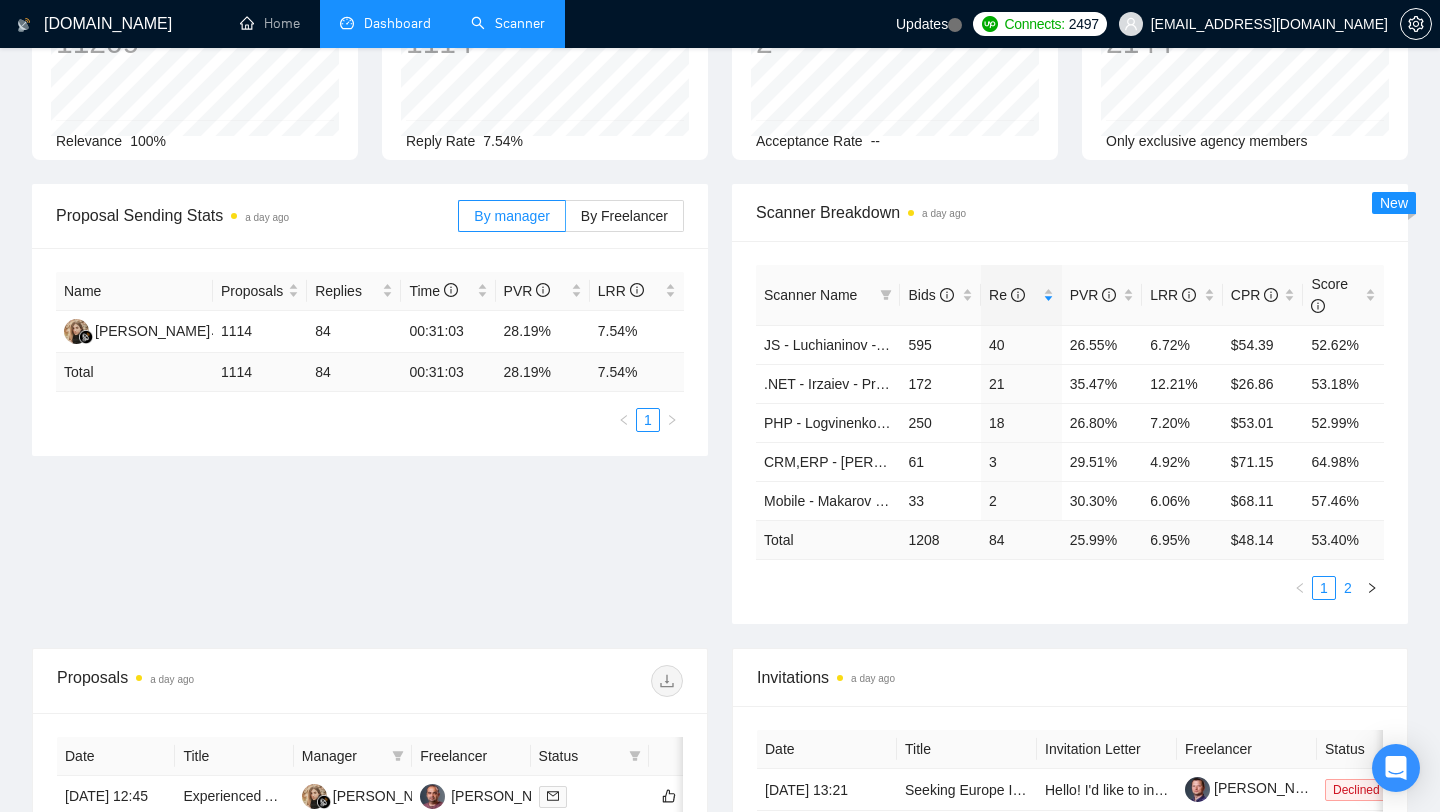 click on "2" at bounding box center (1348, 588) 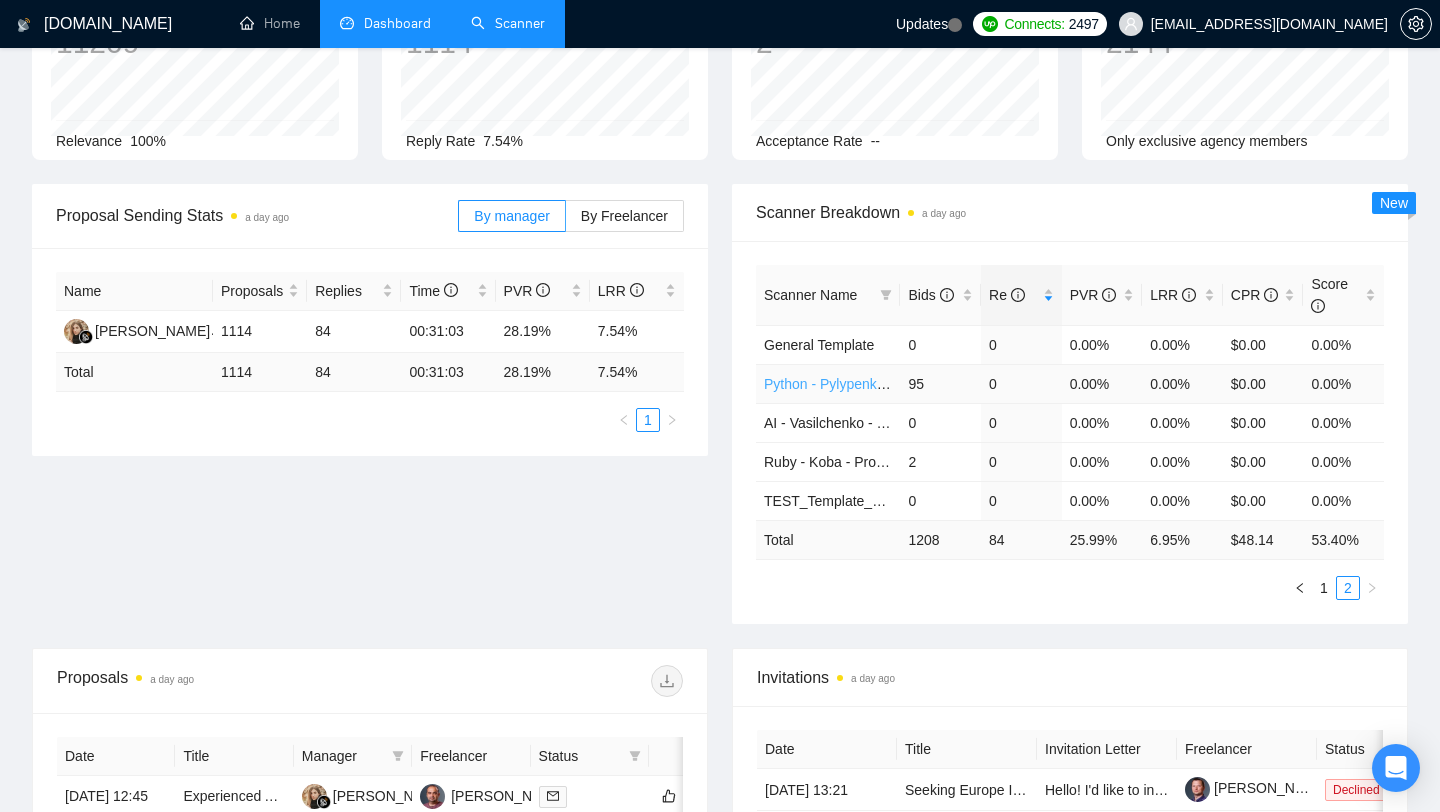 click on "Python - Pylypenko - Project" at bounding box center (852, 384) 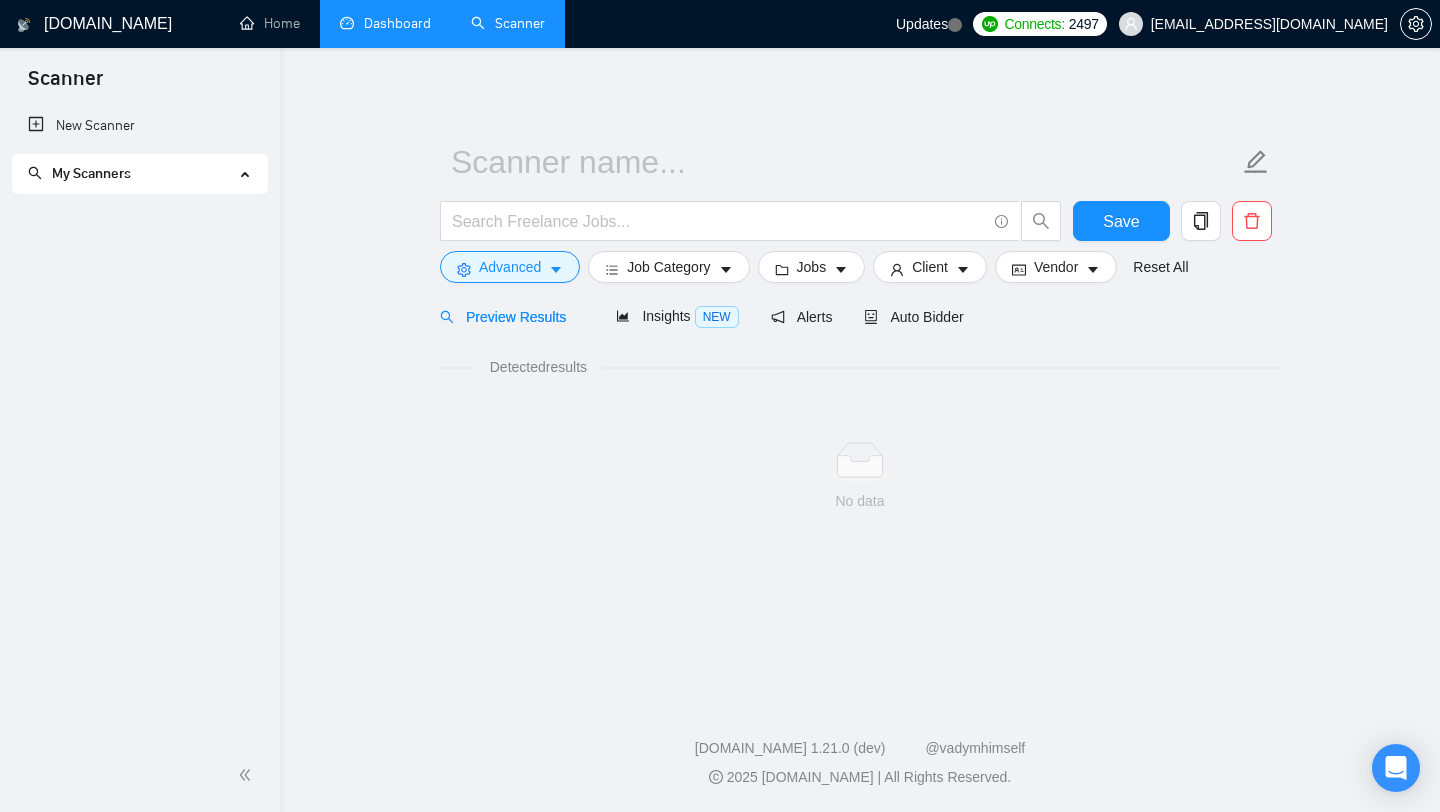 scroll, scrollTop: 0, scrollLeft: 0, axis: both 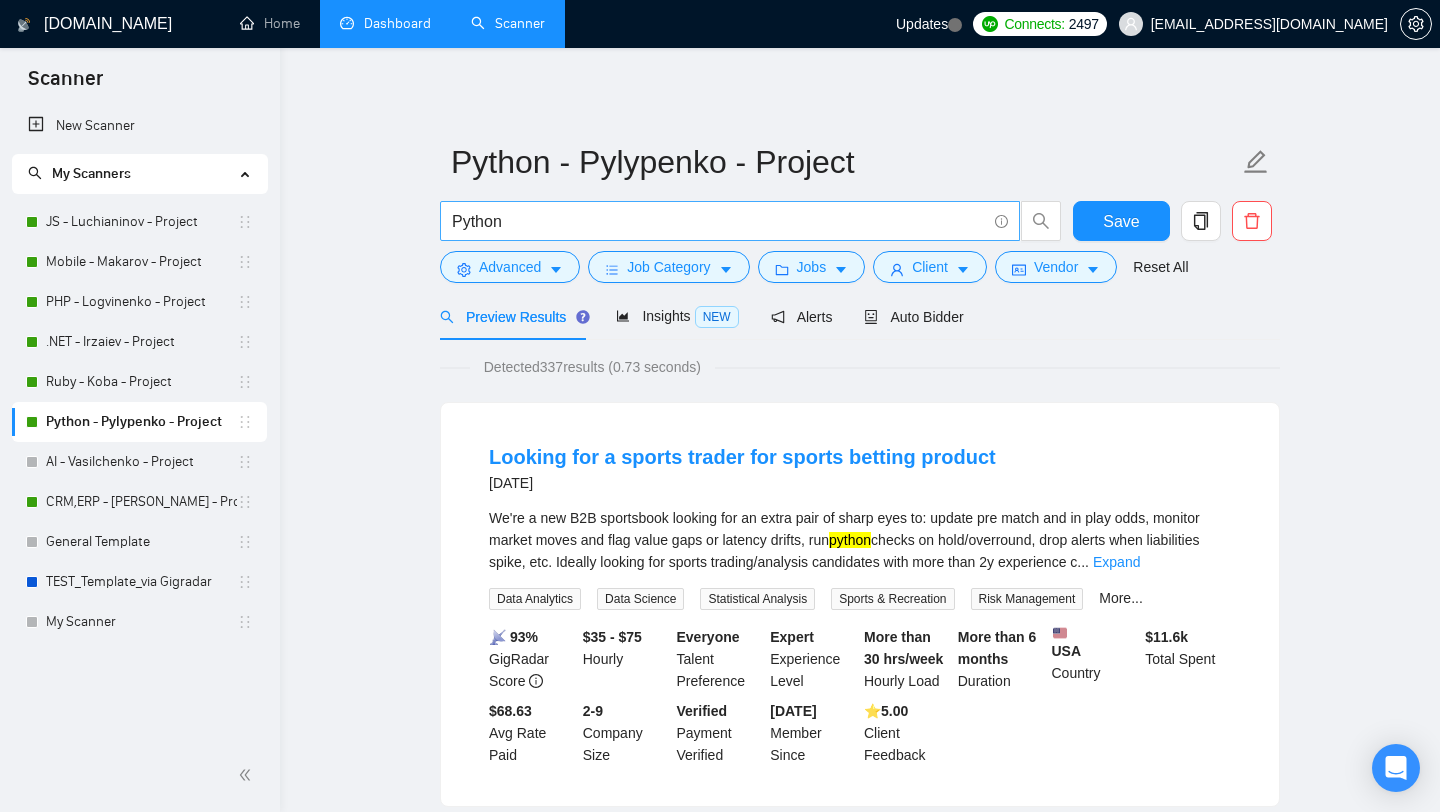 click on "Python" at bounding box center (719, 221) 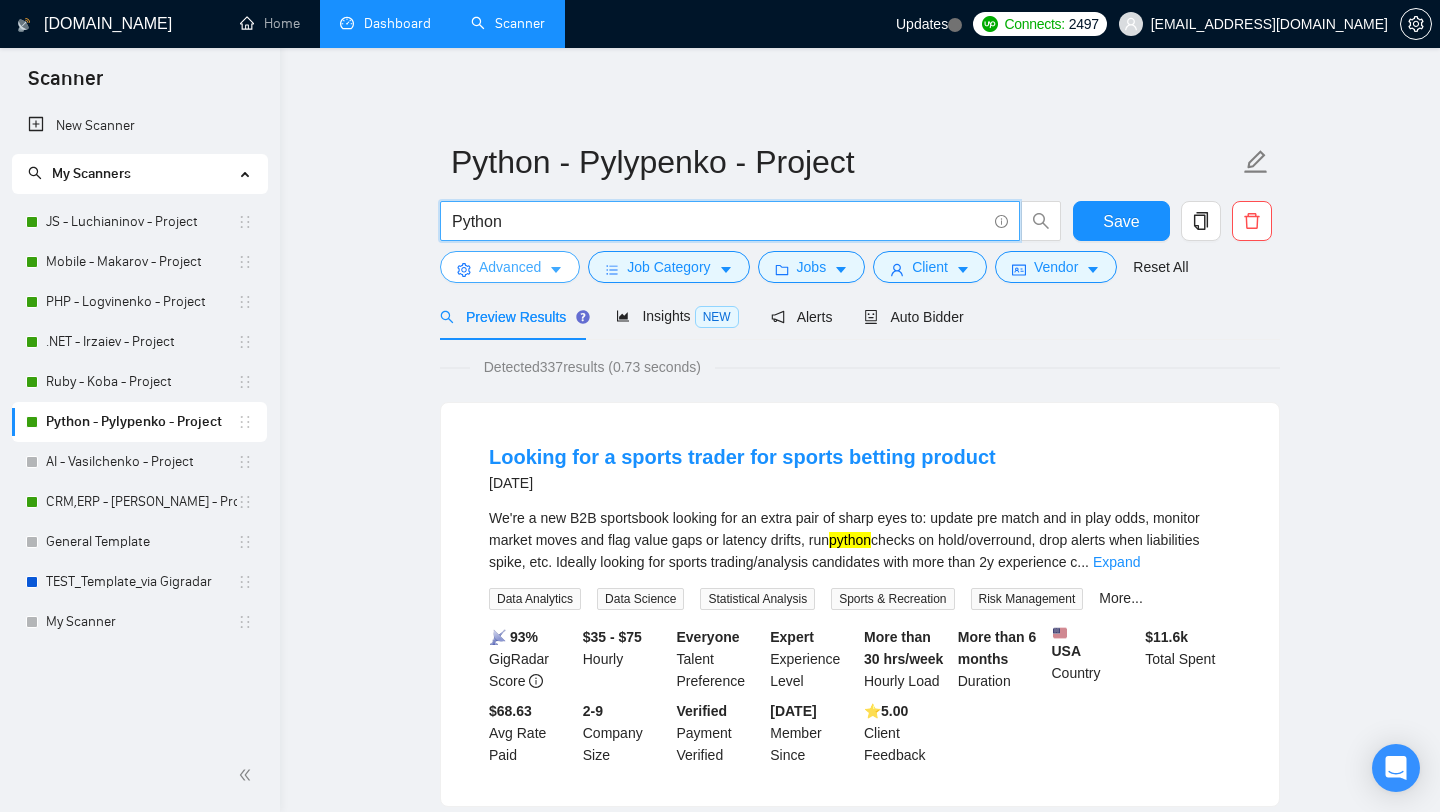 click on "Advanced" at bounding box center [510, 267] 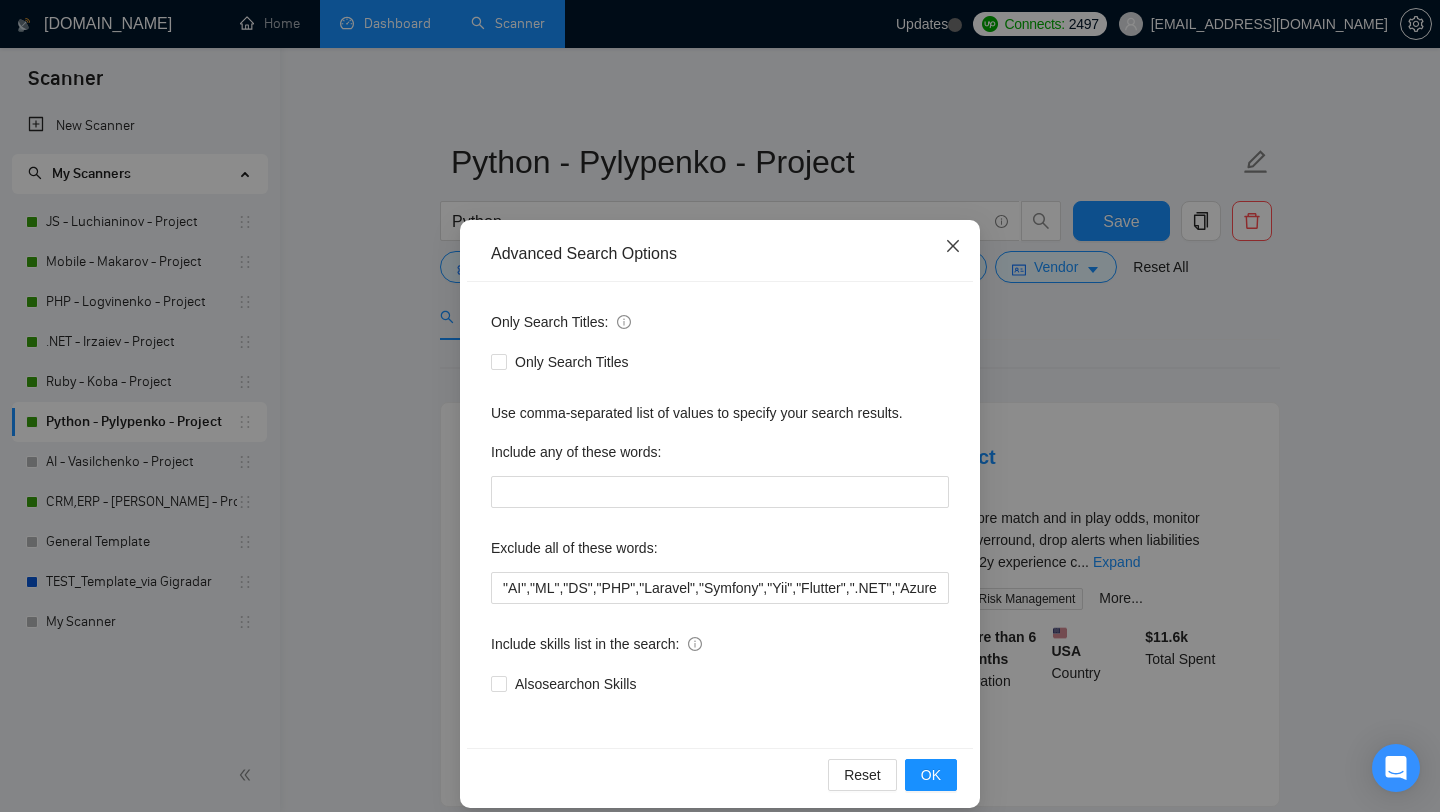 click 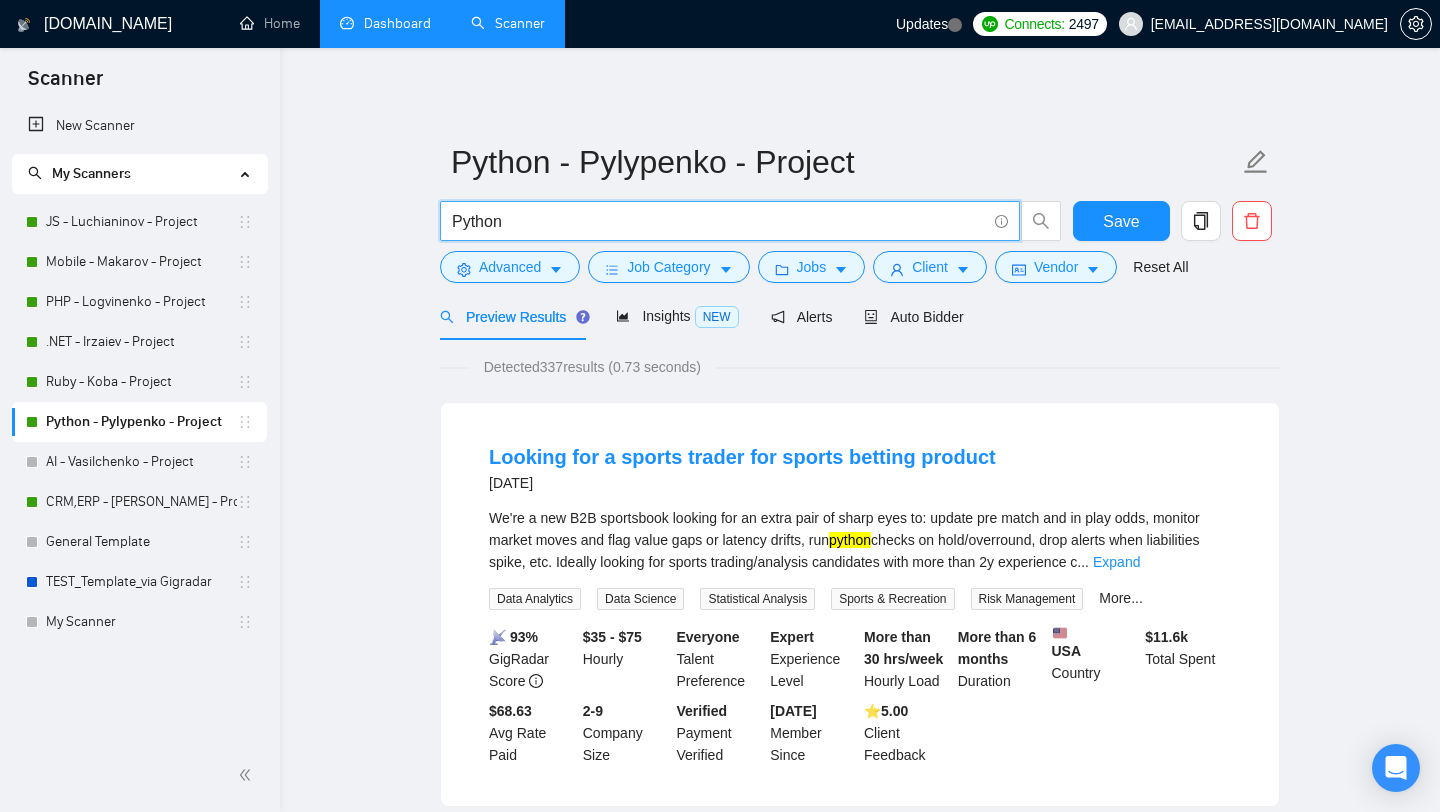 click on "Python" at bounding box center (719, 221) 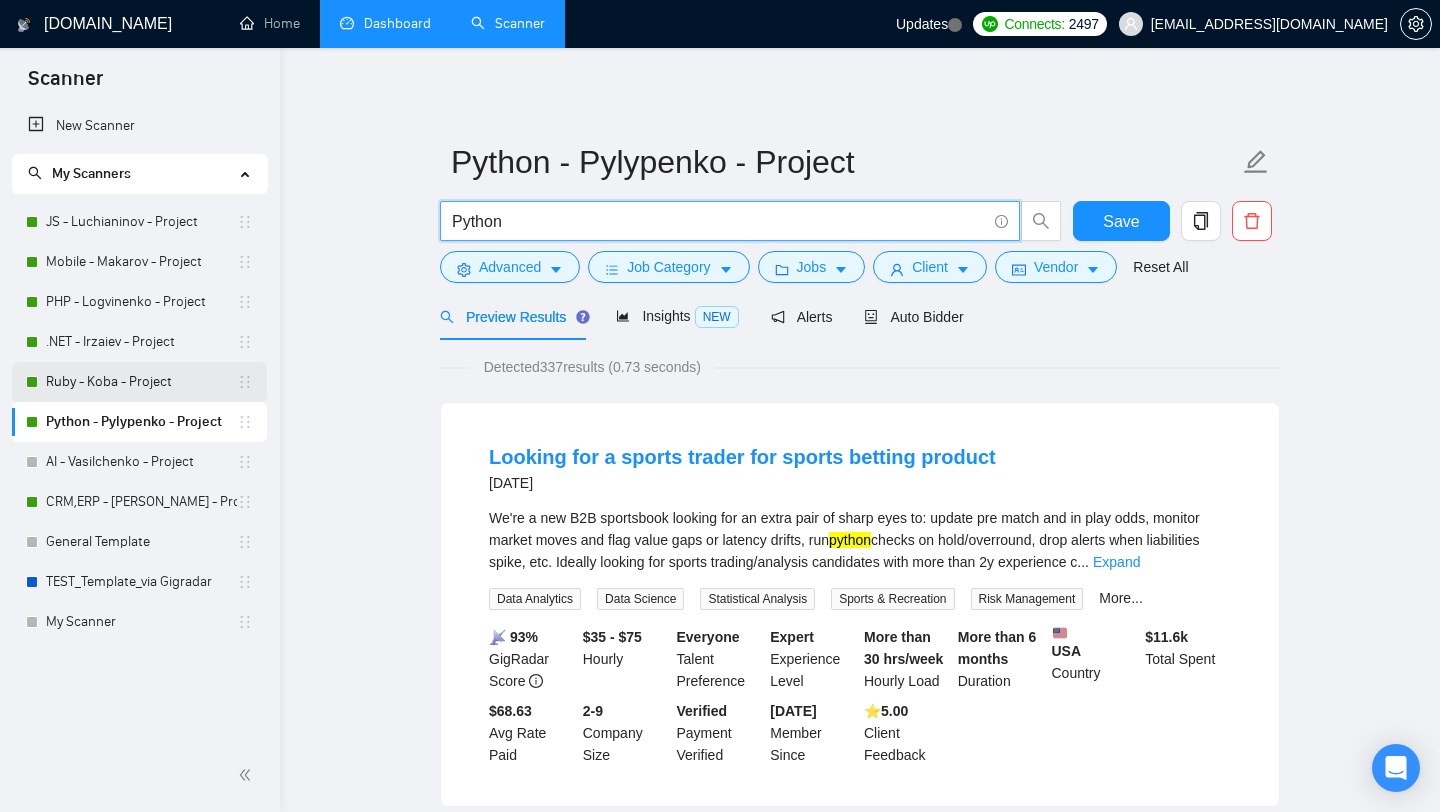 click on "Ruby - Koba - Project" at bounding box center (141, 382) 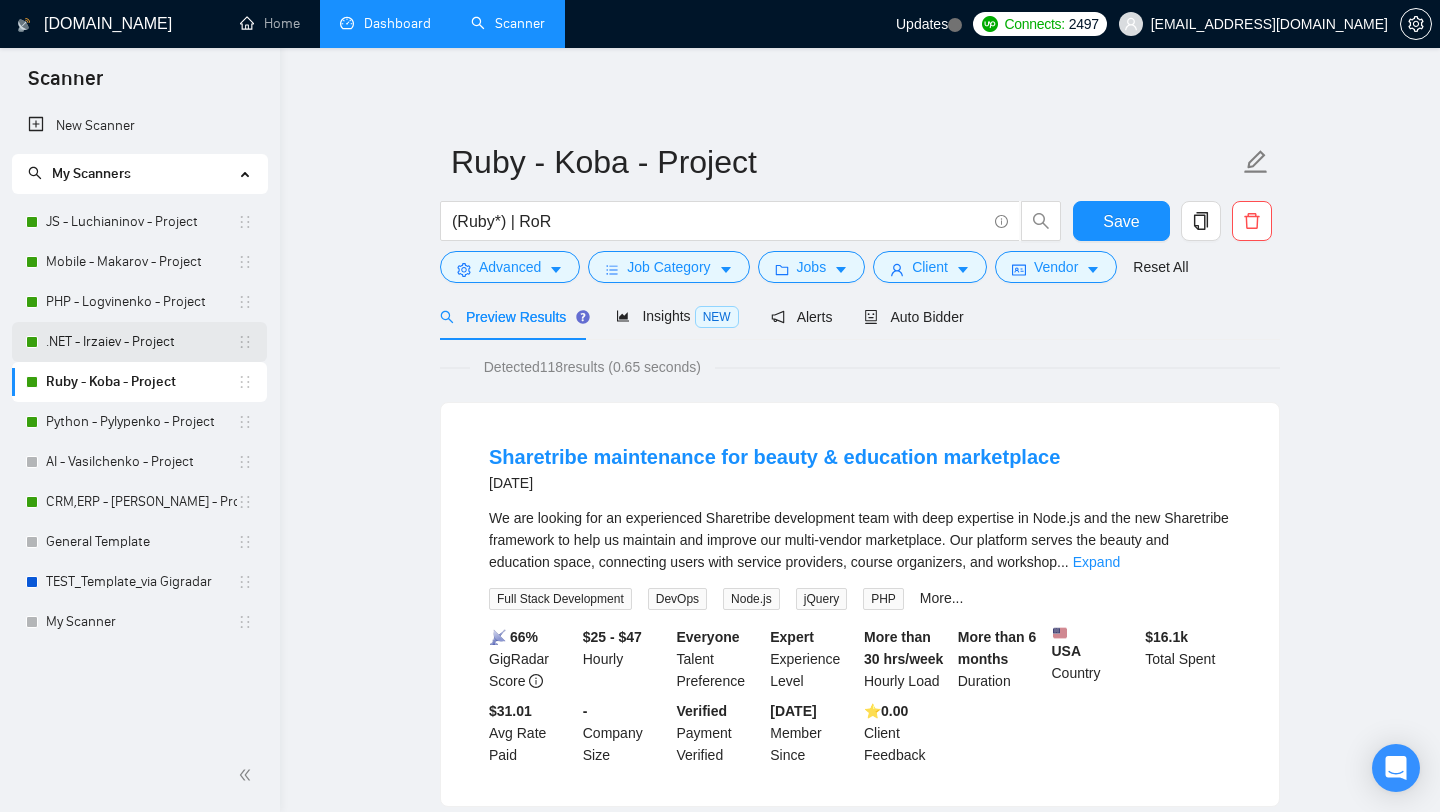 click on ".NET - Irzaiev - Project" at bounding box center [141, 342] 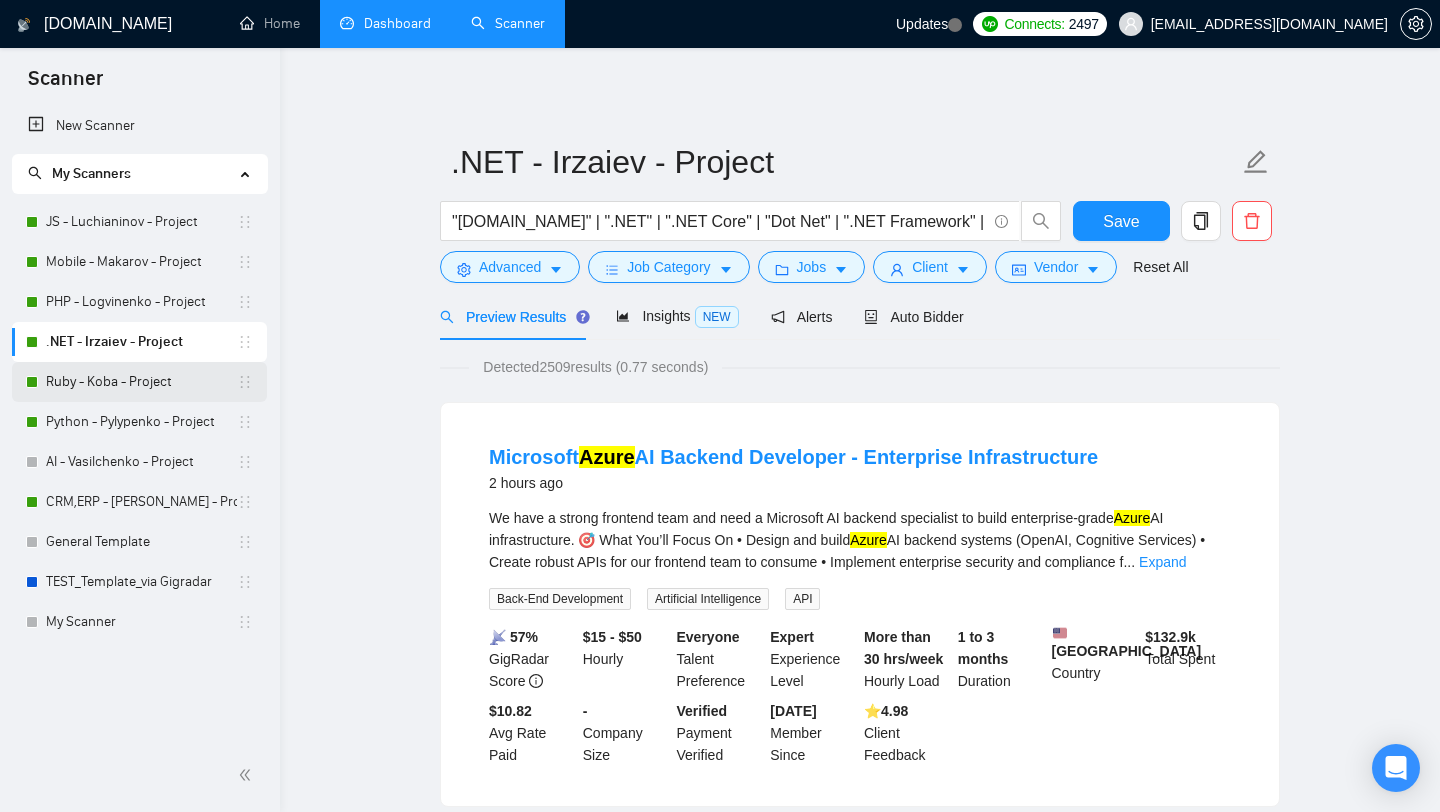 click on "Ruby - Koba - Project" at bounding box center (141, 382) 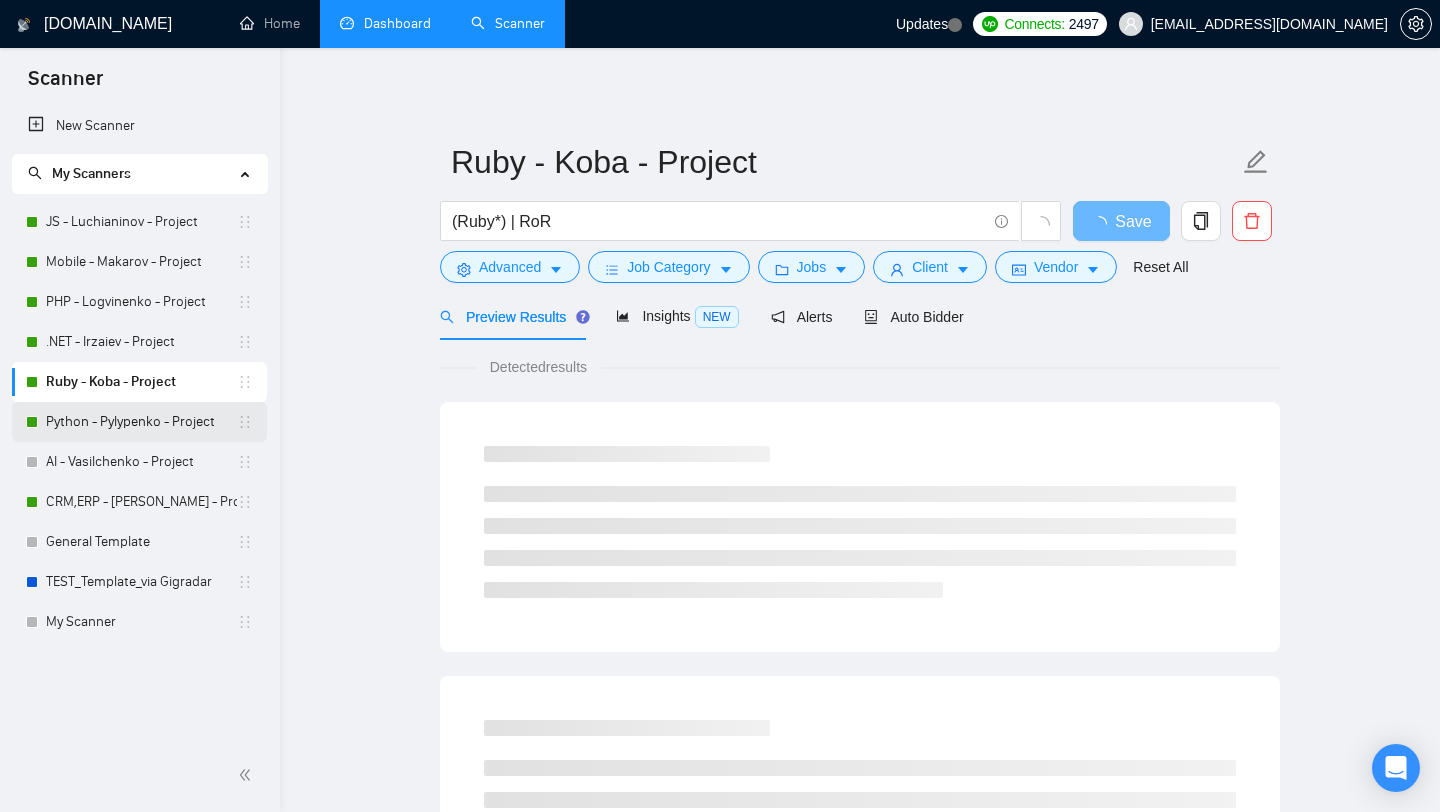 click on "Python - Pylypenko - Project" at bounding box center [141, 422] 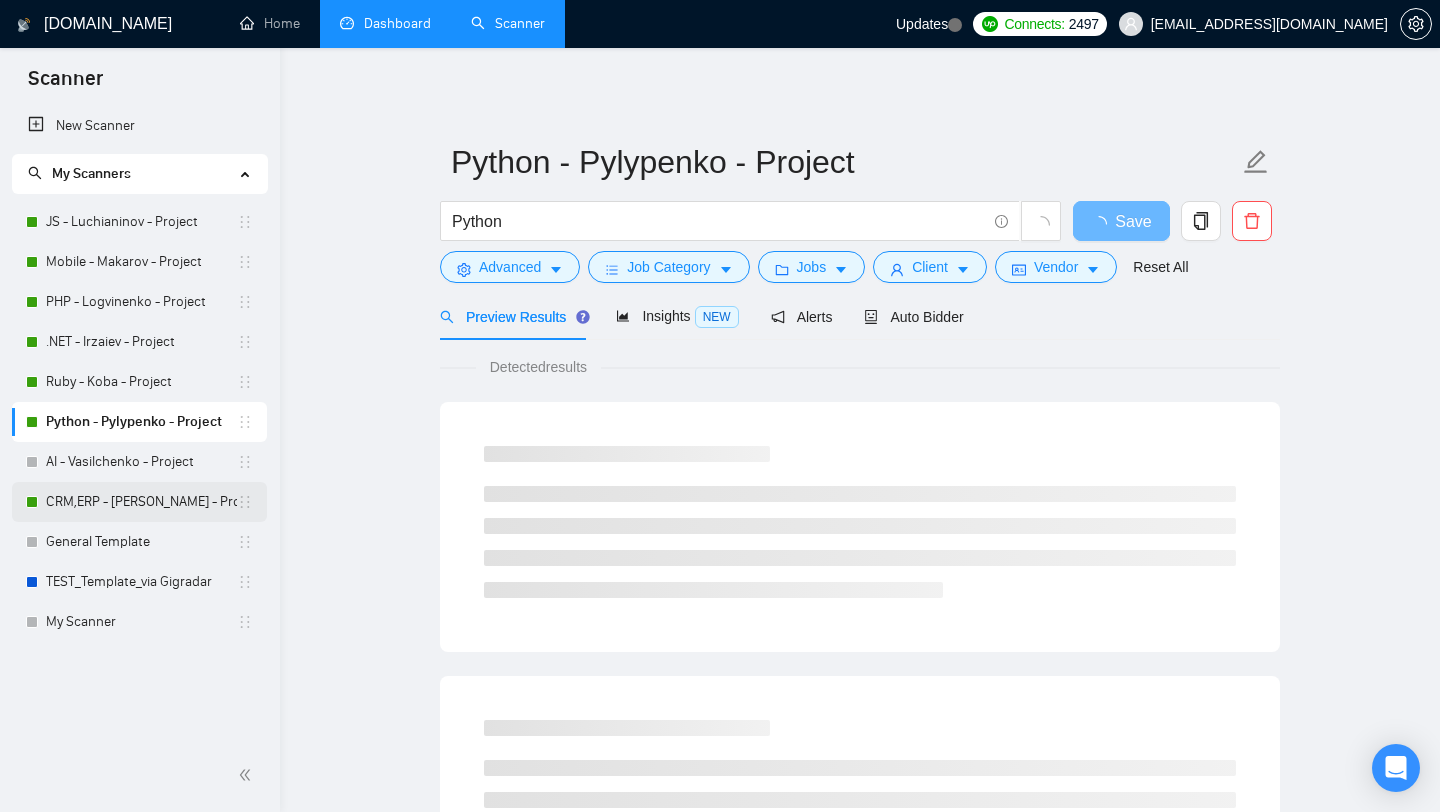 click on "CRM,ERP - [PERSON_NAME] - Project" at bounding box center (141, 502) 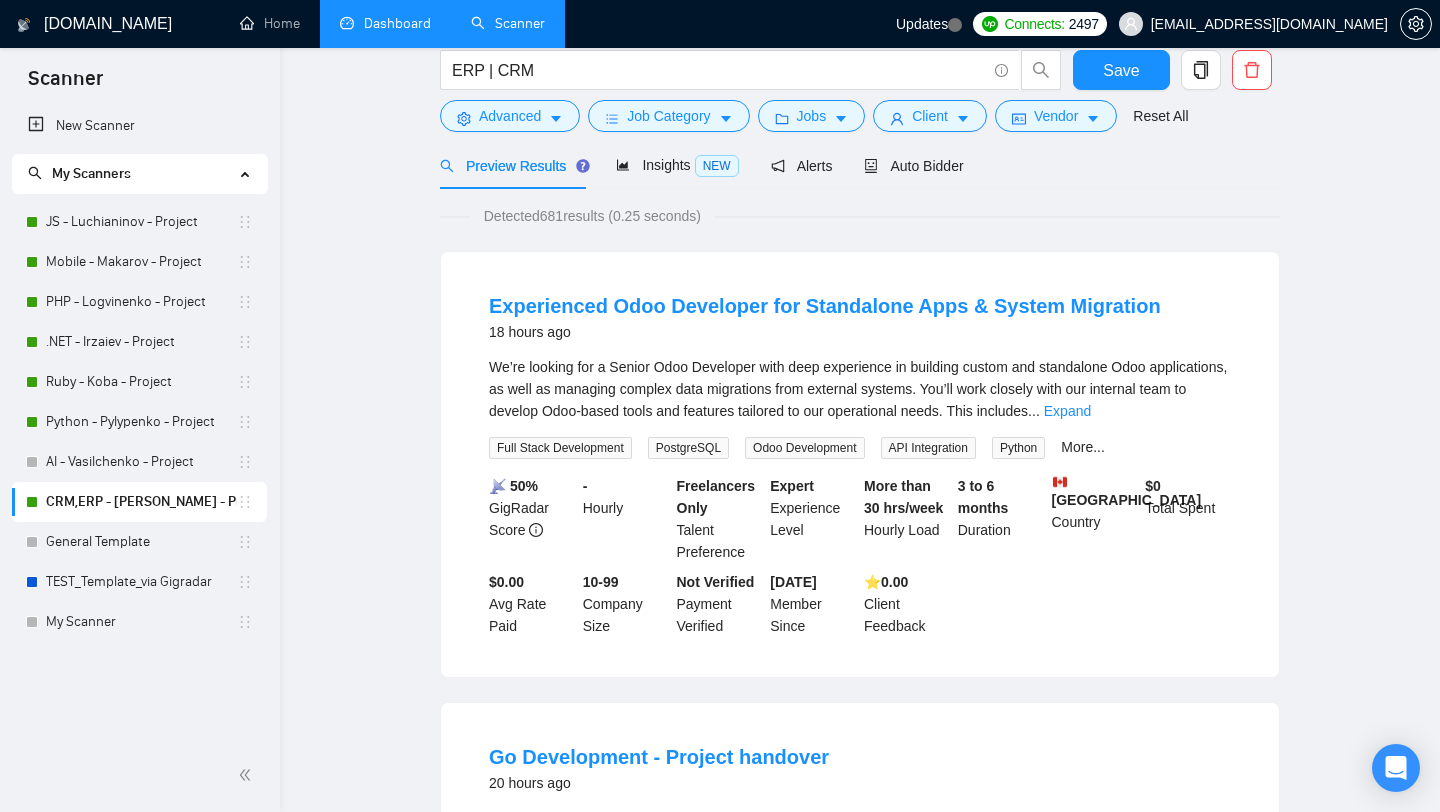 scroll, scrollTop: 0, scrollLeft: 0, axis: both 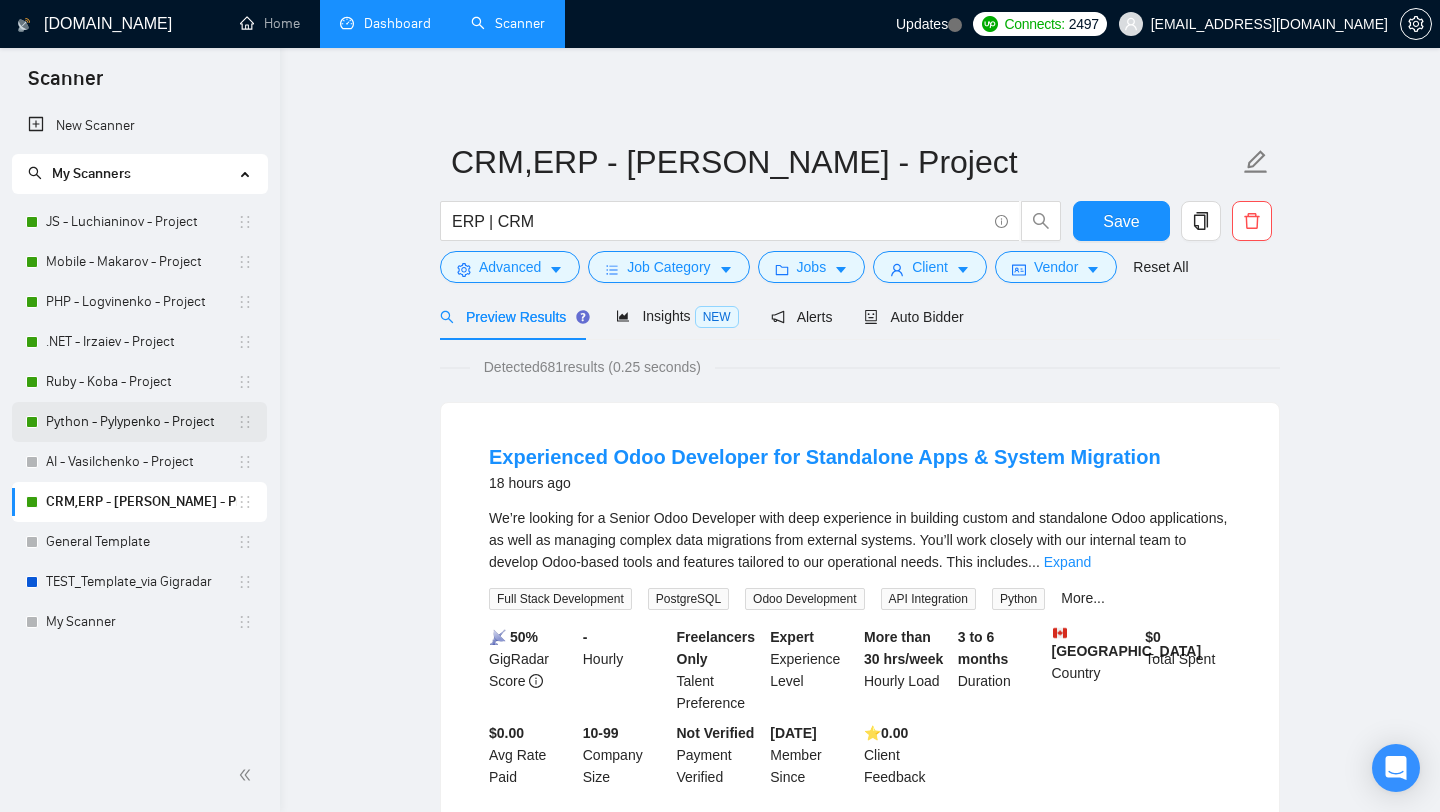 click on "Python - Pylypenko - Project" at bounding box center [141, 422] 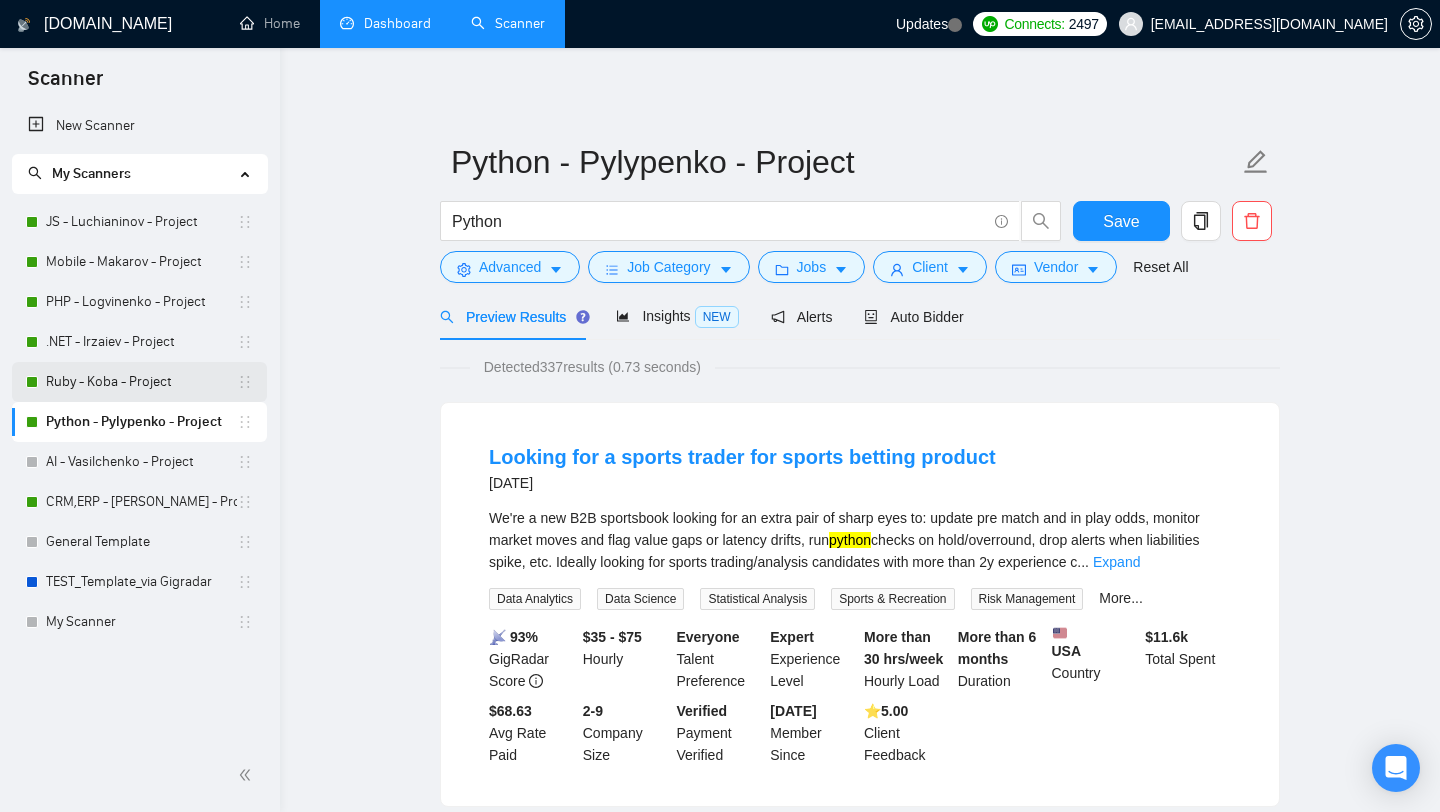 click on "Ruby - Koba - Project" at bounding box center (141, 382) 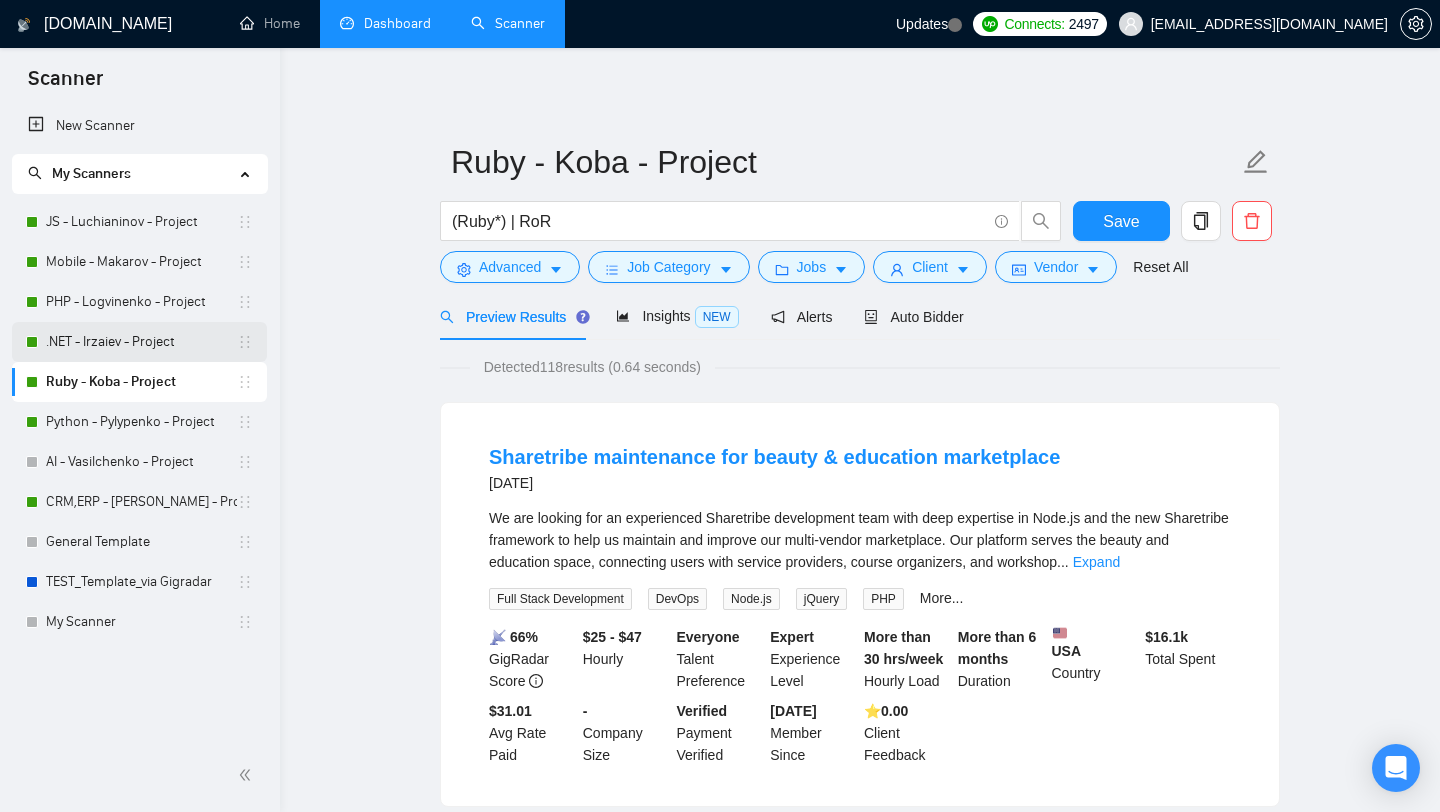 click on ".NET - Irzaiev - Project" at bounding box center (141, 342) 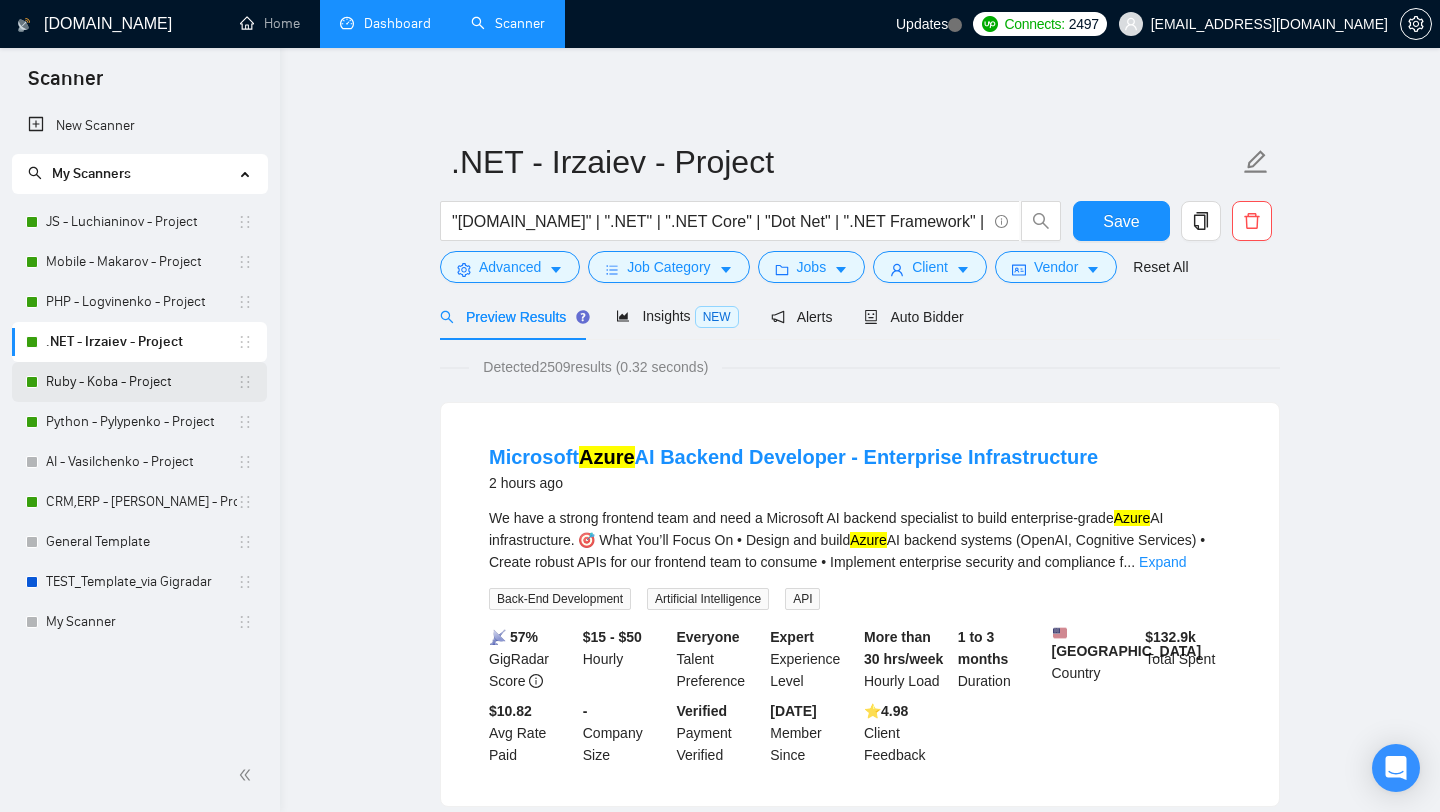 click on "Ruby - Koba - Project" at bounding box center [141, 382] 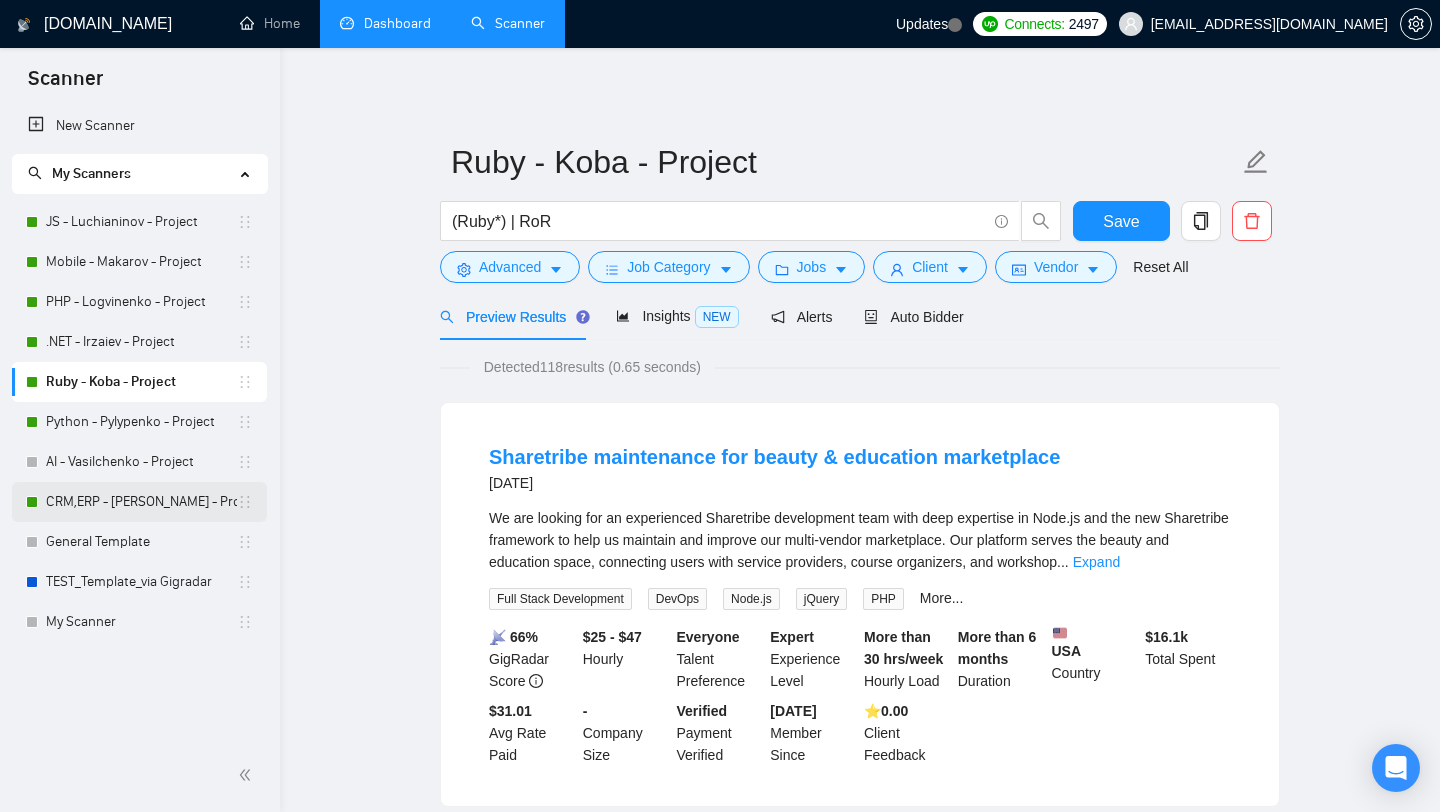 click on "CRM,ERP - [PERSON_NAME] - Project" at bounding box center (141, 502) 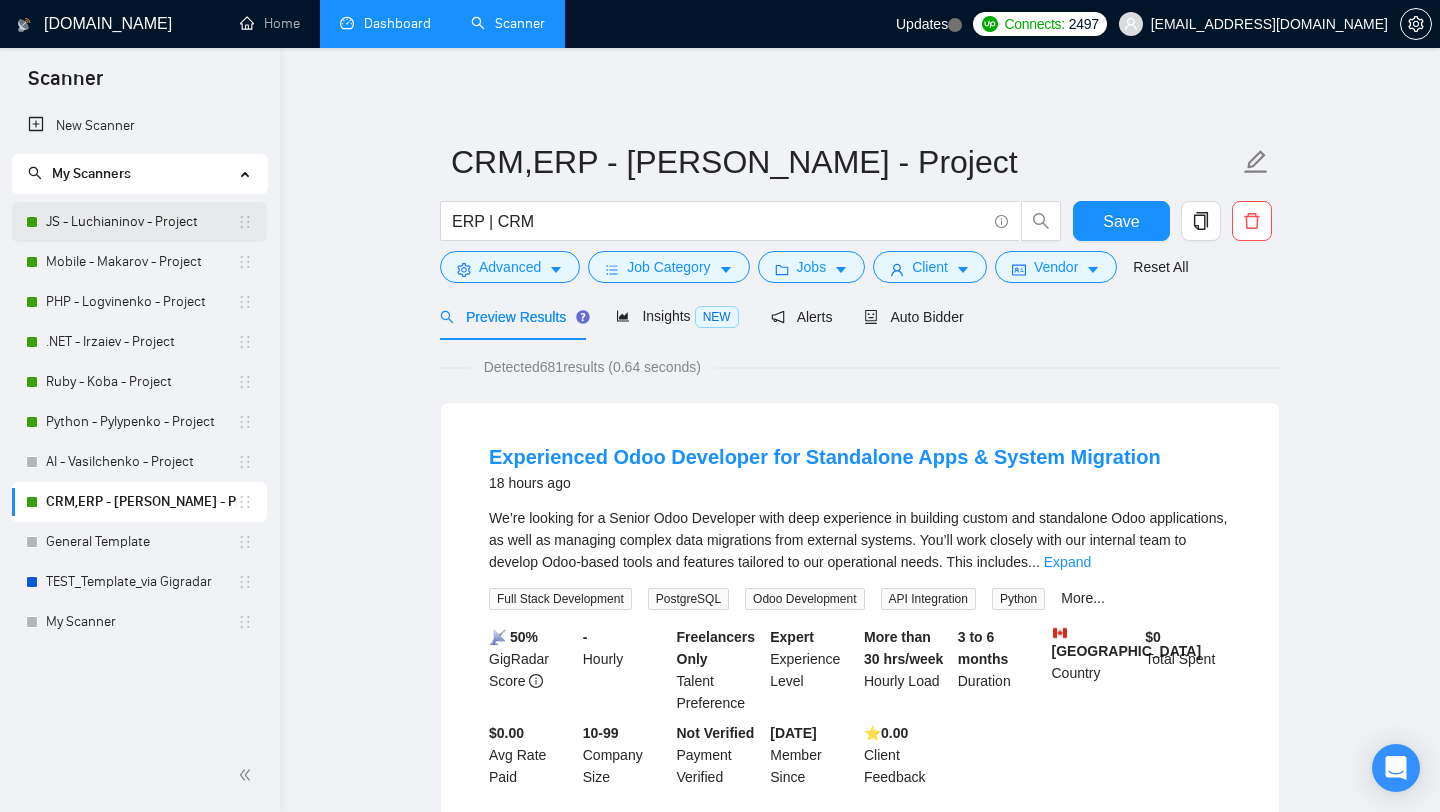 click on "JS - Luchianinov - Project" at bounding box center [141, 222] 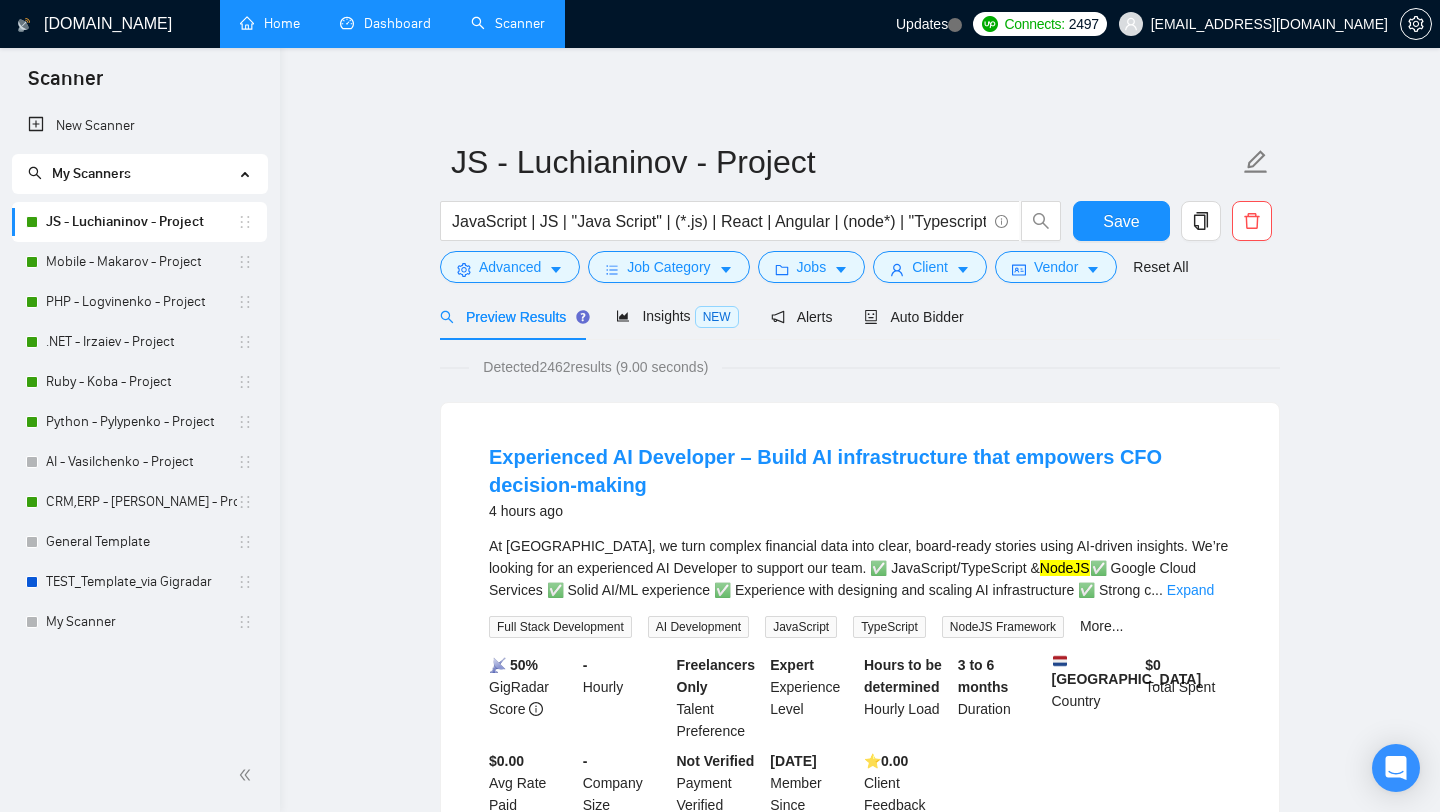 click on "Home" at bounding box center (270, 23) 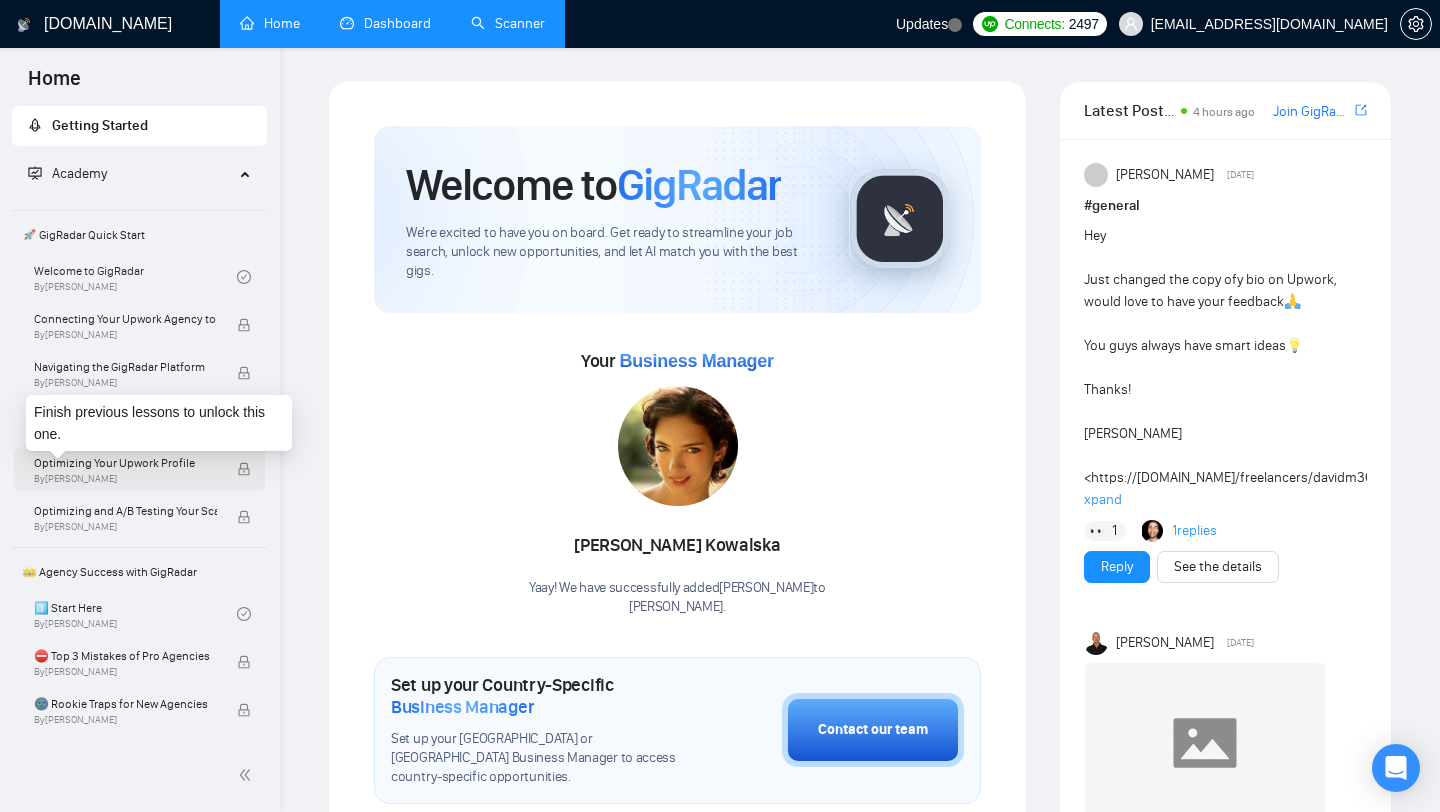 click on "By  [PERSON_NAME]" at bounding box center [125, 479] 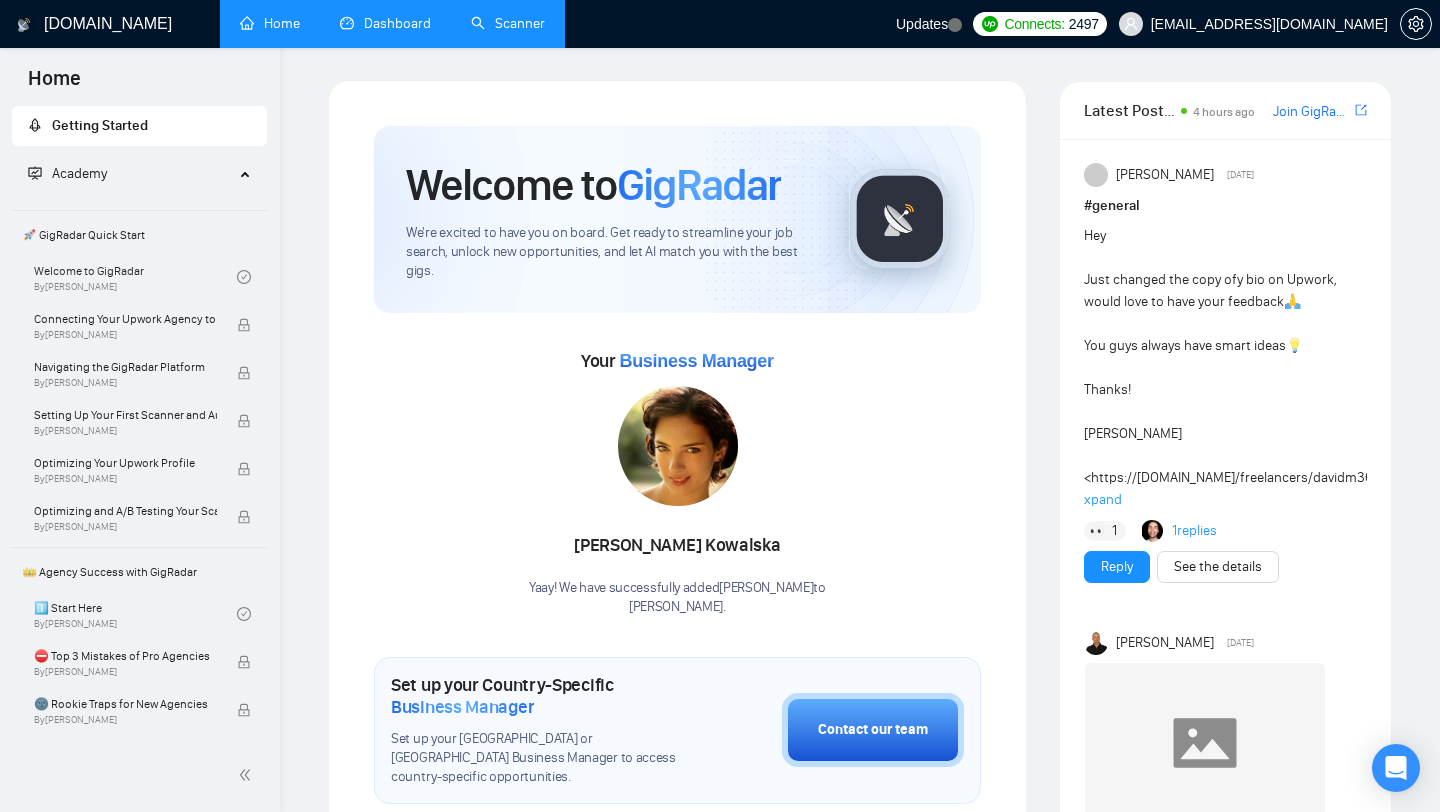 click on "Academy" at bounding box center [140, 174] 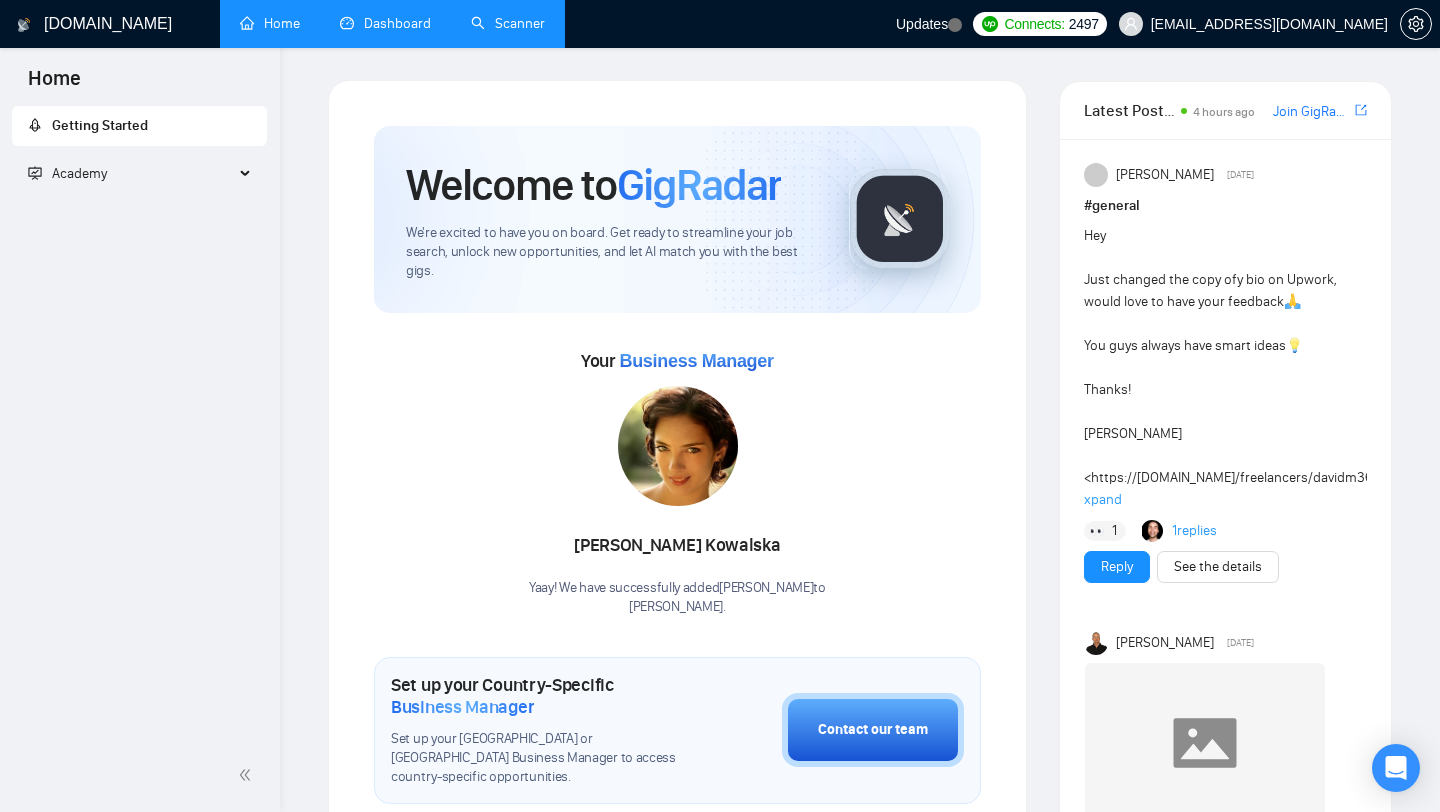click on "Academy" at bounding box center [140, 174] 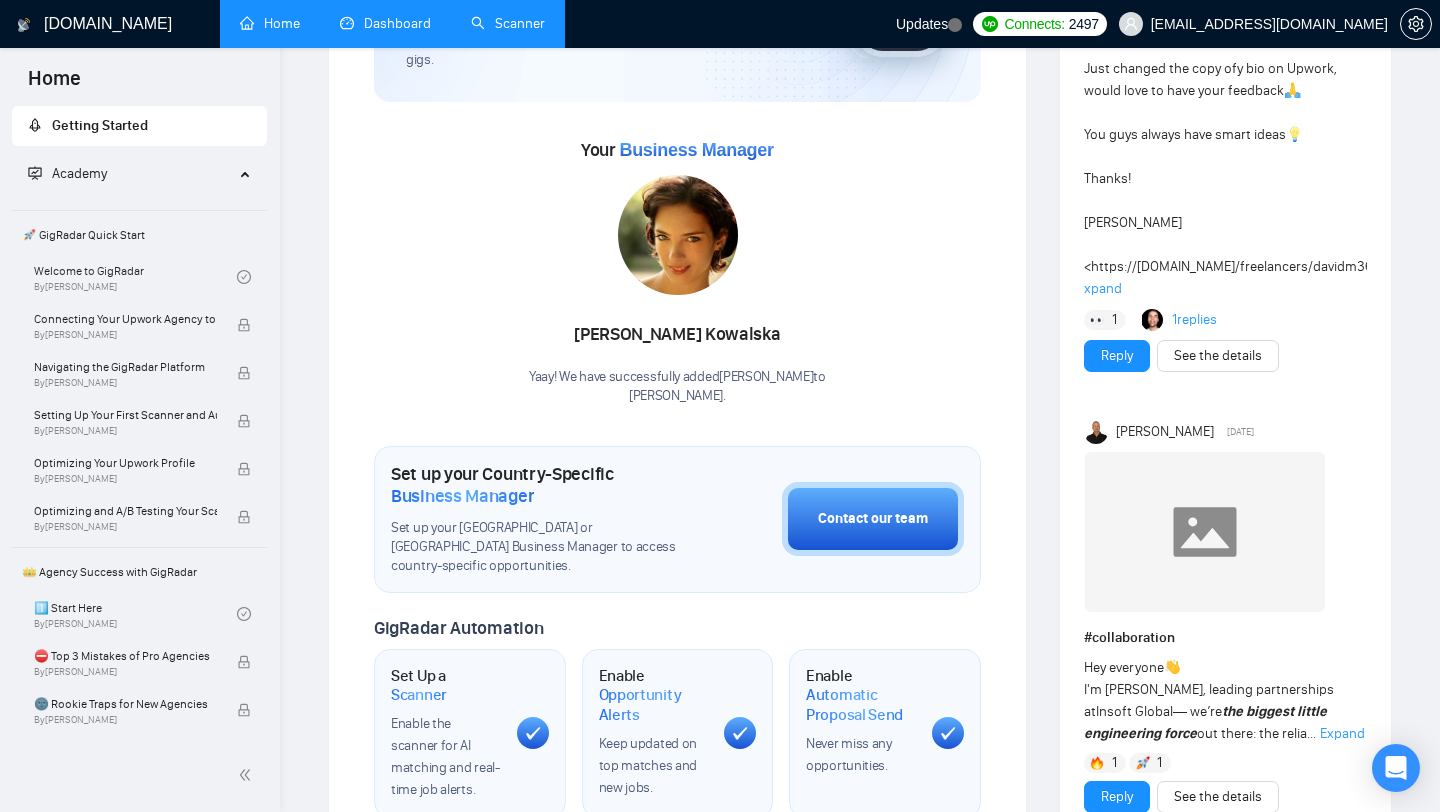 scroll, scrollTop: 0, scrollLeft: 0, axis: both 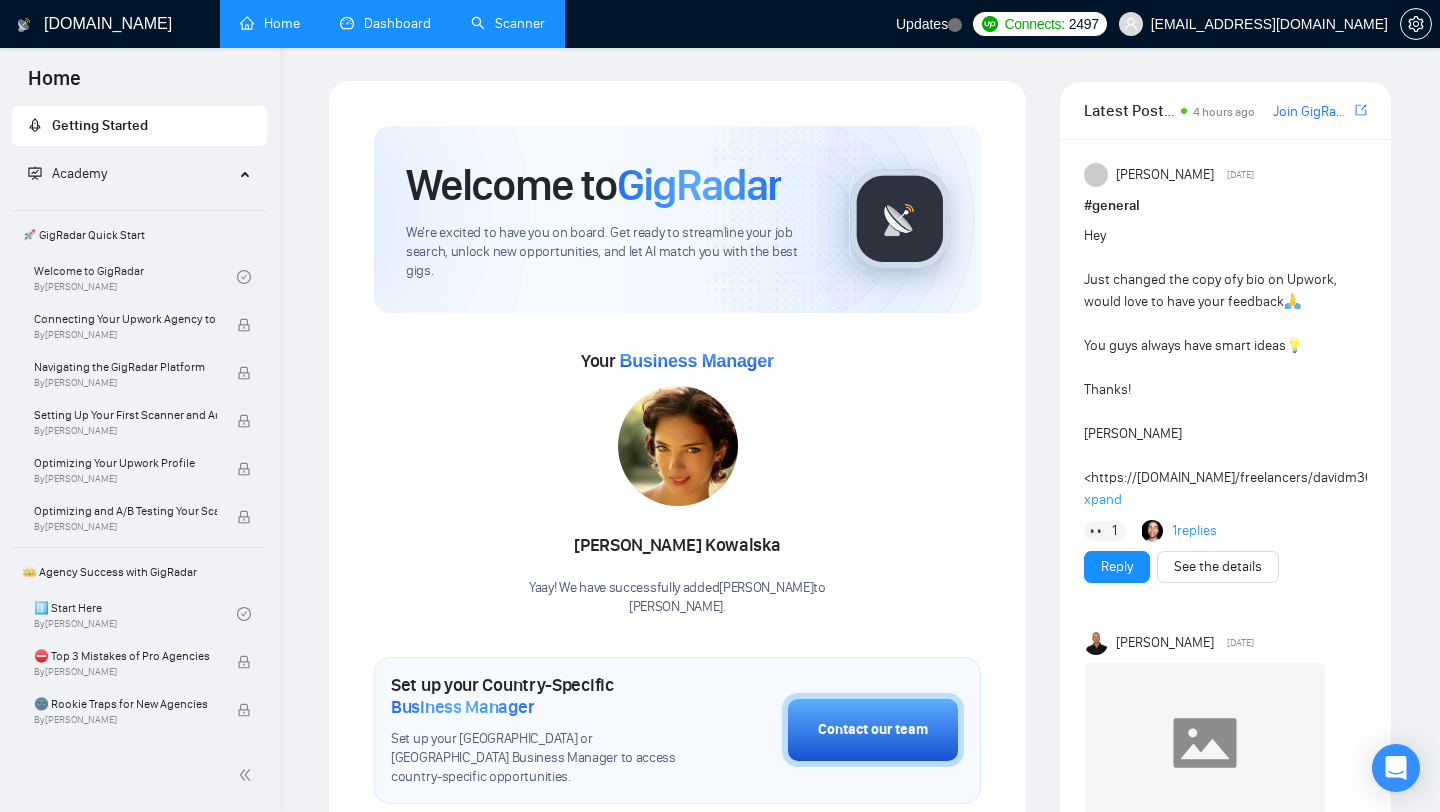 click on "Scanner" at bounding box center [508, 23] 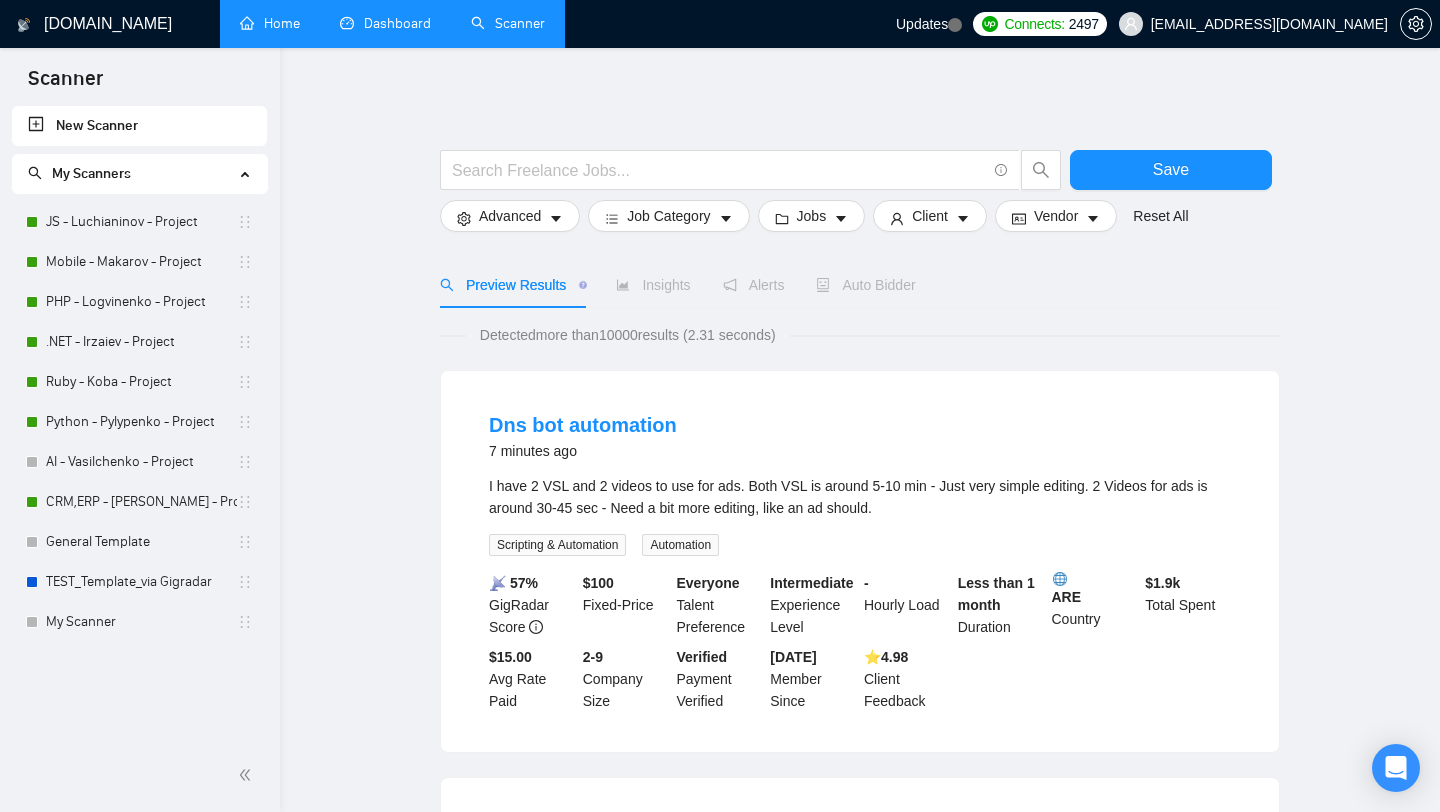 click on "Home" at bounding box center [270, 23] 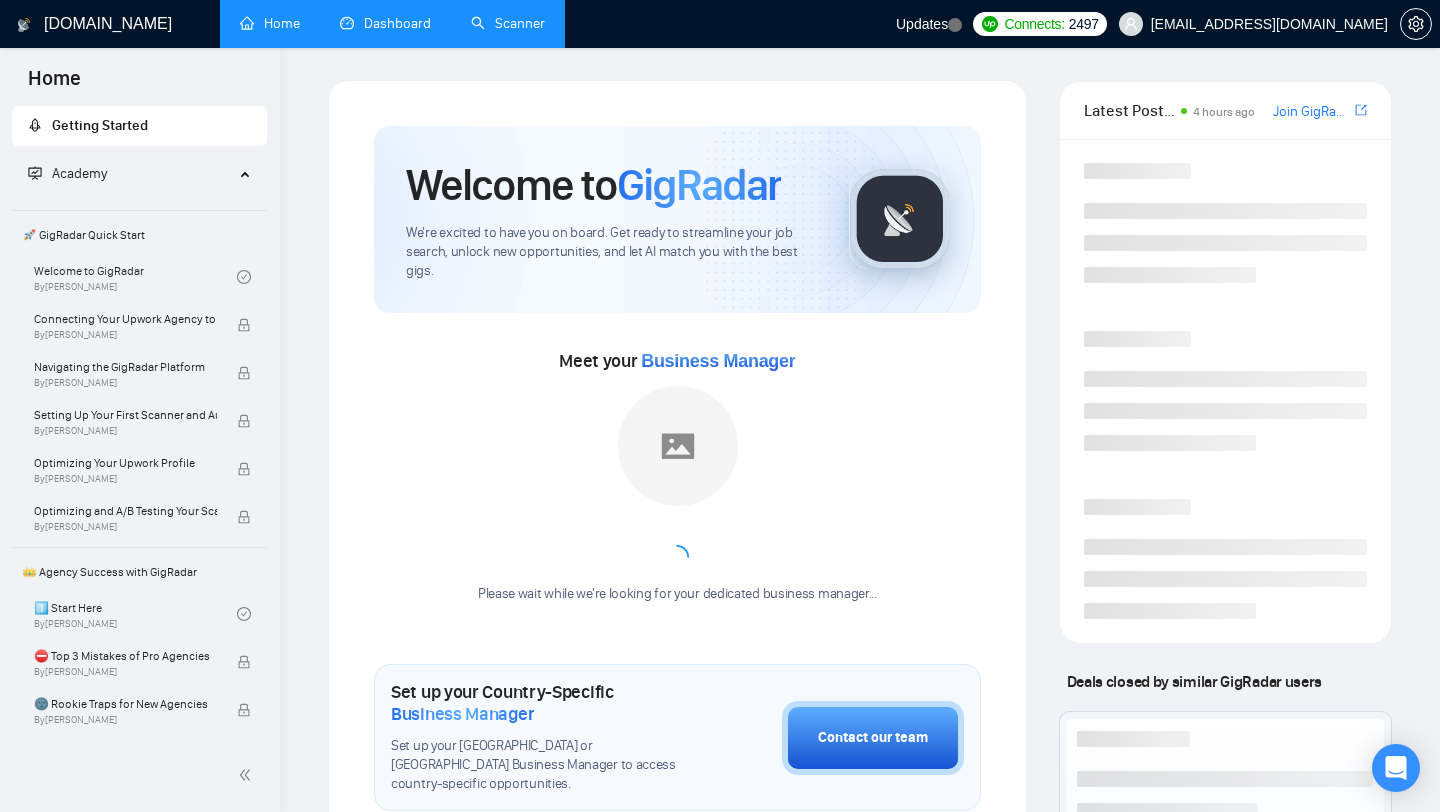 click on "Dashboard" at bounding box center (385, 23) 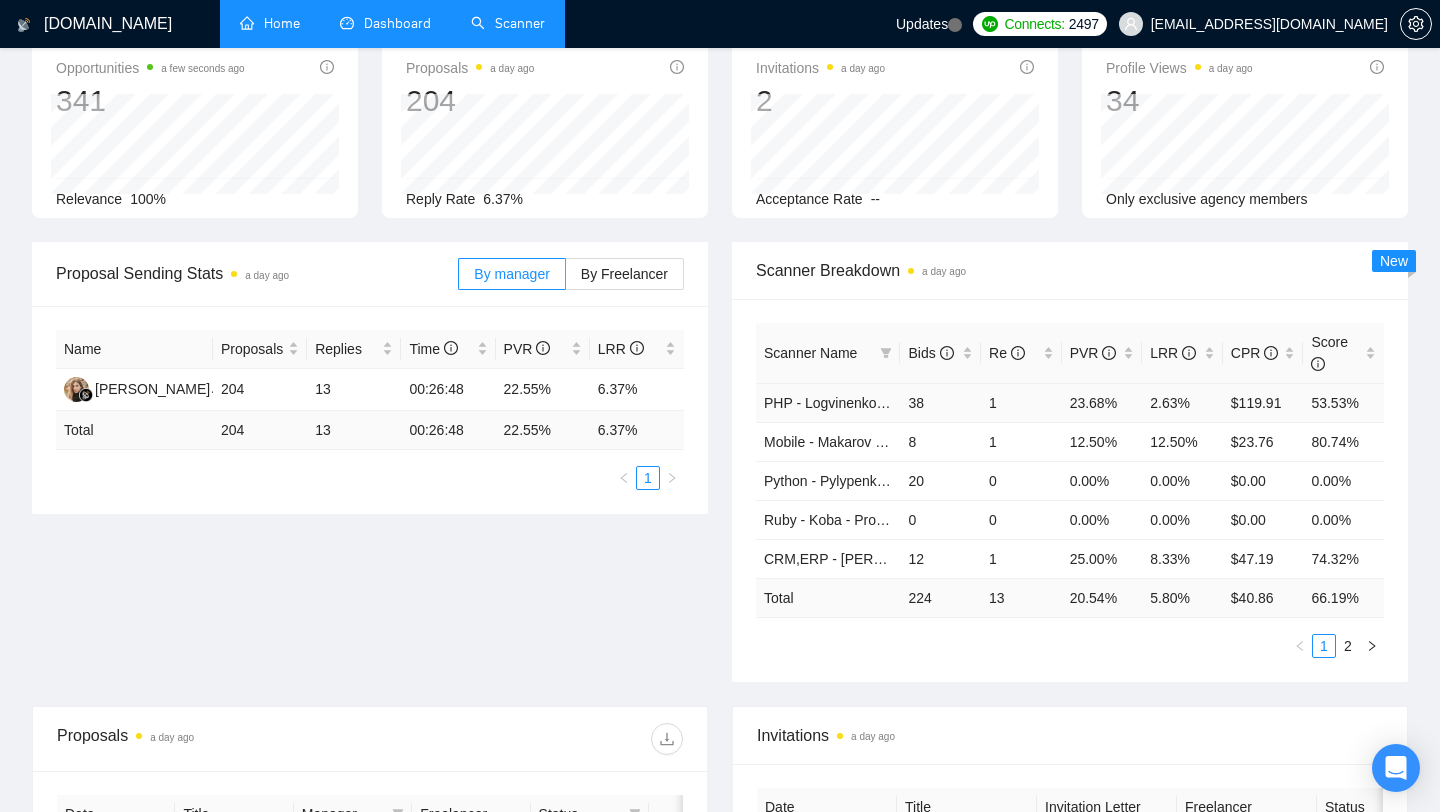 scroll, scrollTop: 143, scrollLeft: 0, axis: vertical 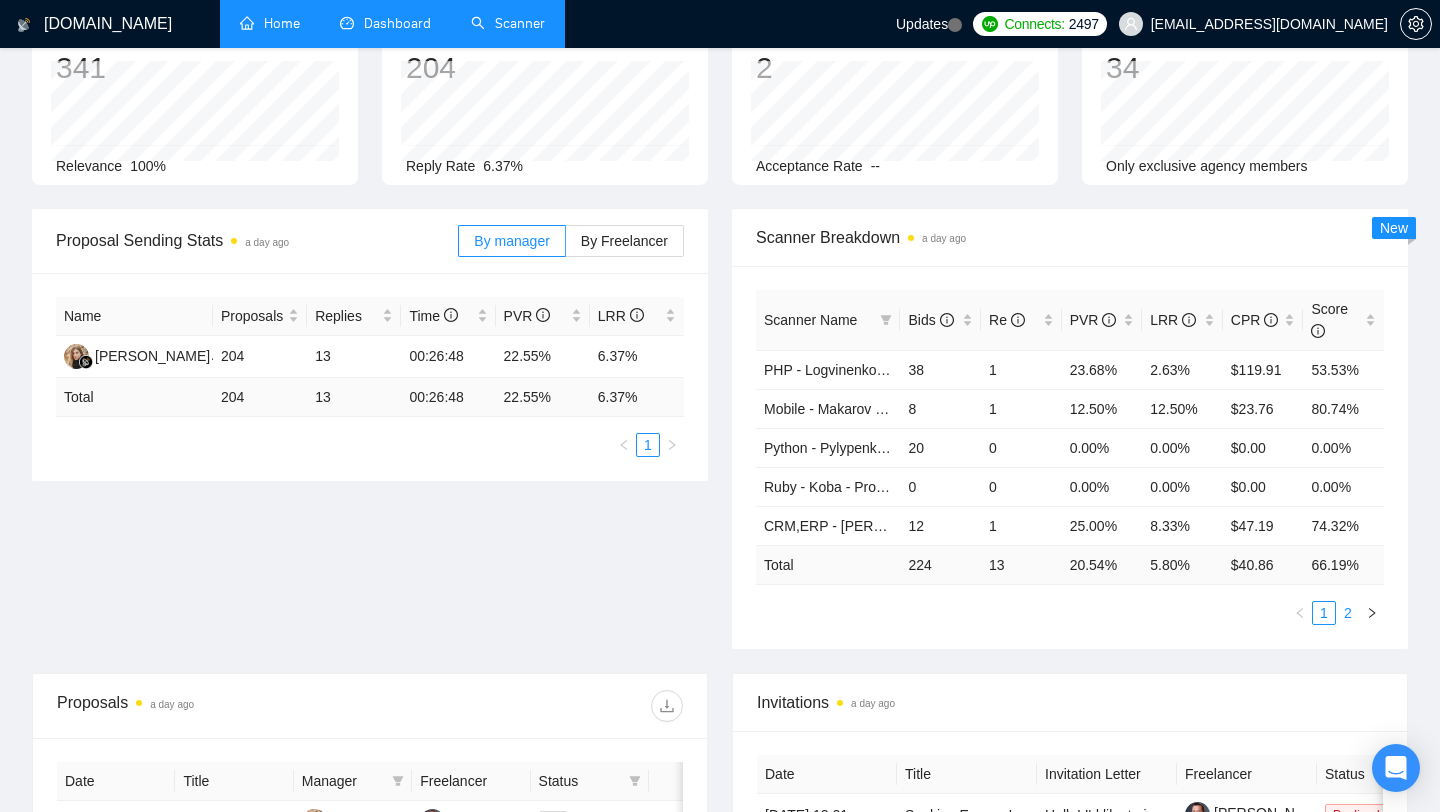 click on "2" at bounding box center [1348, 613] 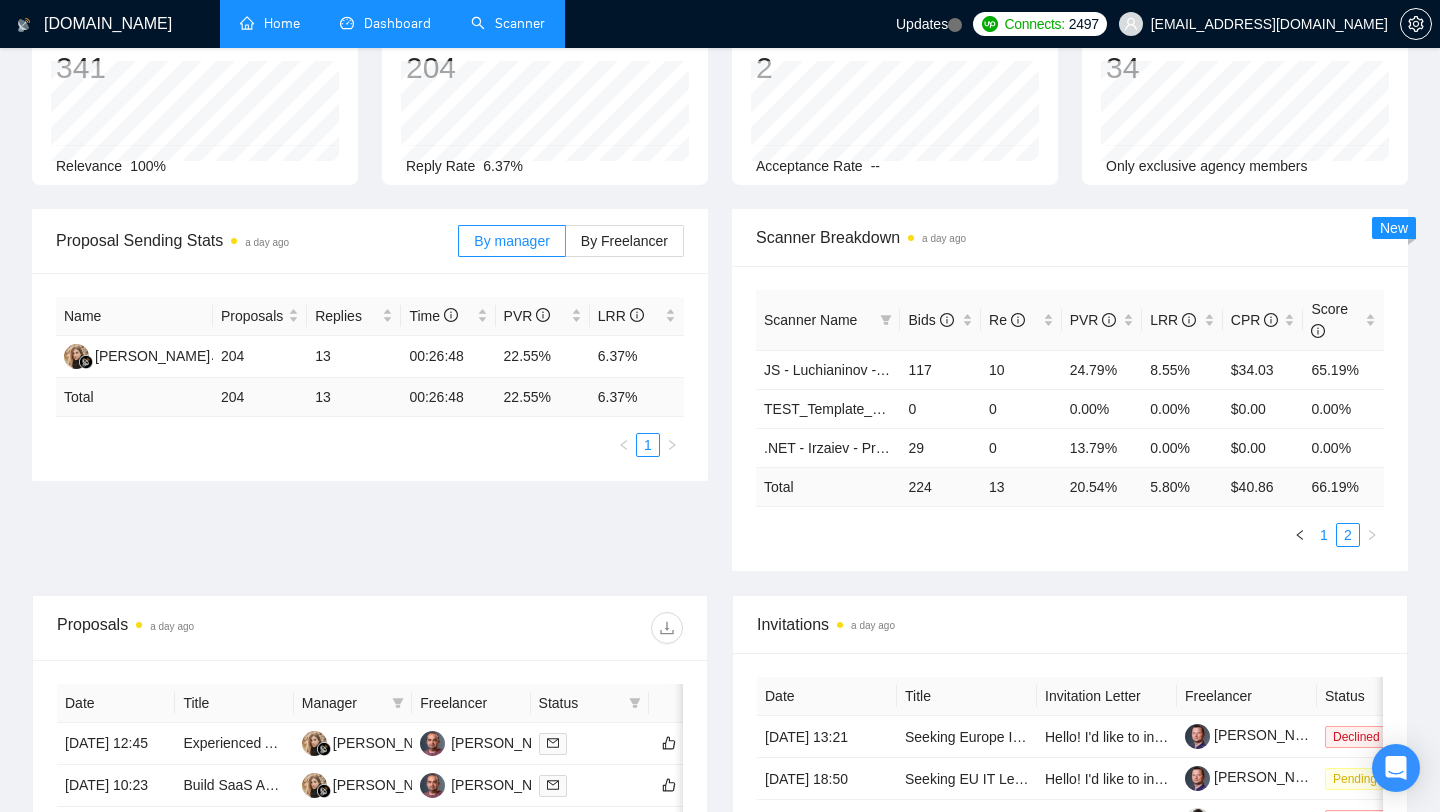 click on "1" at bounding box center [1324, 535] 